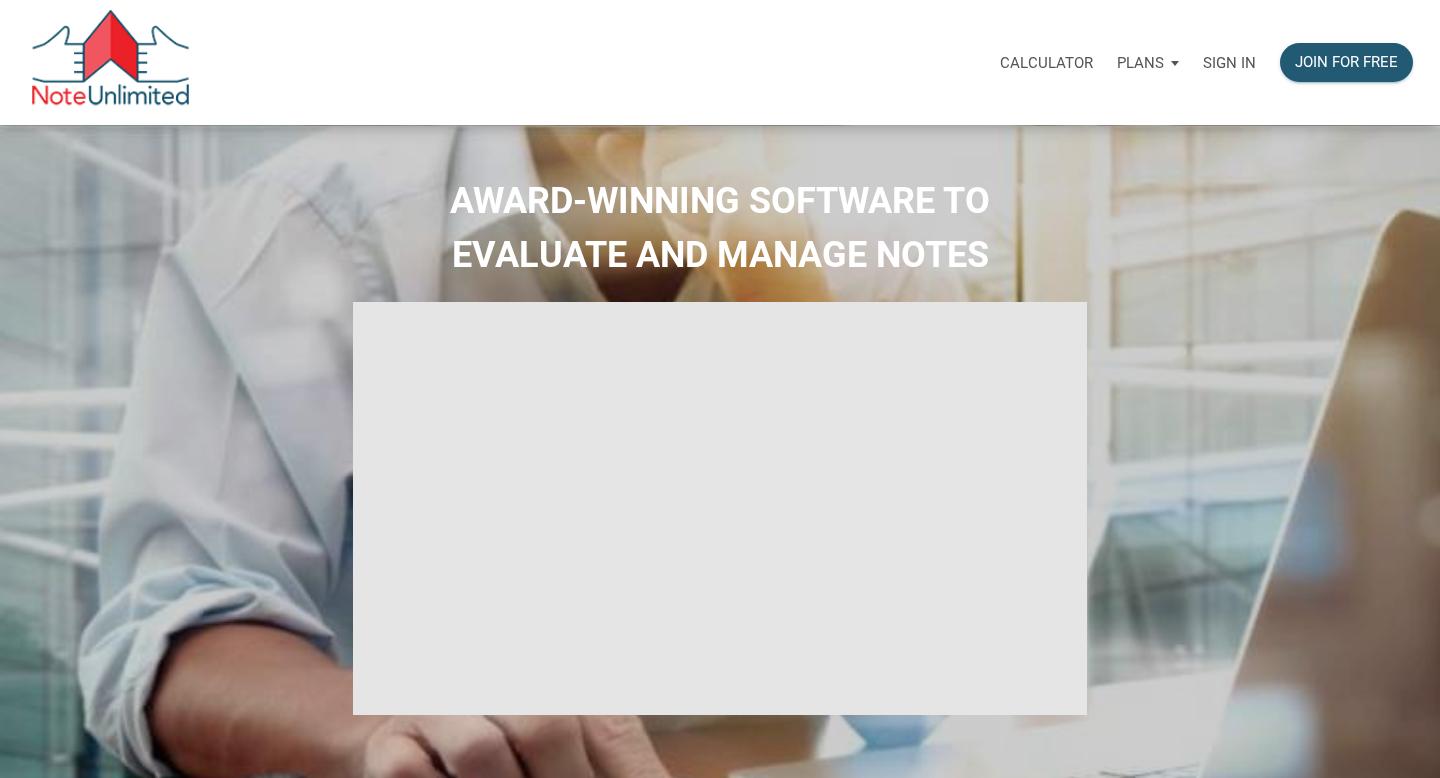 scroll, scrollTop: 0, scrollLeft: 0, axis: both 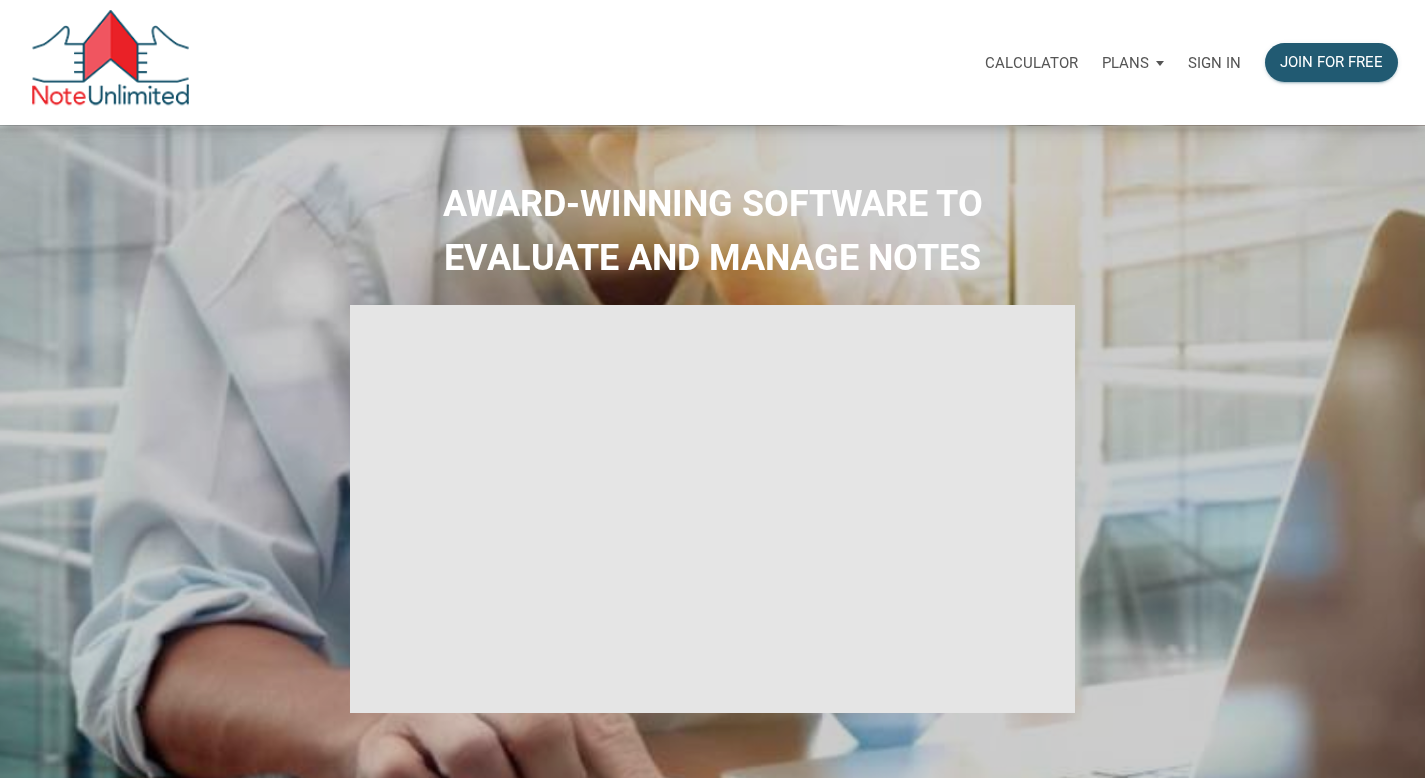 click on "Sign in" at bounding box center (1214, 63) 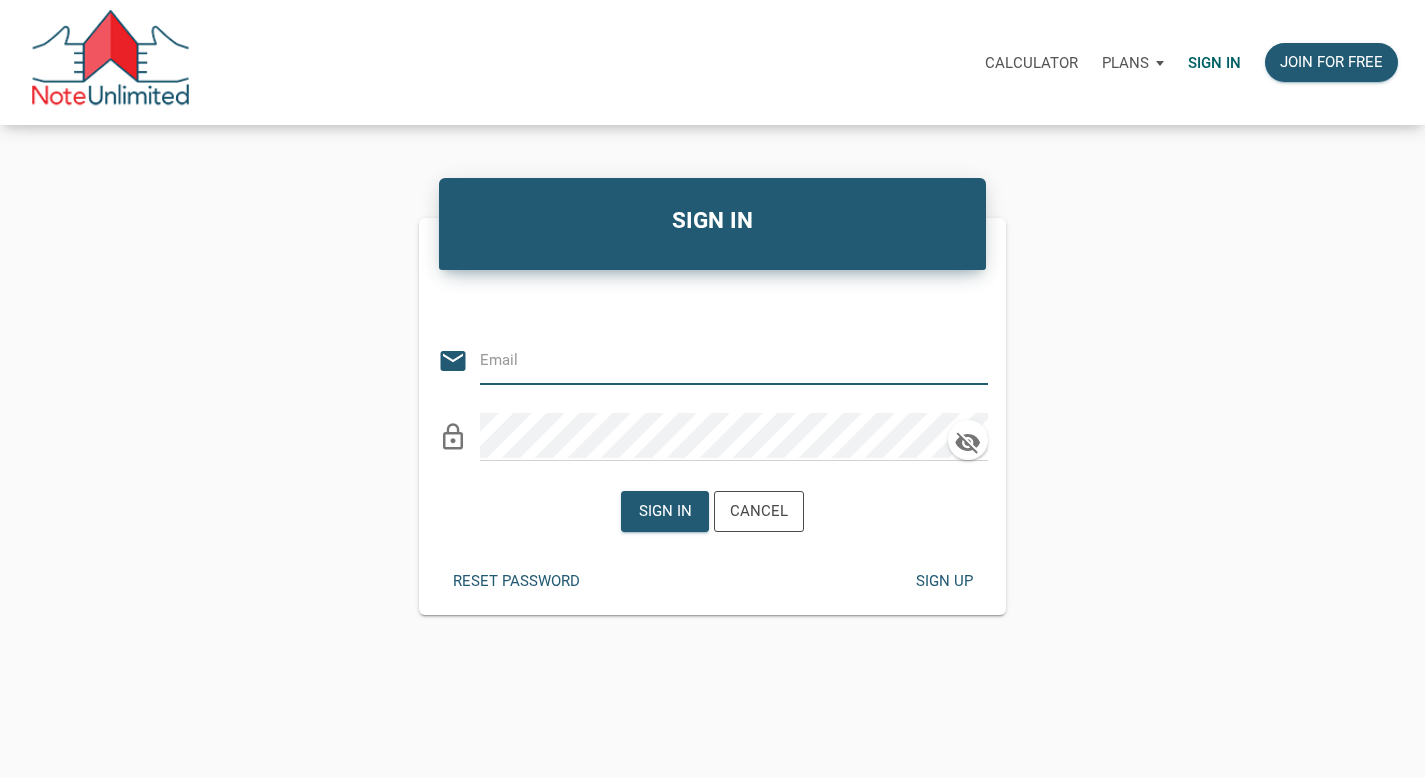 type on "[EMAIL]" 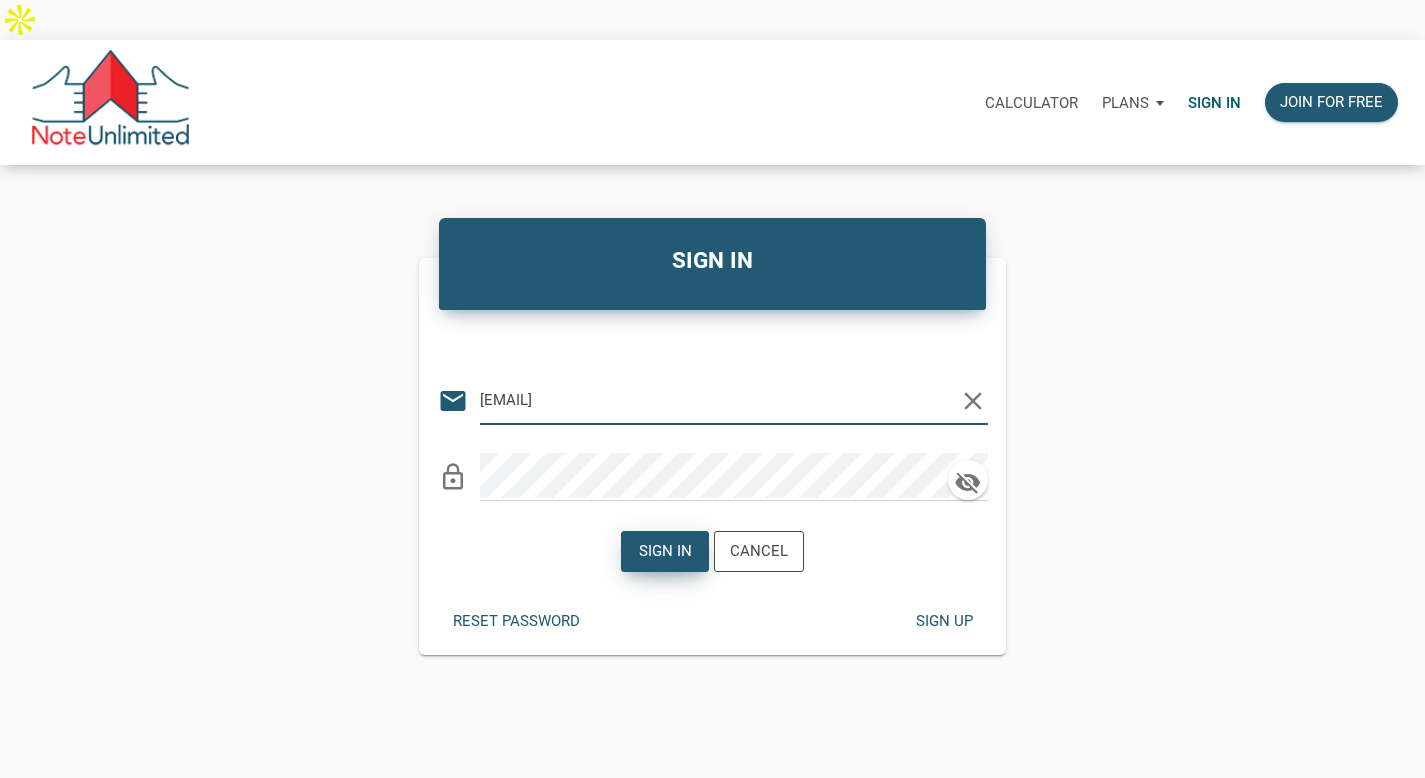 click on "Sign in" at bounding box center [665, 551] 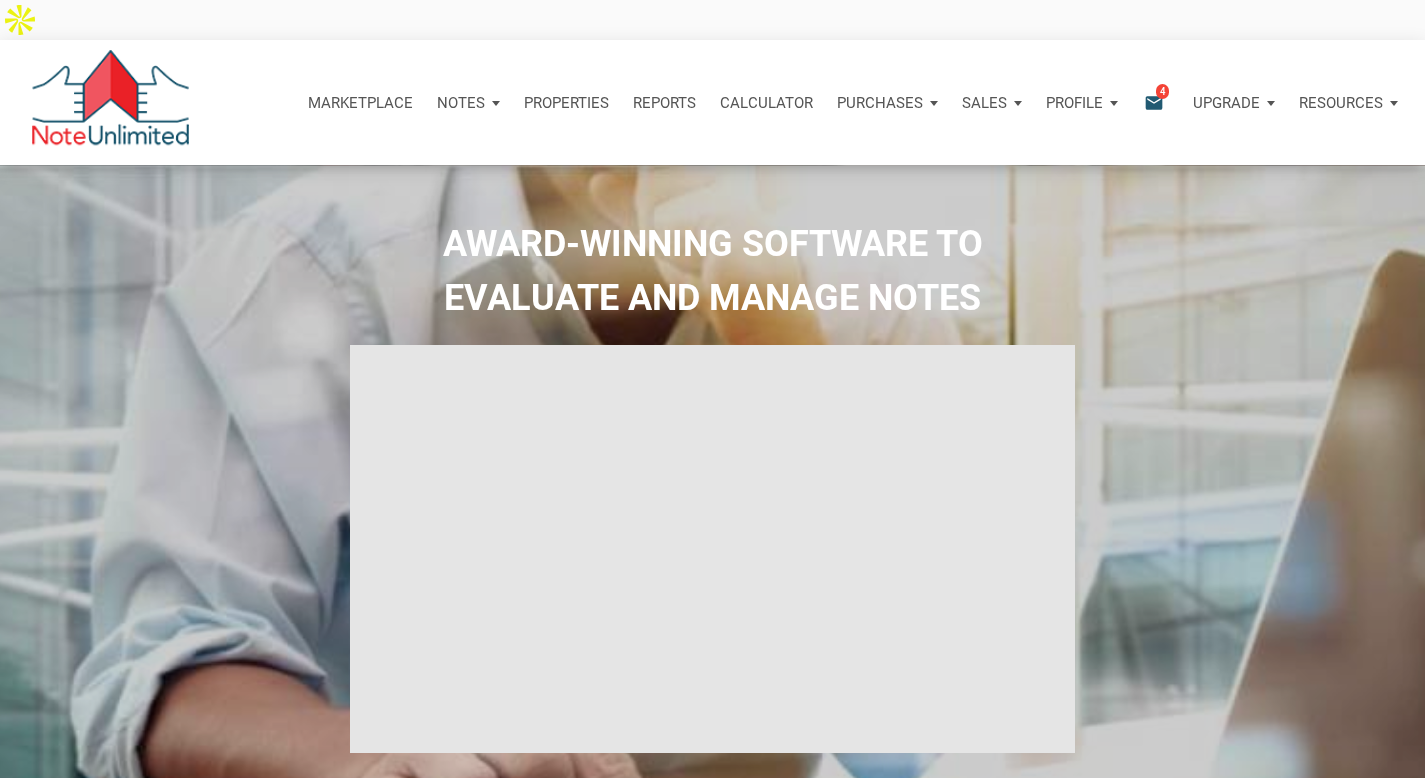 click on "email" at bounding box center [1154, 102] 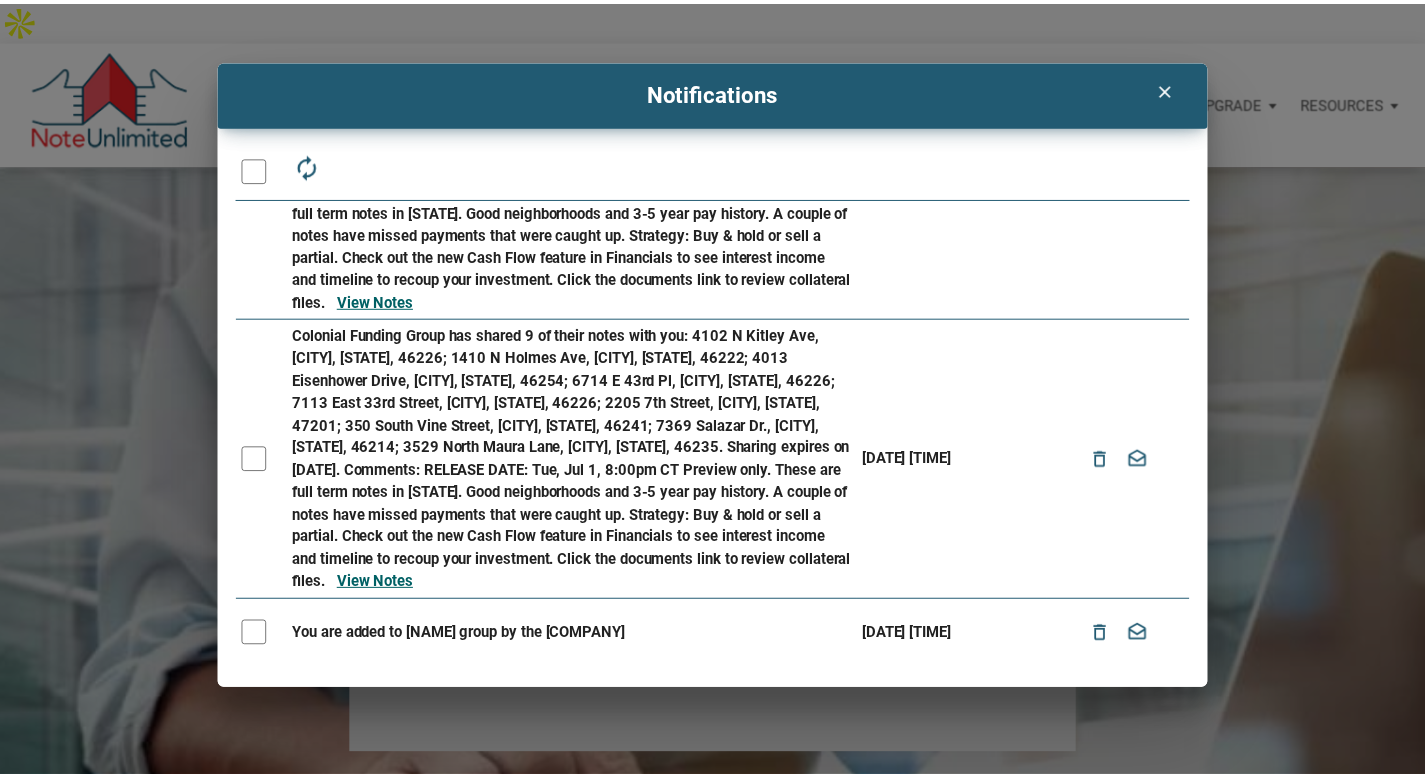 scroll, scrollTop: 162, scrollLeft: 0, axis: vertical 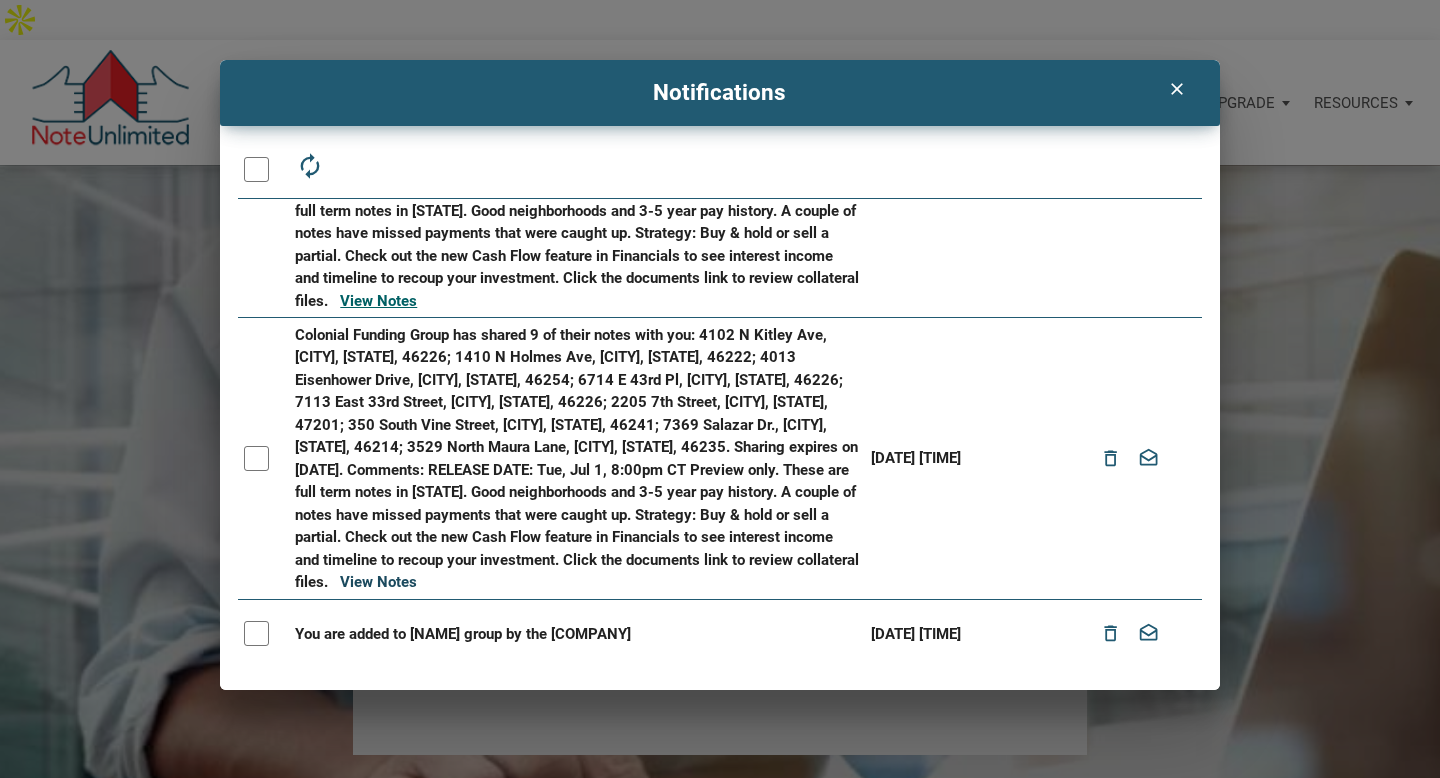 click on "View Notes" at bounding box center (378, 301) 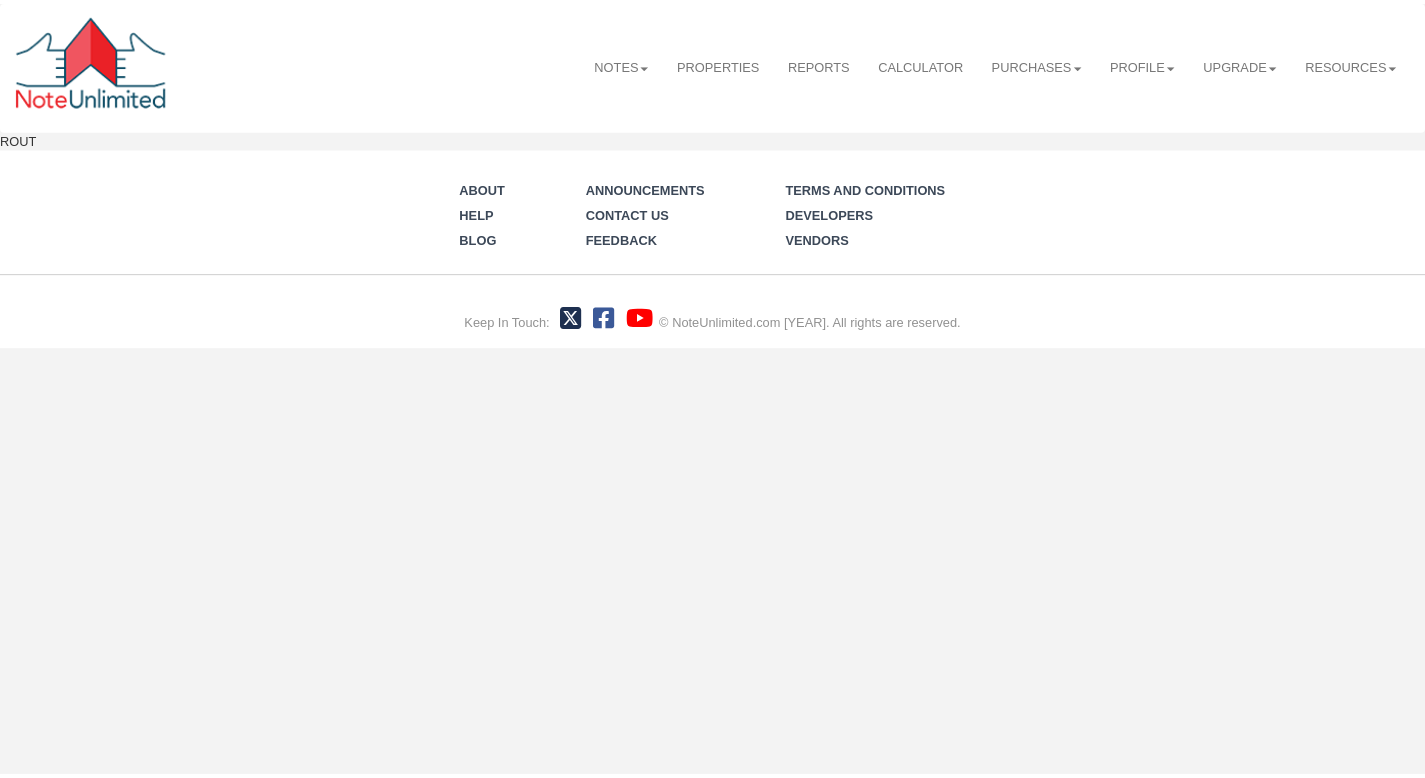 scroll, scrollTop: 0, scrollLeft: 0, axis: both 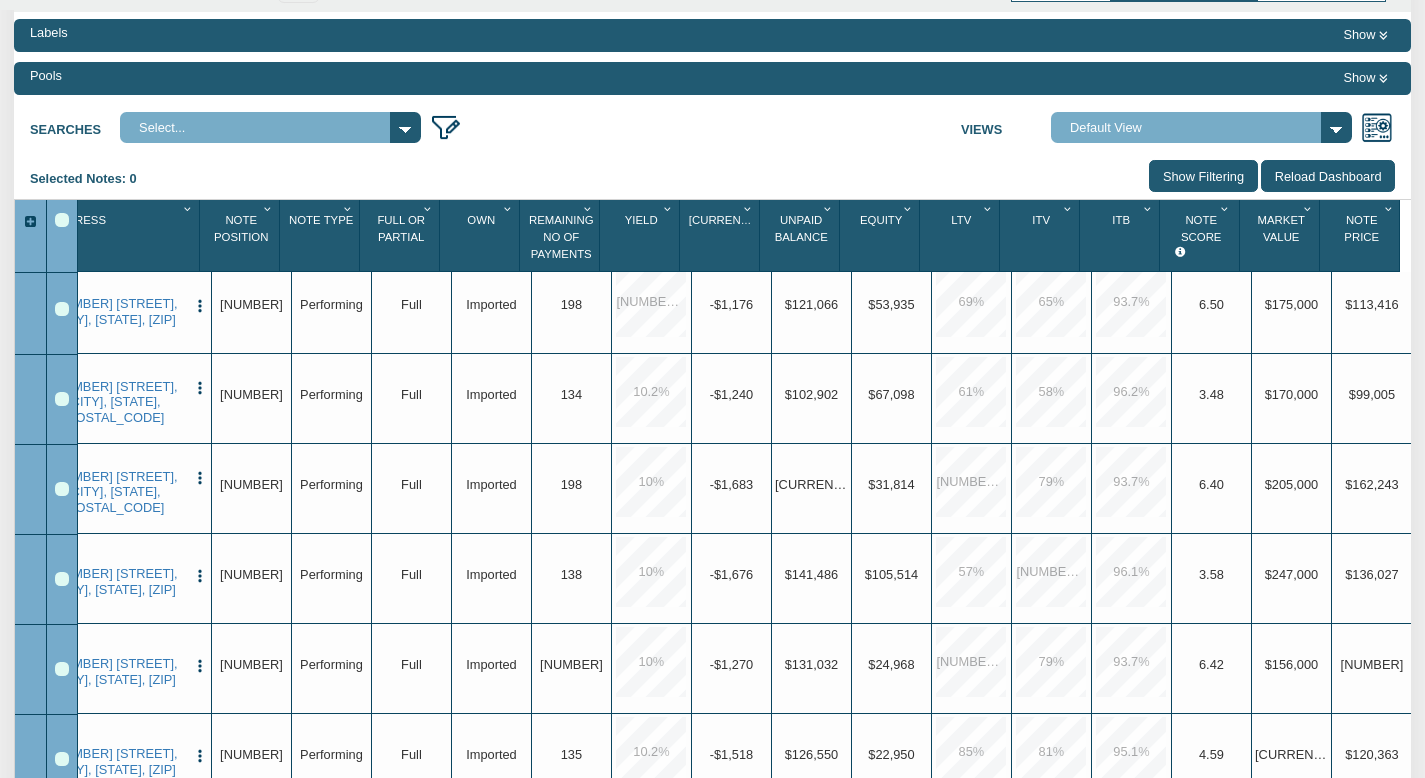 click on "Note Price     1" at bounding box center [1362, 235] 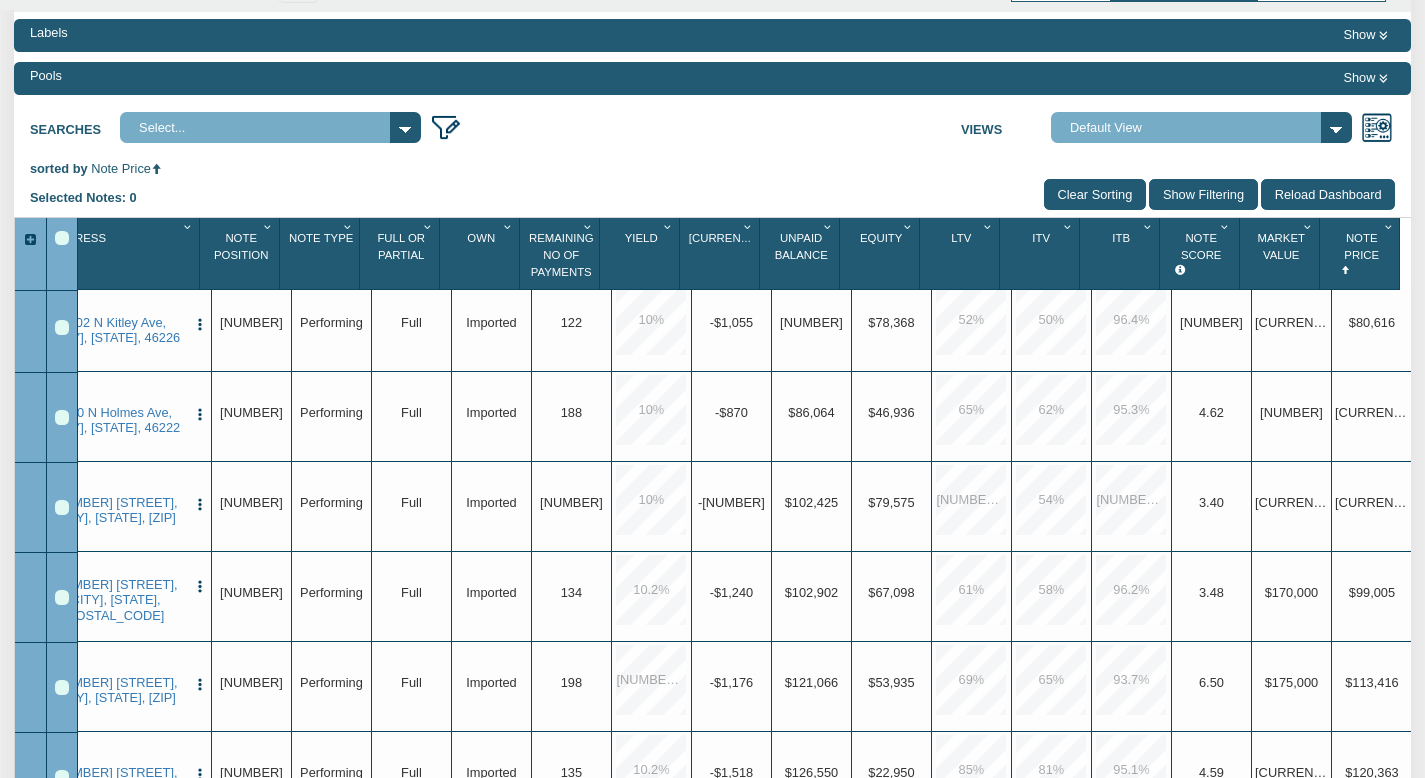 click on "Note Price" at bounding box center [1361, 246] 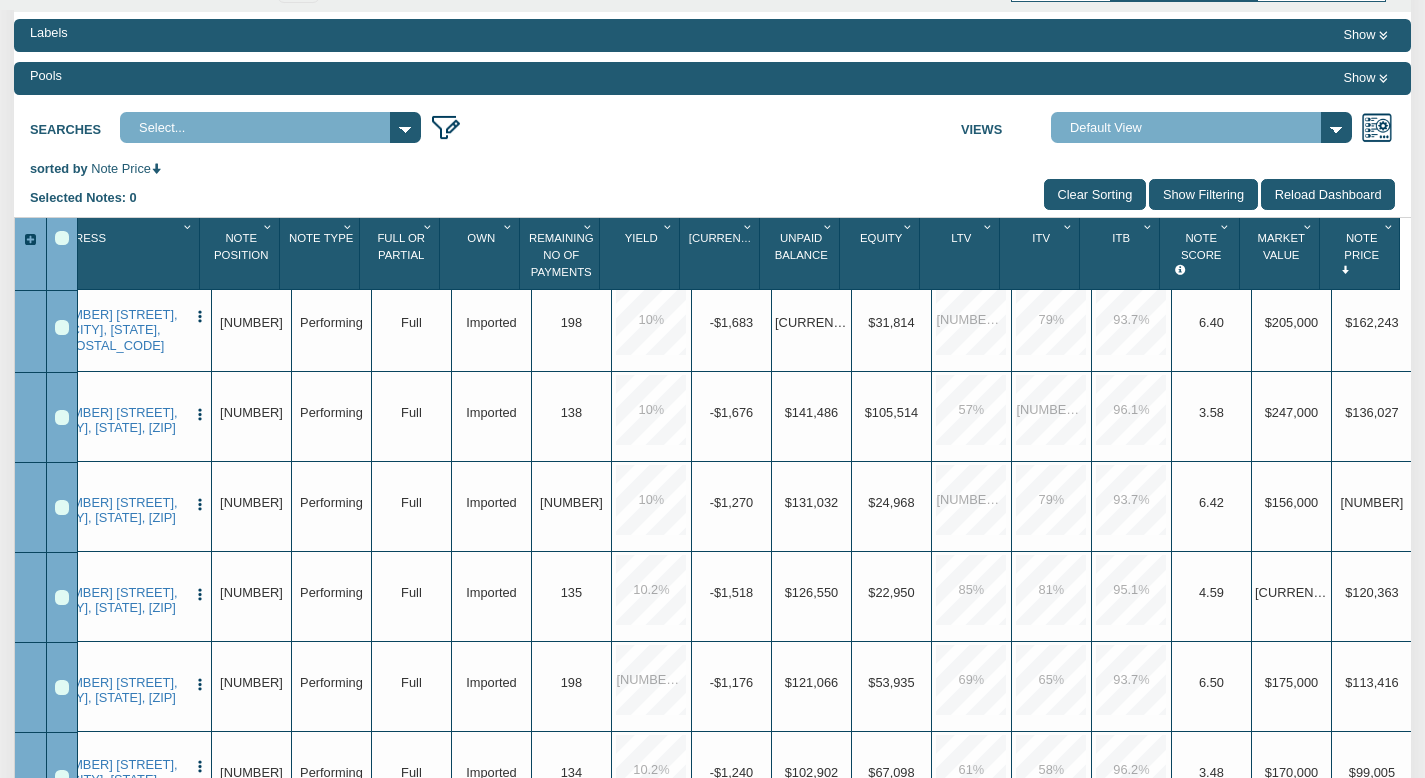 click on "Show Filtering" at bounding box center (1203, 194) 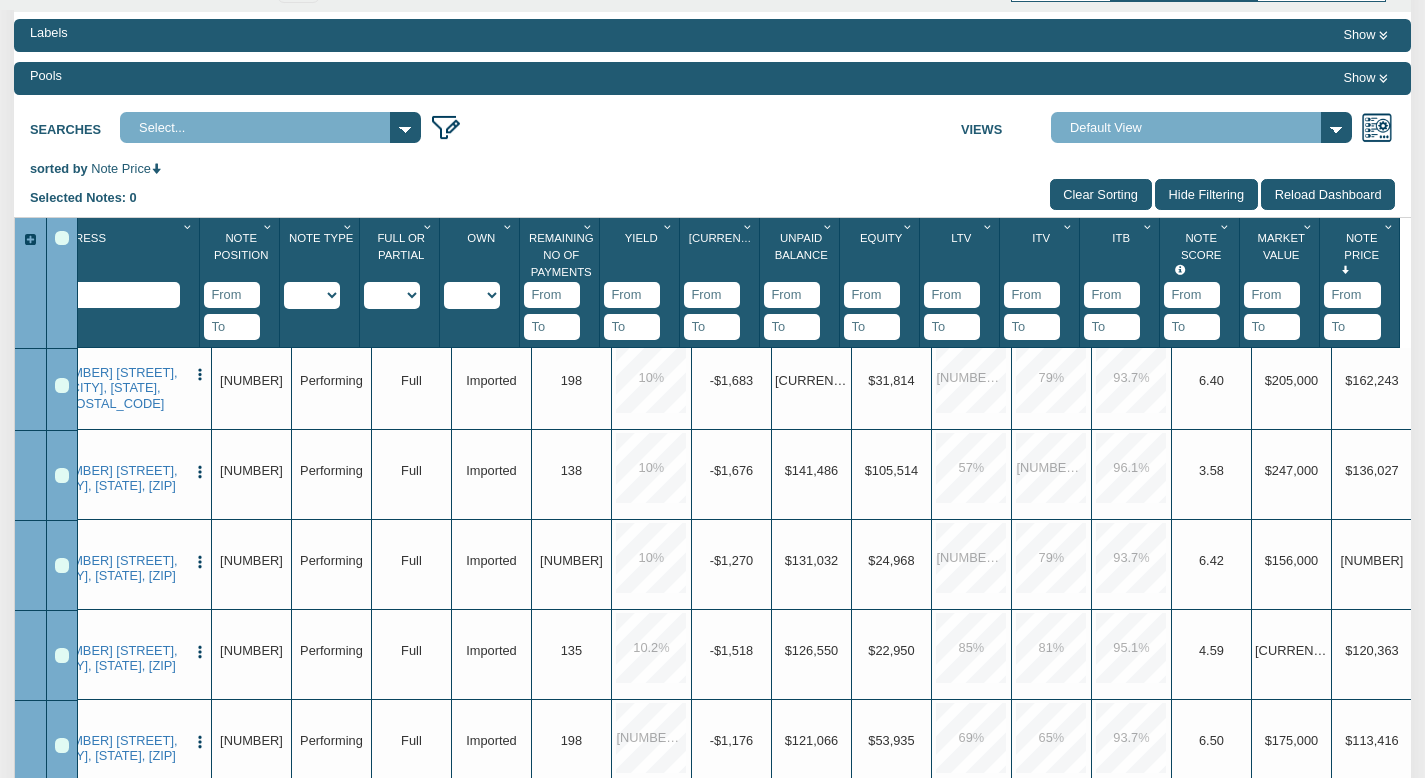 click at bounding box center [1352, 327] 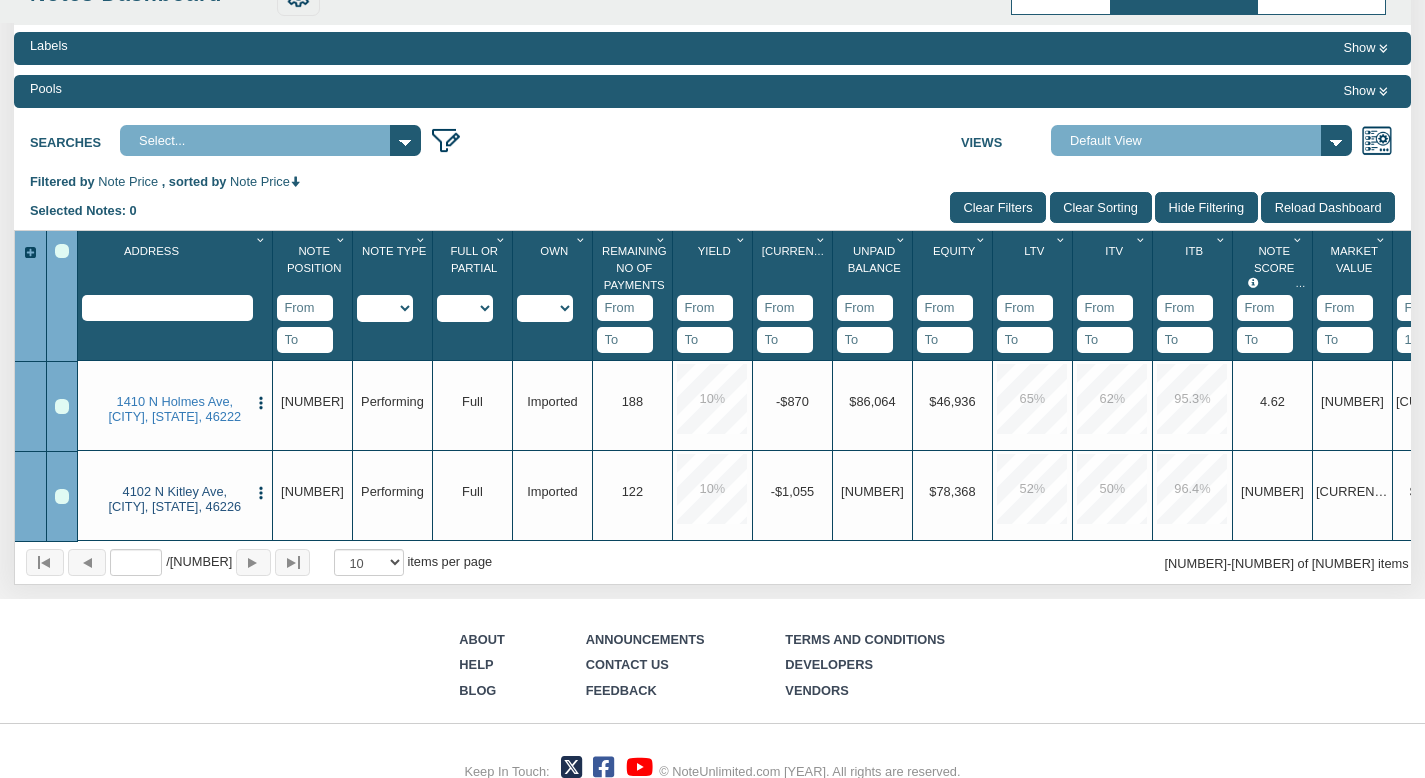 type on "95000" 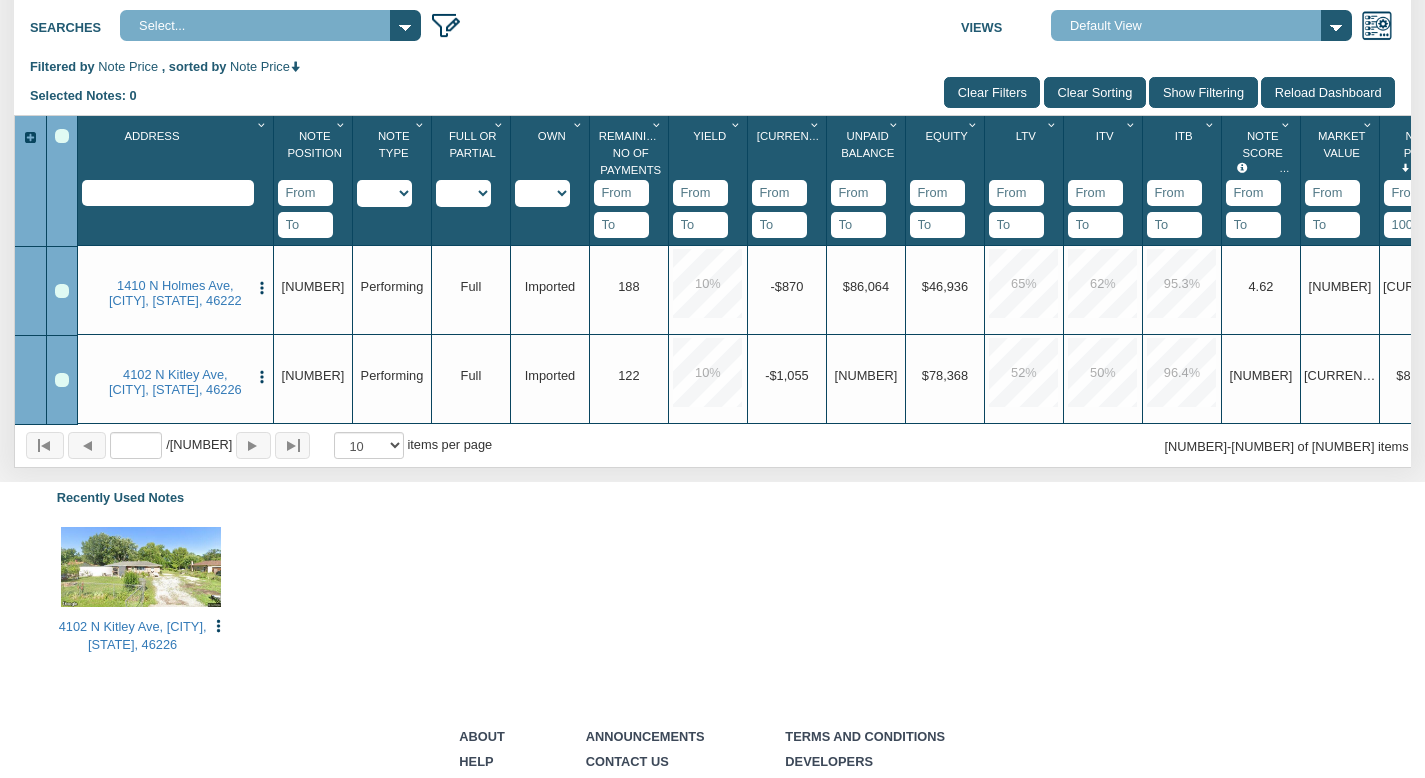 scroll, scrollTop: 334, scrollLeft: 0, axis: vertical 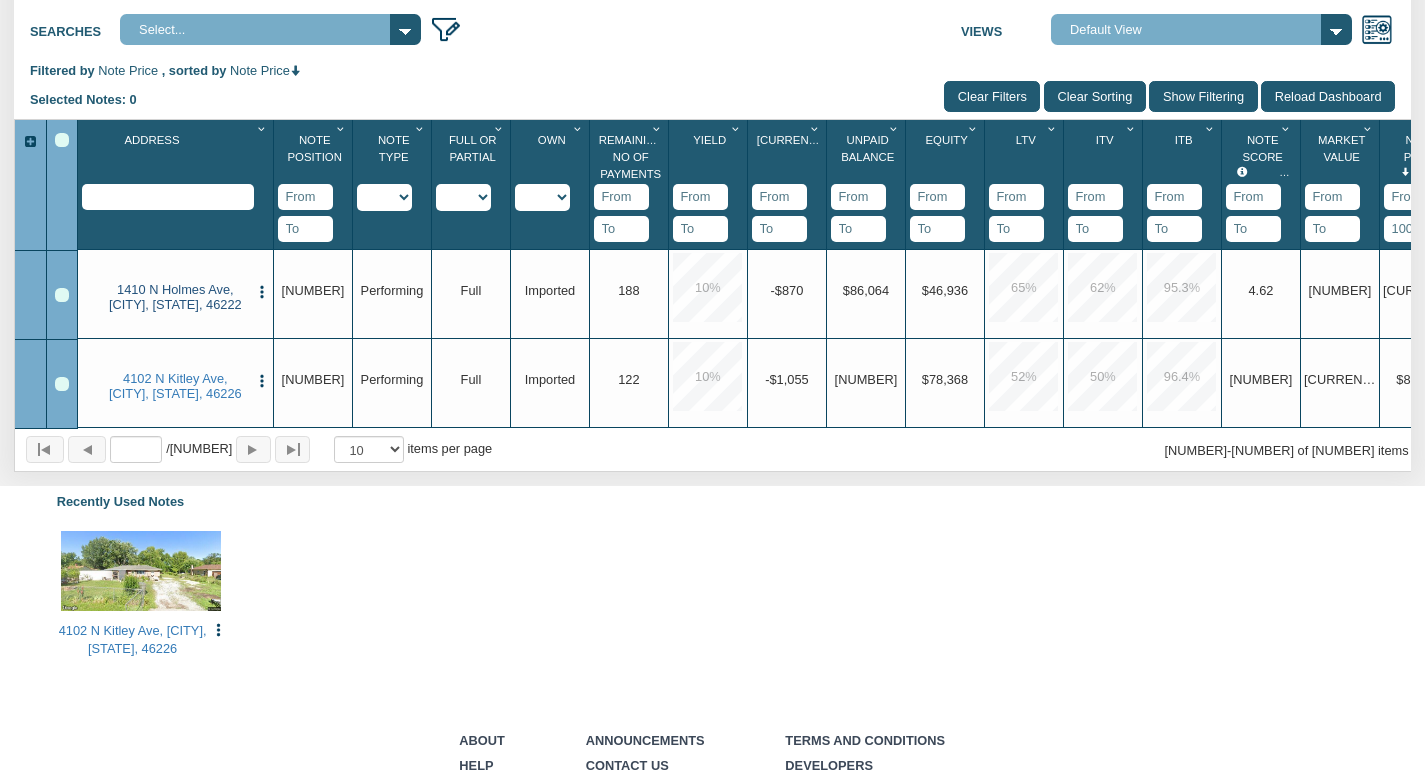 click on "1410 N Holmes Ave, Indianapolis, IN, 46222" at bounding box center [175, 297] 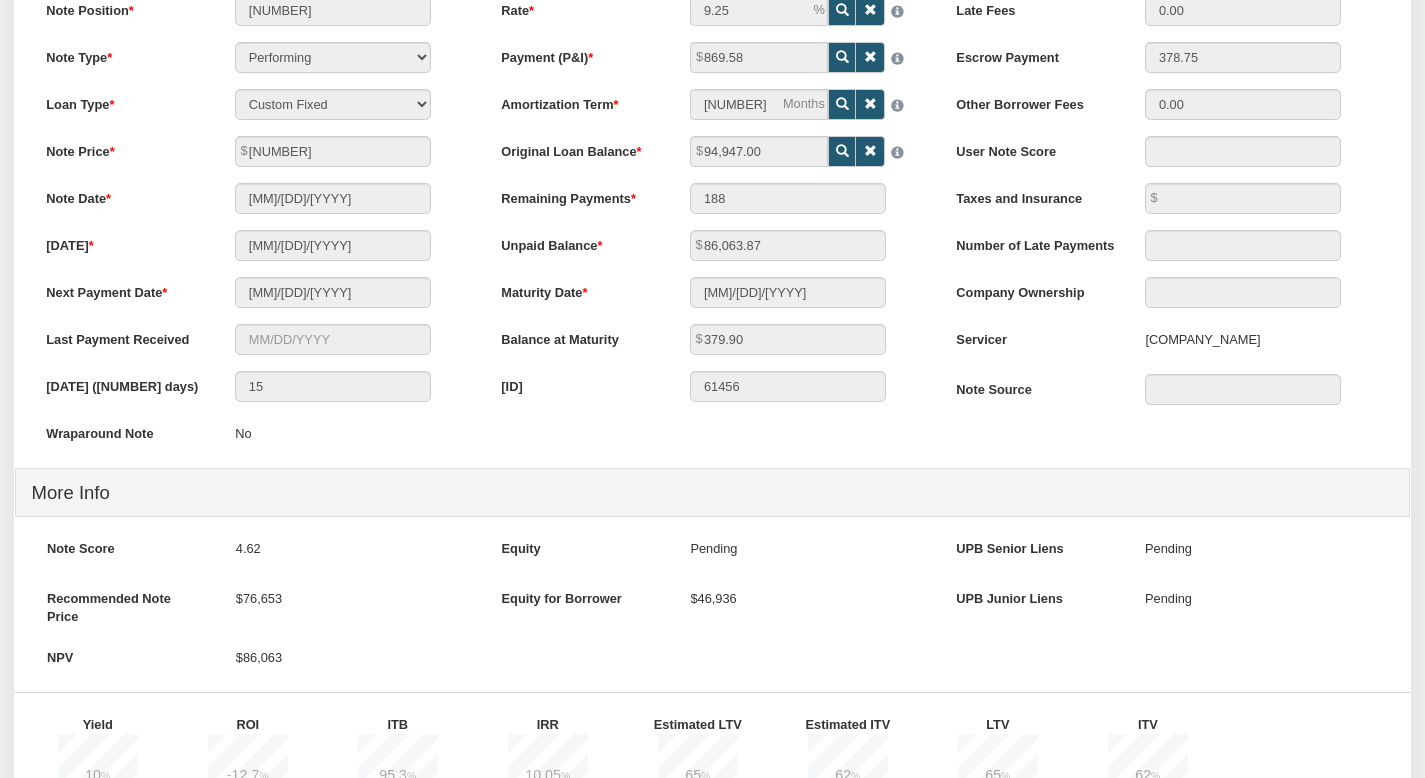 scroll, scrollTop: 0, scrollLeft: 0, axis: both 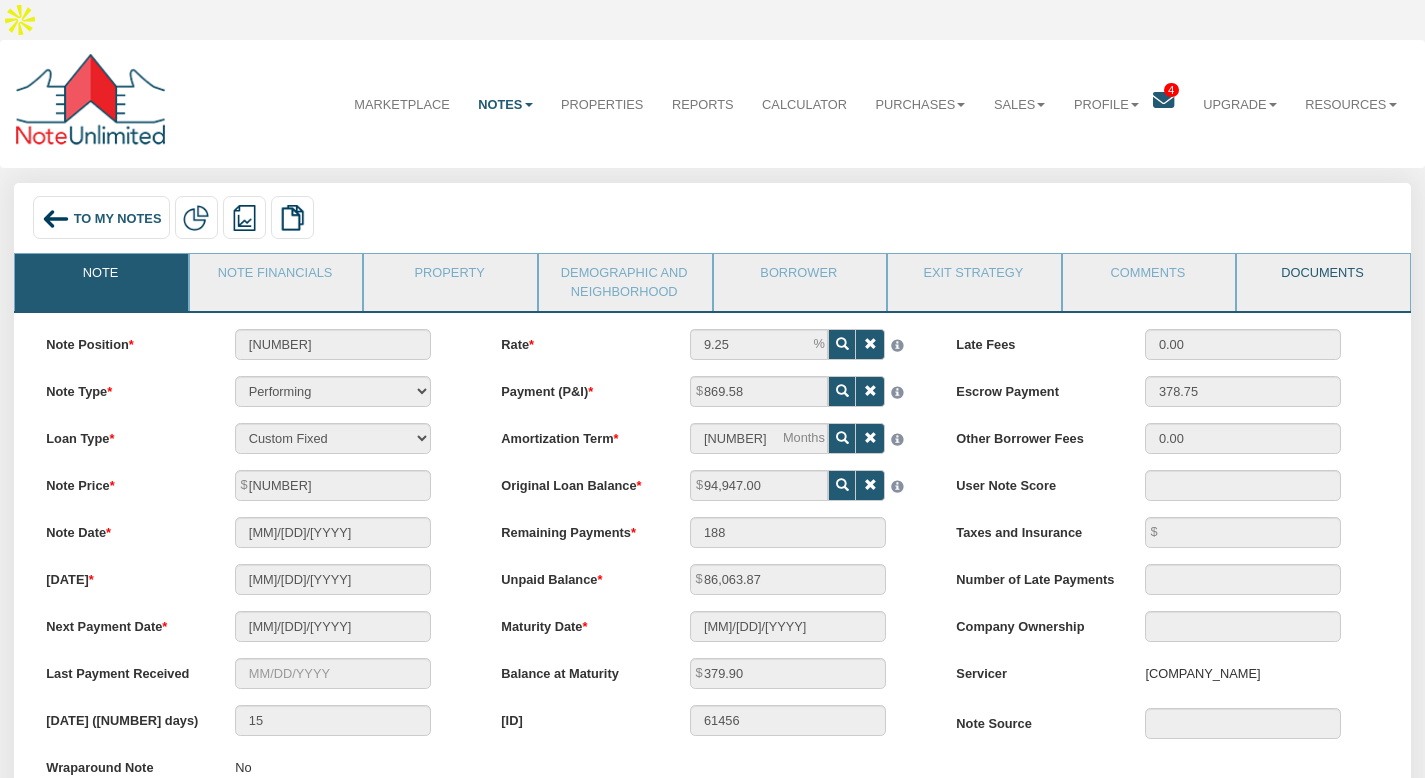 click on "Documents" at bounding box center [100, 279] 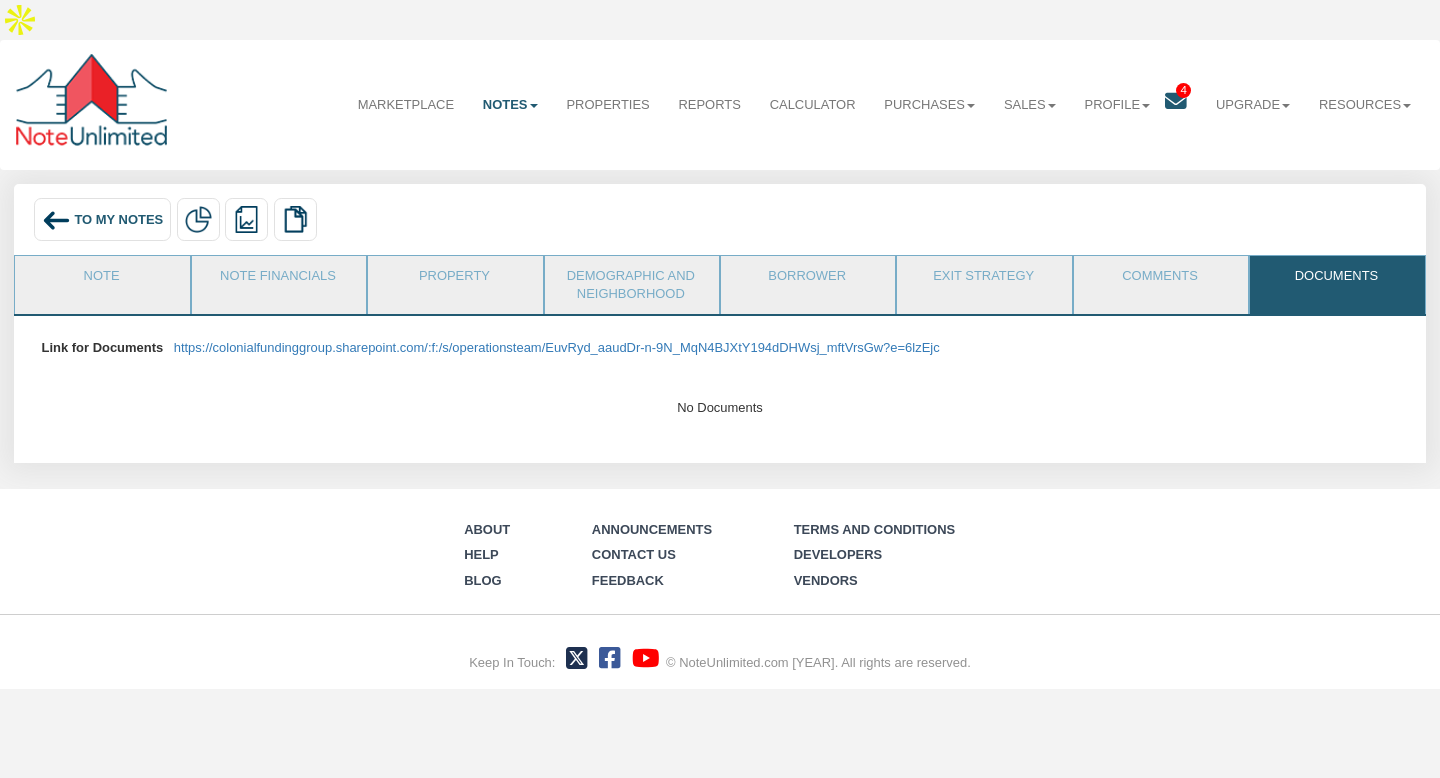 click on "https://colonialfundinggroup.sharepoint.com/:f:/s/operationsteam/EuvRyd_aaudDr-n-9N_MqN4BJXtY194dDHWsj_mftVrsGw?e=6lzEjc" at bounding box center (557, 349) 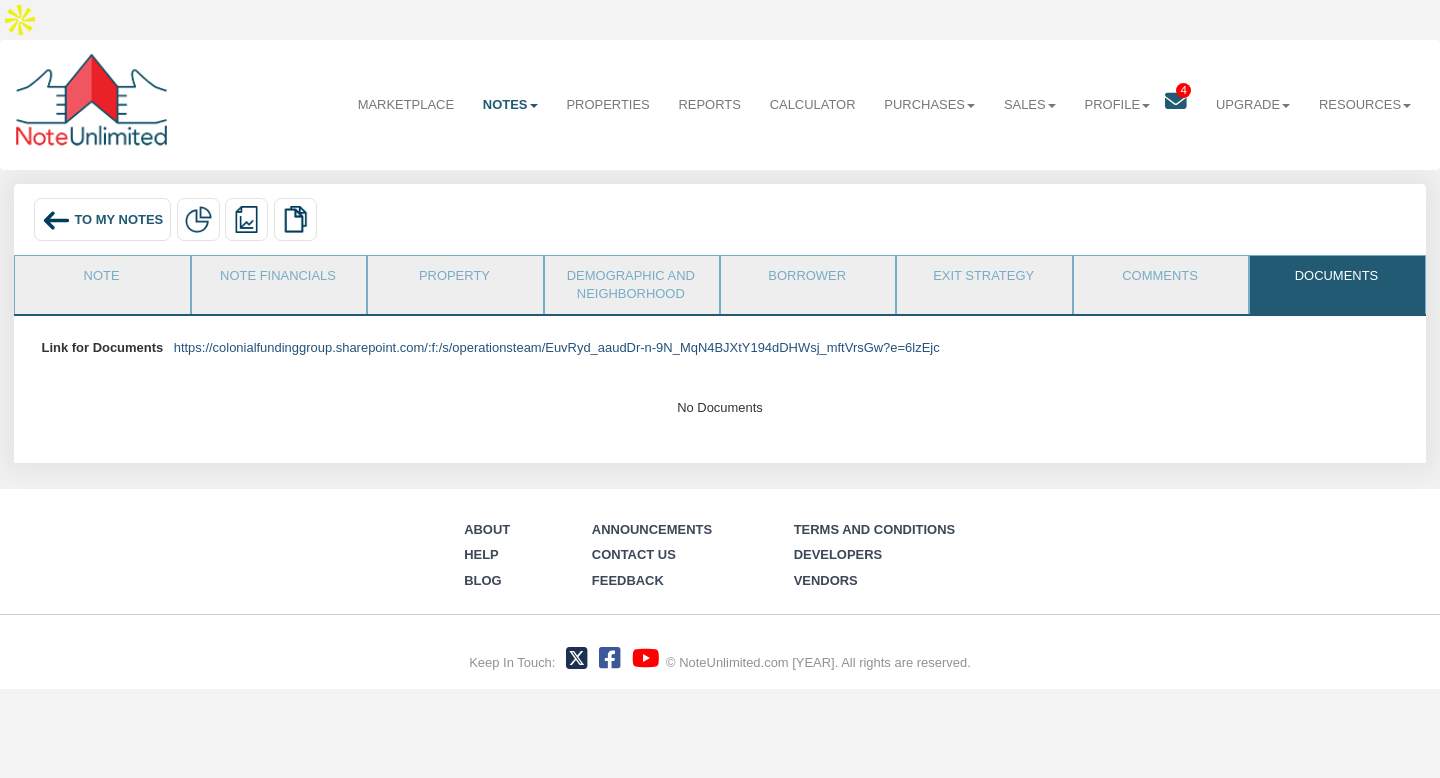 click on "https://colonialfundinggroup.sharepoint.com/:f:/s/operationsteam/EuvRyd_aaudDr-n-9N_MqN4BJXtY194dDHWsj_mftVrsGw?e=6lzEjc" at bounding box center (557, 347) 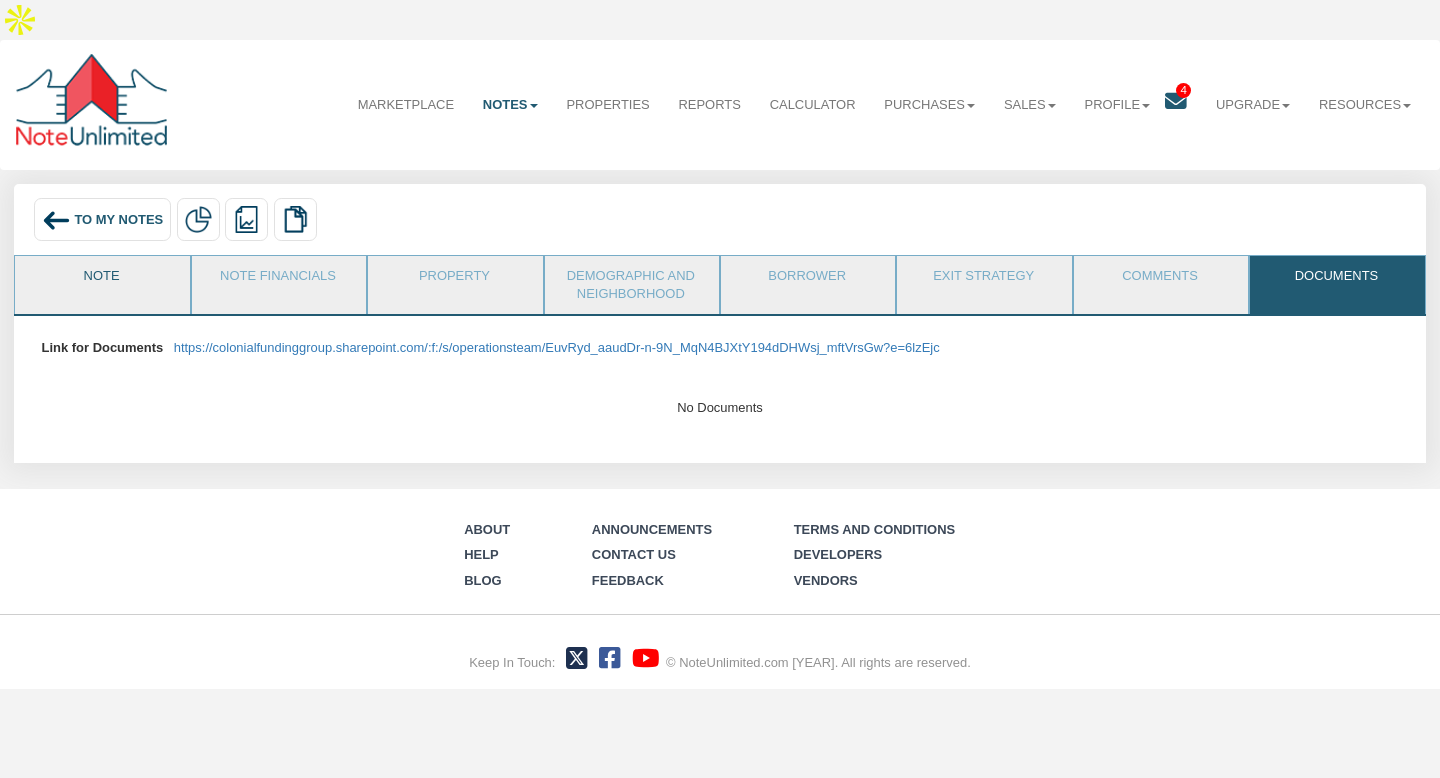 click on "Note" at bounding box center (101, 281) 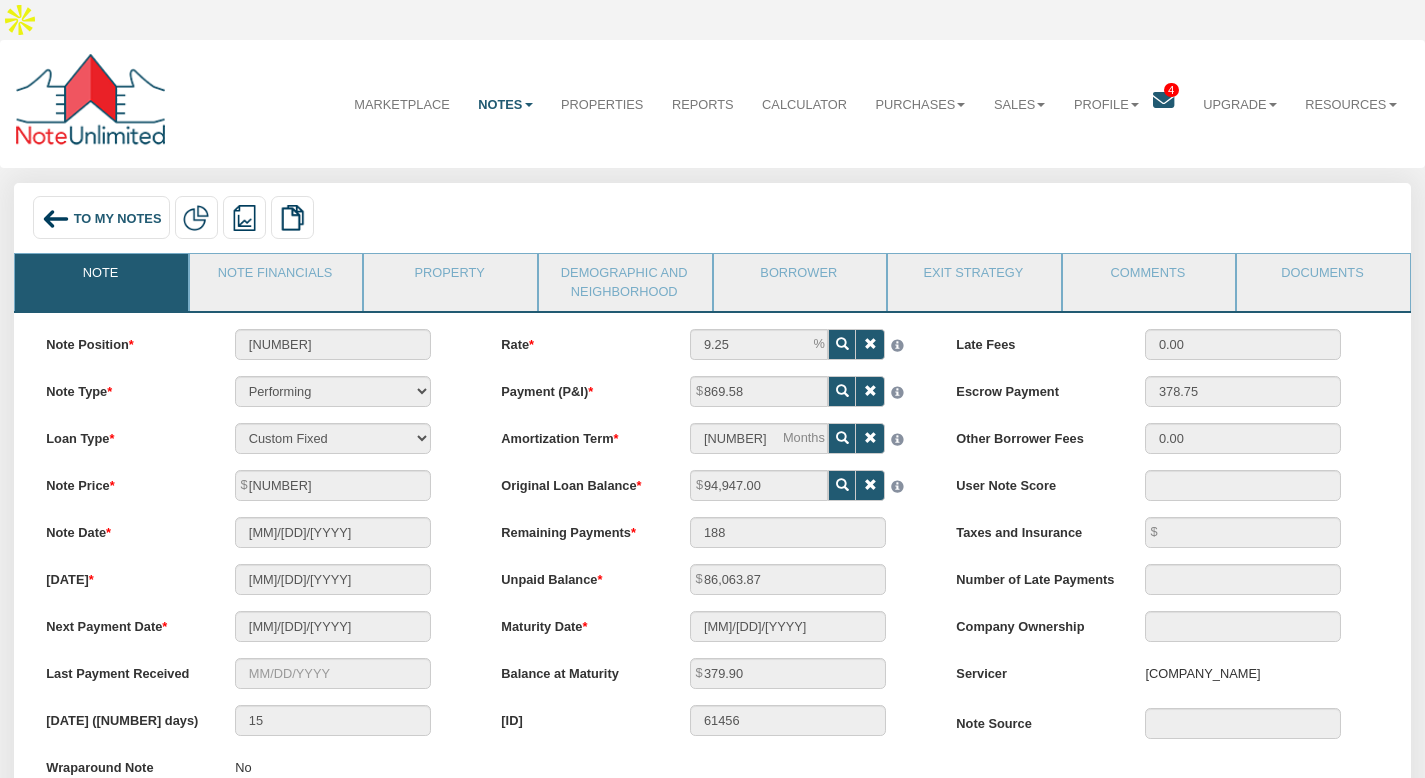 click at bounding box center [56, 219] 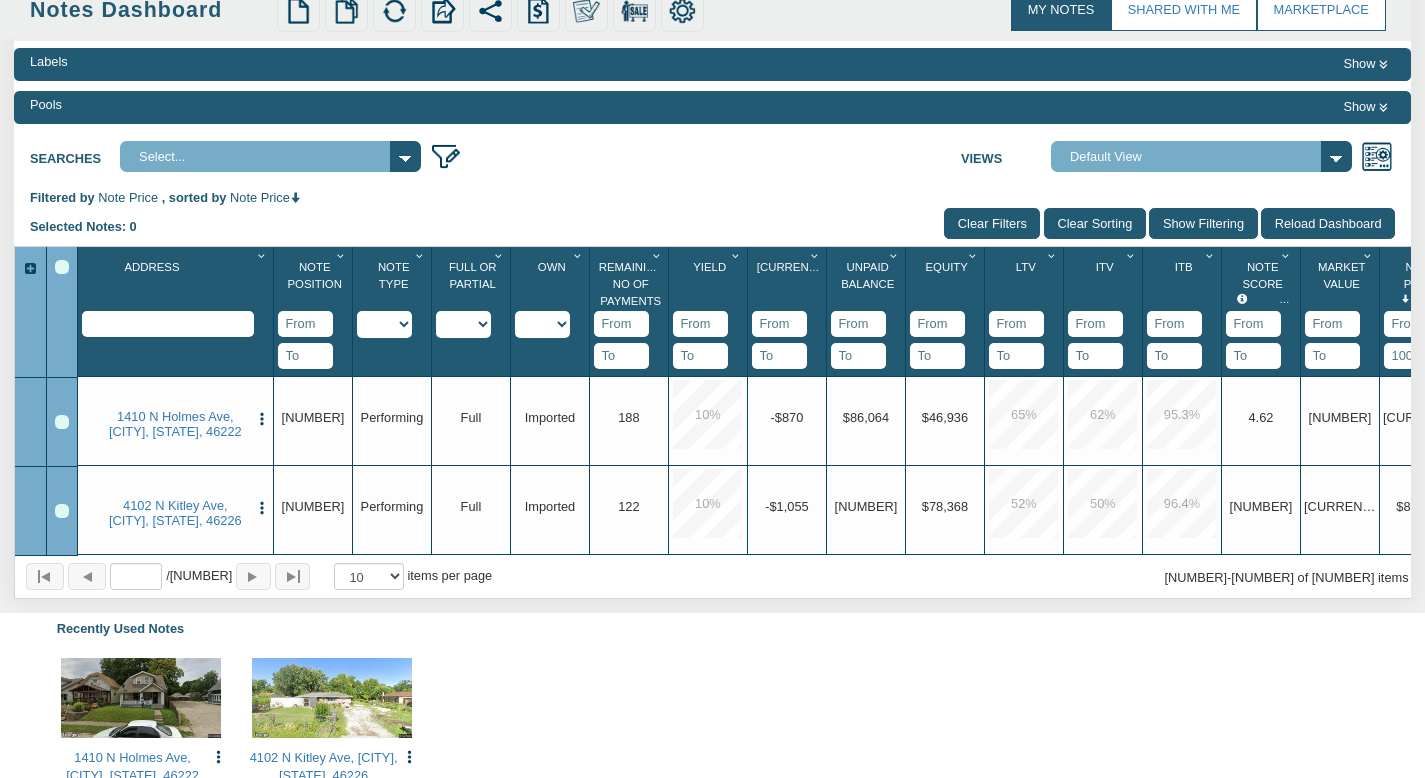 scroll, scrollTop: 222, scrollLeft: 0, axis: vertical 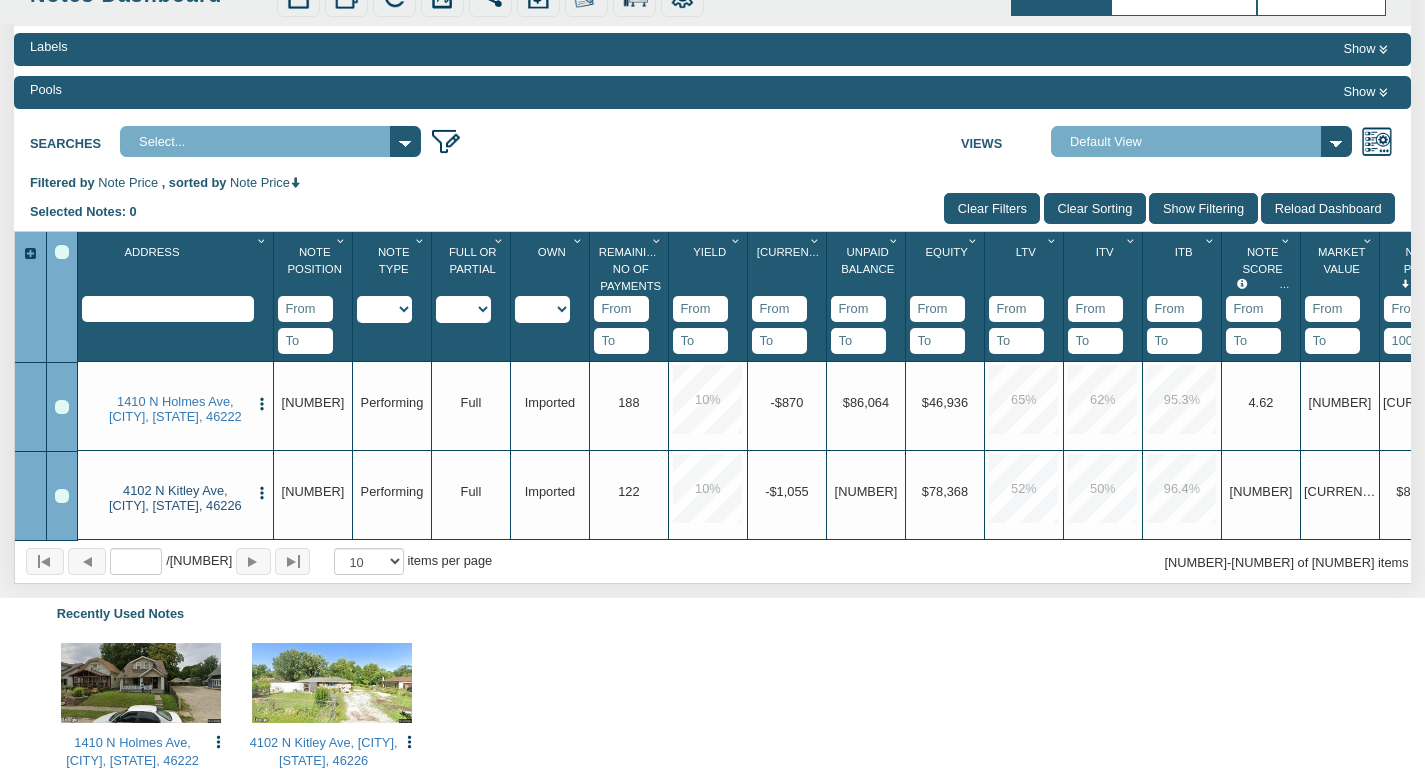 click on "4102 N Kitley Ave, Indianapolis, IN, 46226" at bounding box center [175, 409] 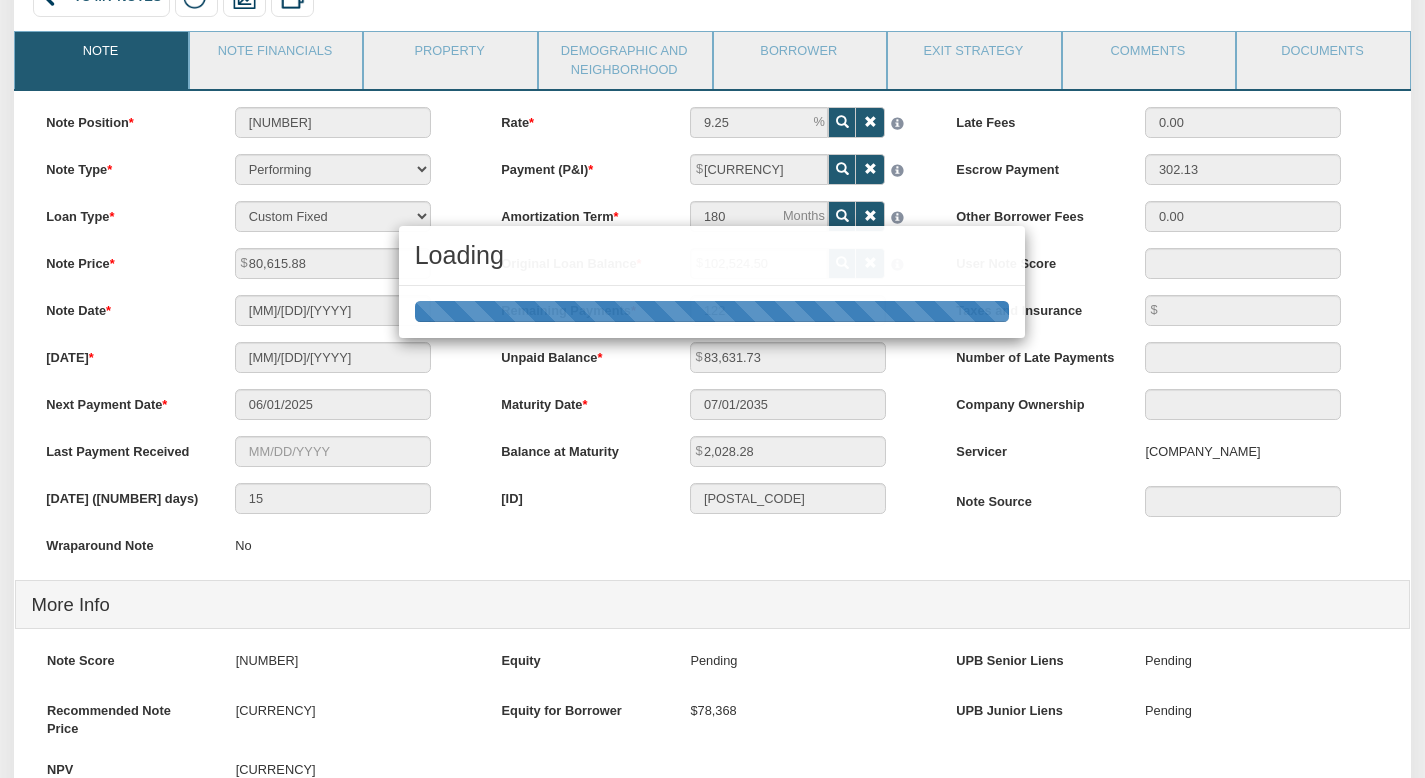 scroll, scrollTop: 0, scrollLeft: 0, axis: both 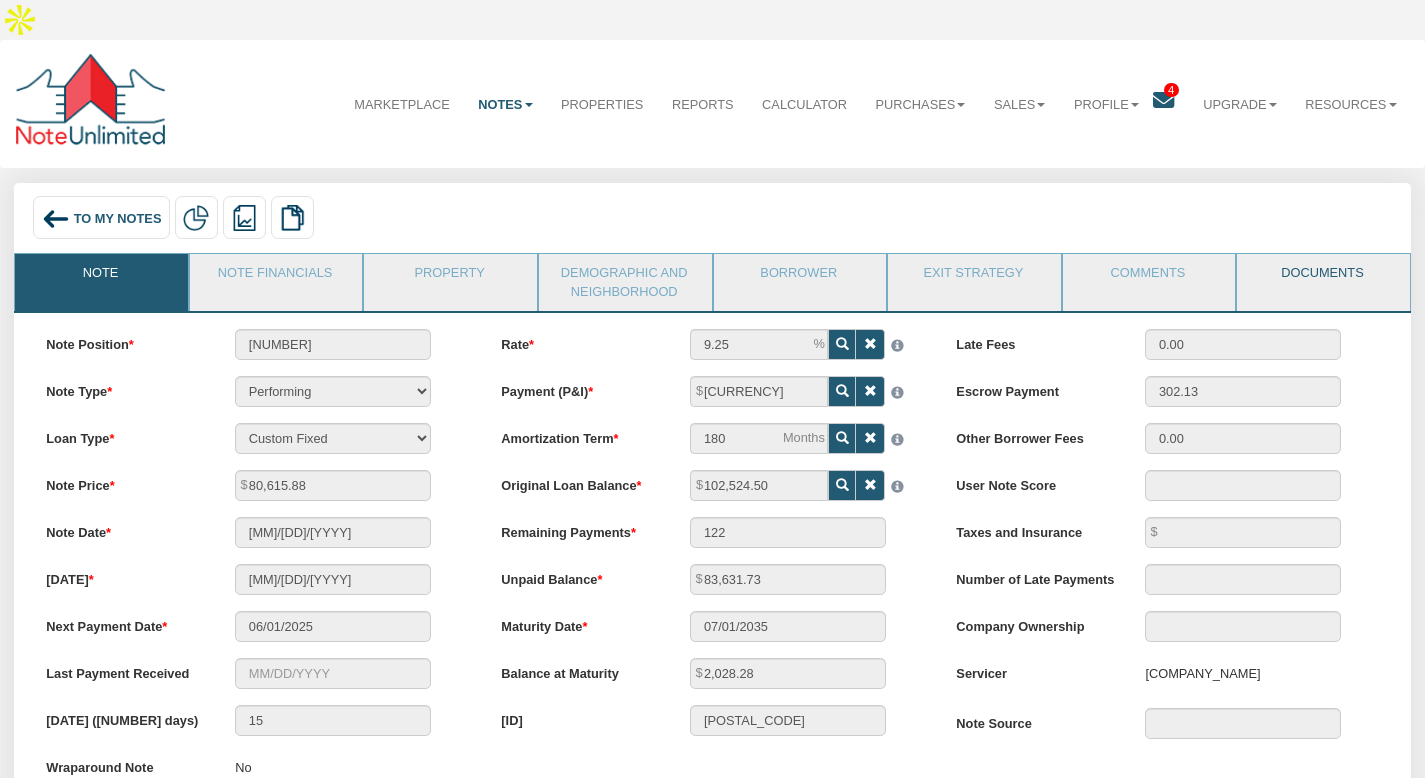 click on "Documents" at bounding box center (100, 279) 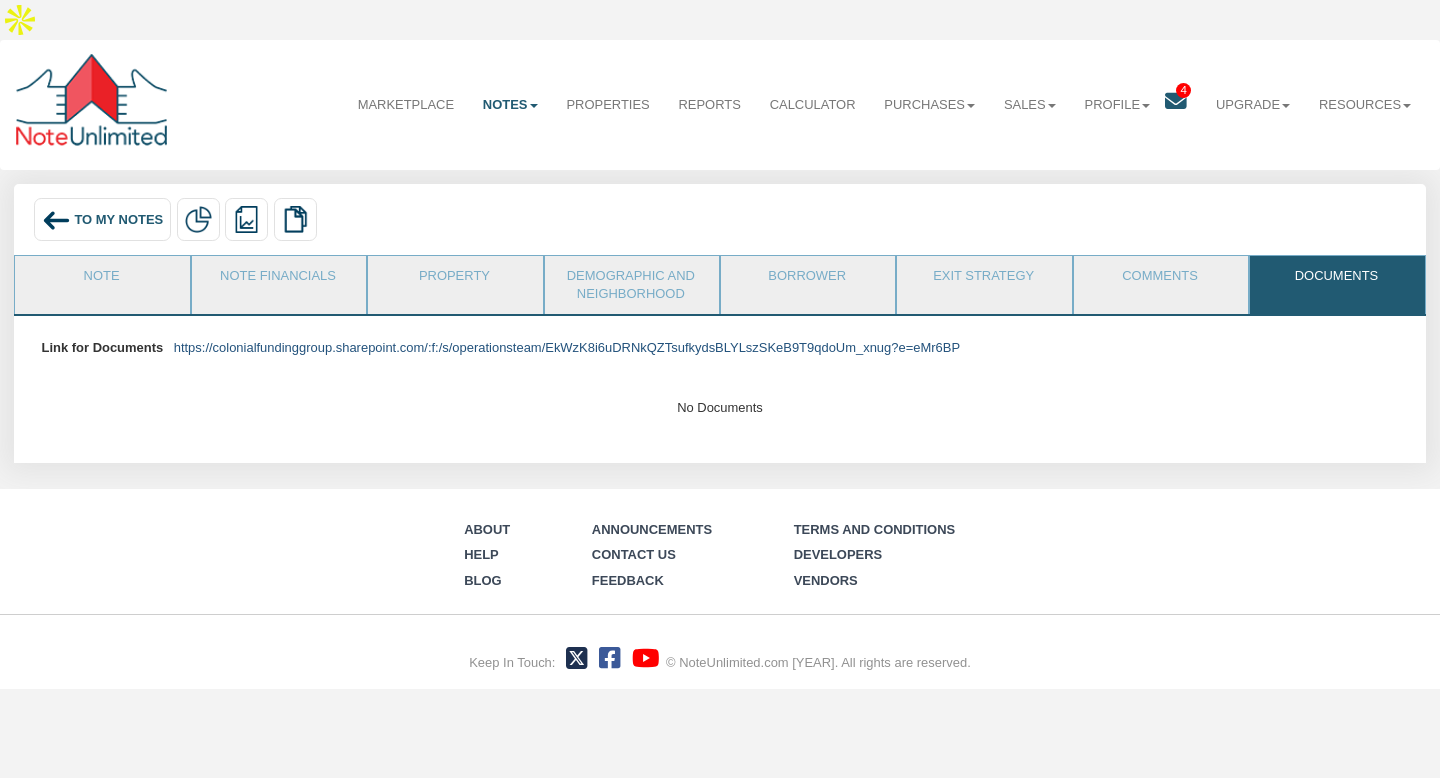 click on "https://colonialfundinggroup.sharepoint.com/:f:/s/operationsteam/EkWzK8i6uDRNkQZTsufkydsBLYLszSKeB9T9qdoUm_xnug?e=eMr6BP" at bounding box center [567, 347] 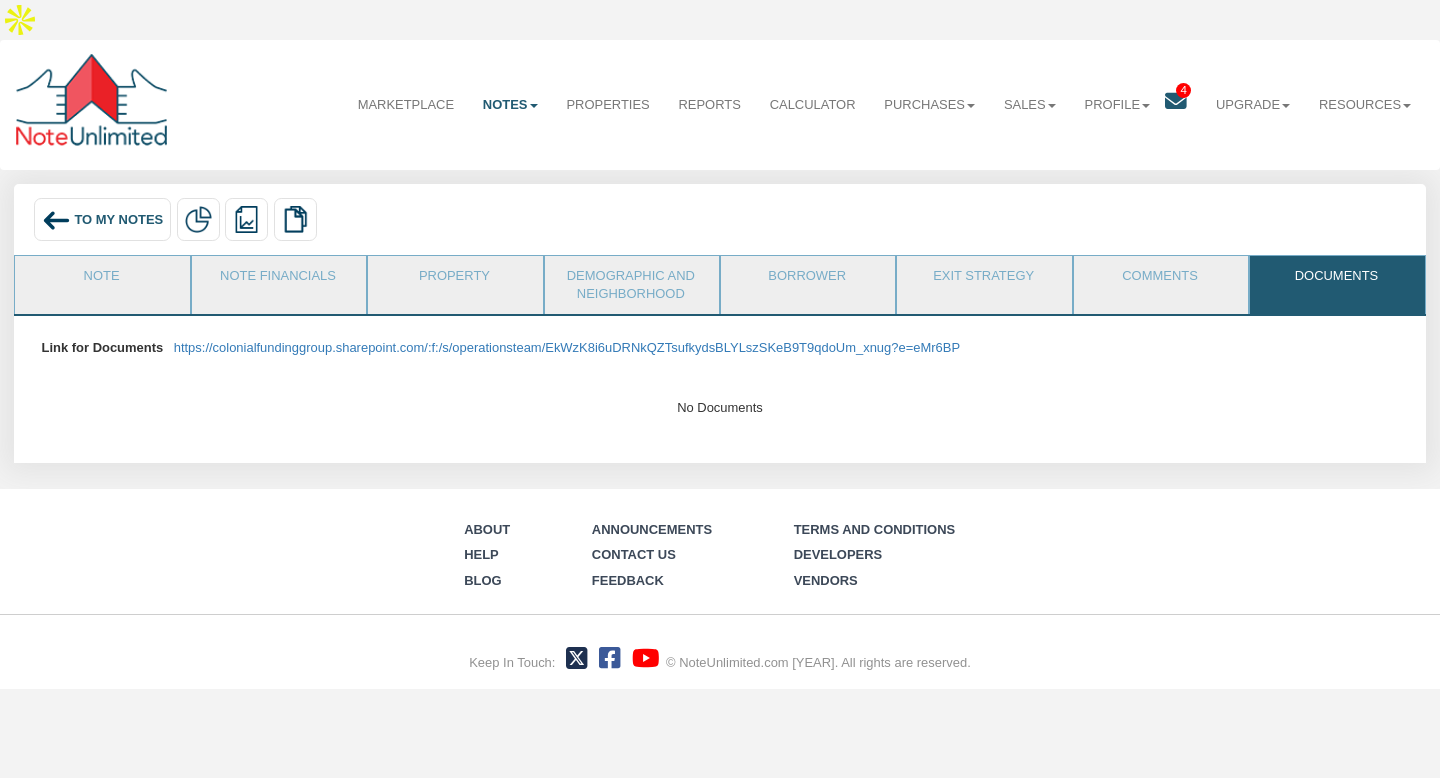 click on "To My Notes" at bounding box center (103, 219) 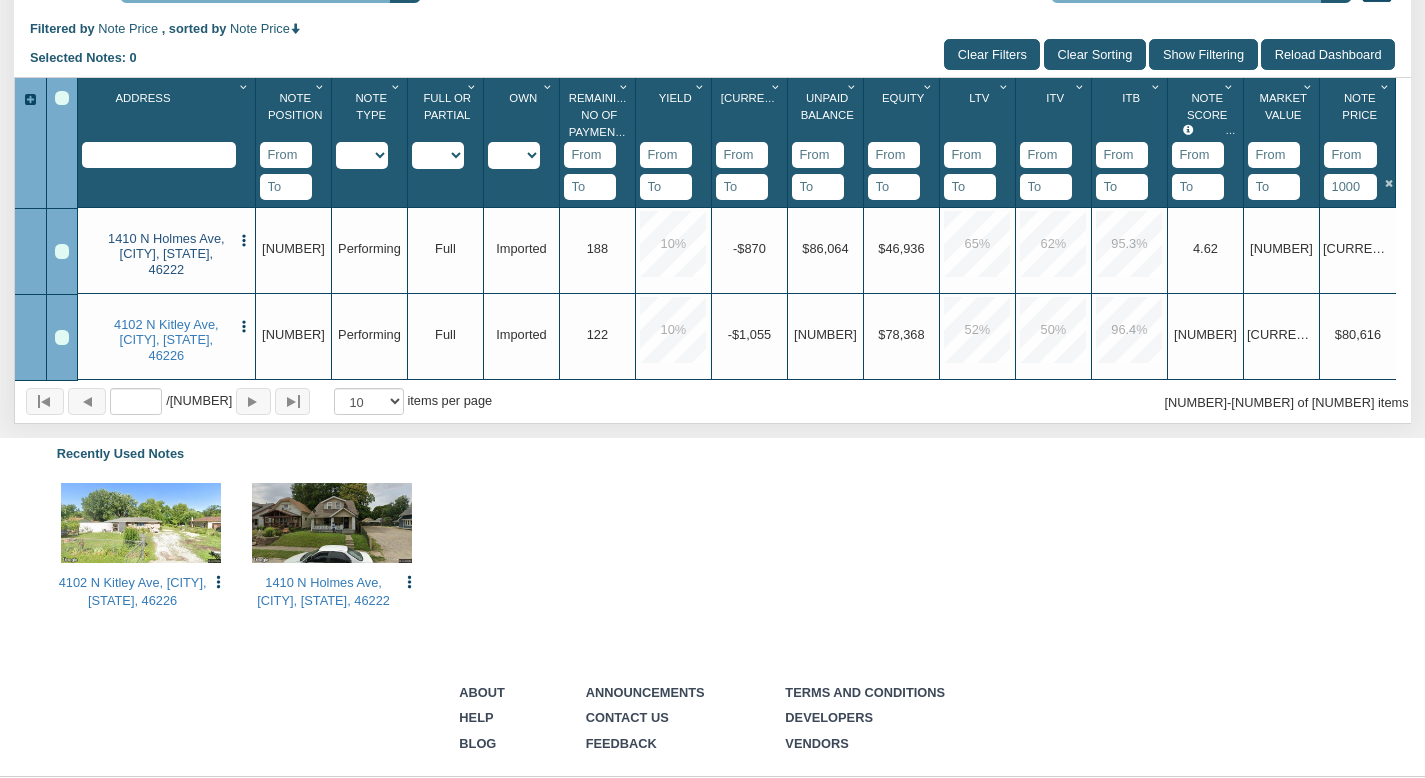 scroll, scrollTop: 374, scrollLeft: 0, axis: vertical 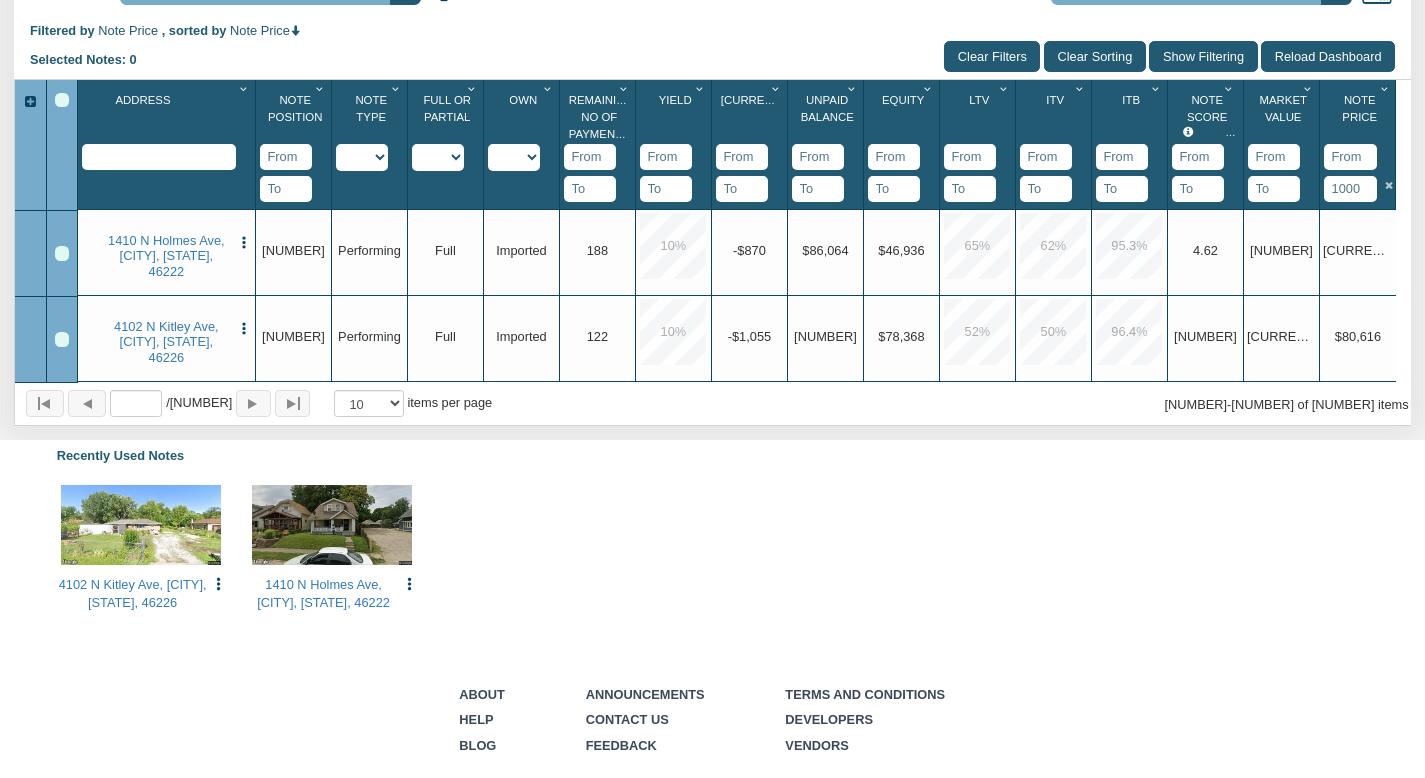 click on "4102 N Kitley Ave, Indianapolis, IN, 46226
View
Copy to My Dashboard
Delete
Payments" at bounding box center [713, 549] 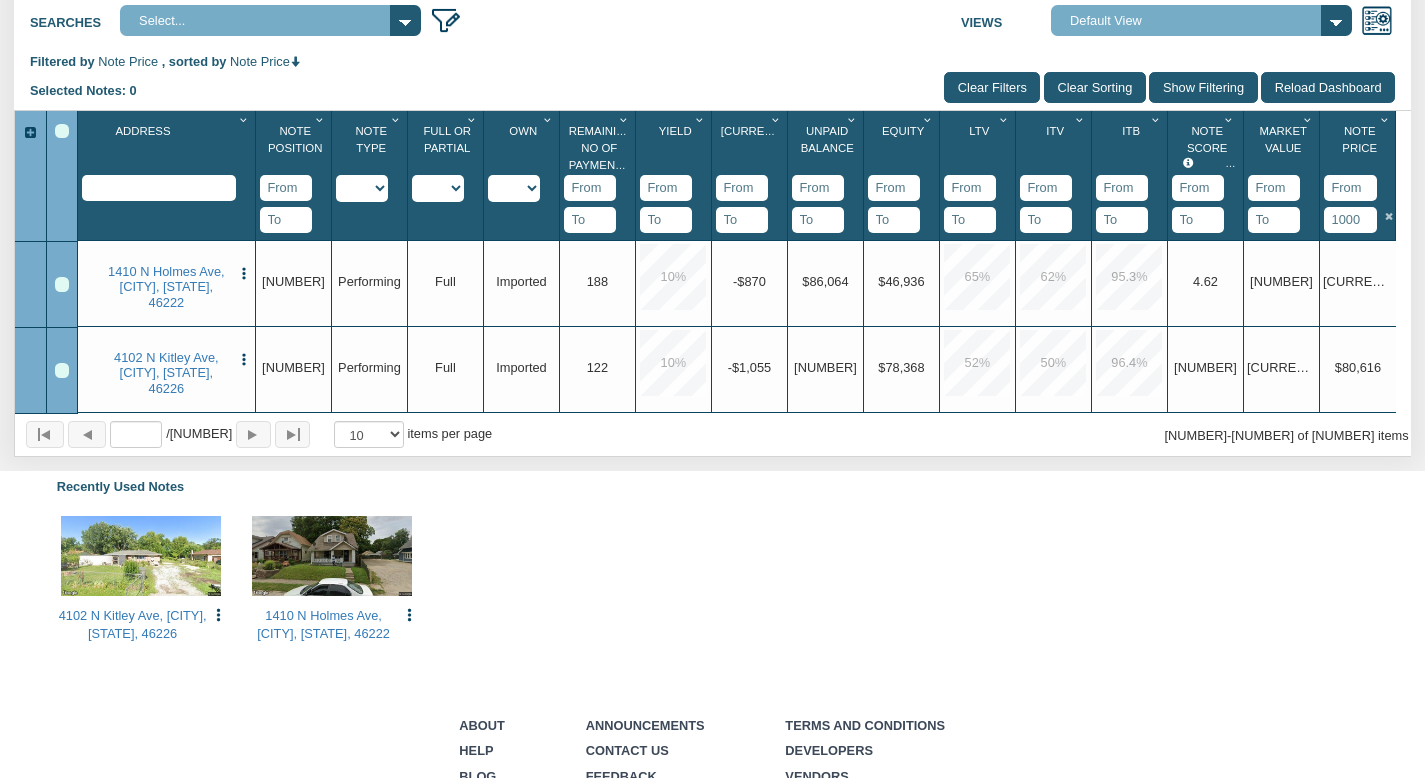 scroll, scrollTop: 259, scrollLeft: 0, axis: vertical 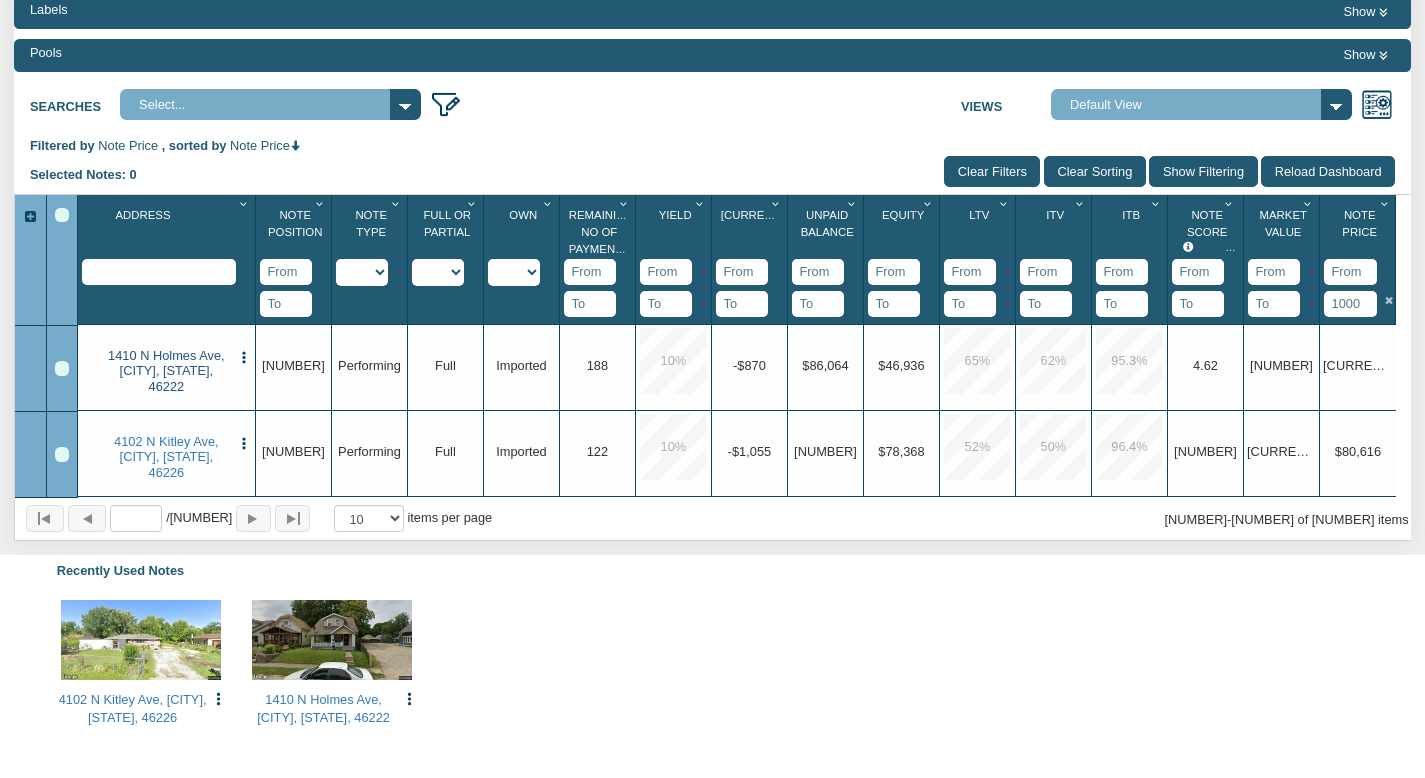 click on "1410 N Holmes Ave, Indianapolis, IN, 46222" at bounding box center [166, 371] 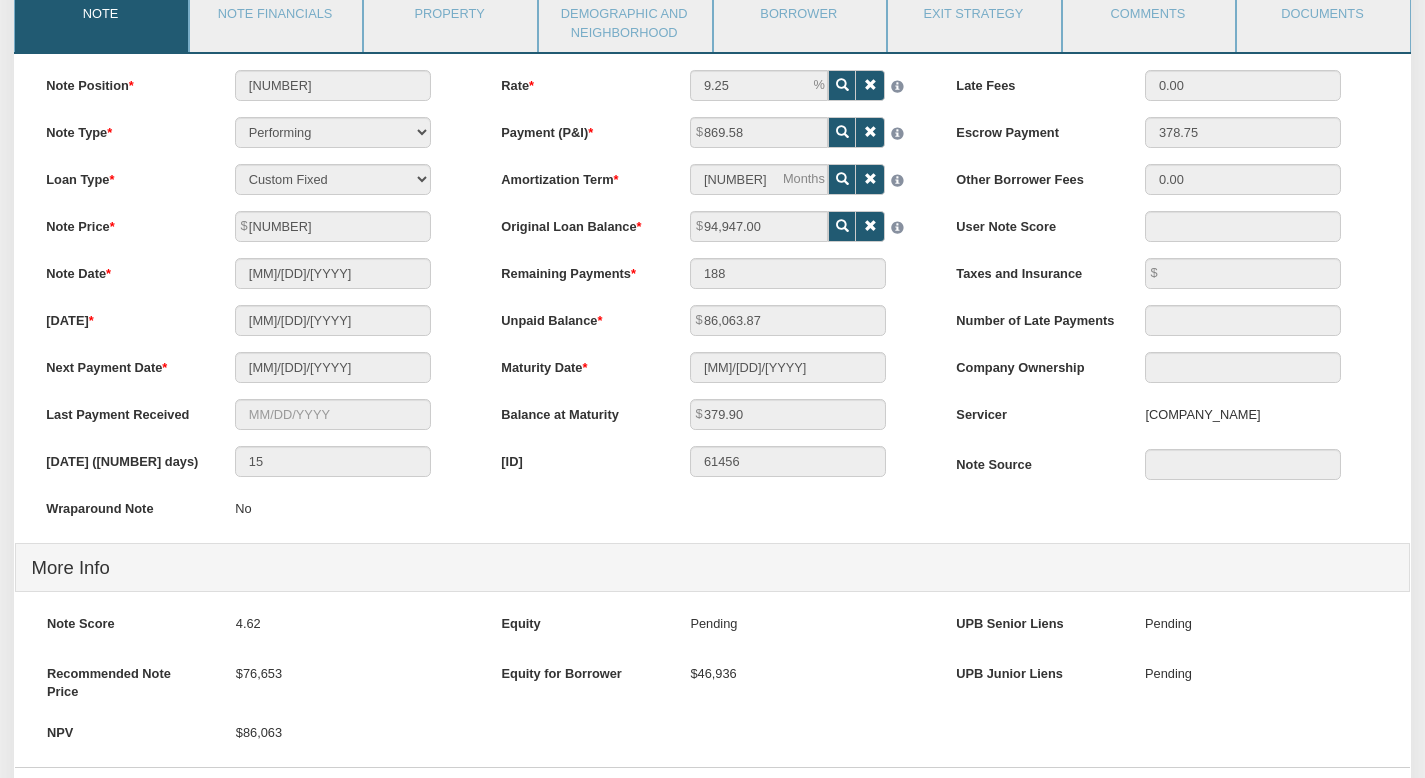 scroll, scrollTop: 0, scrollLeft: 0, axis: both 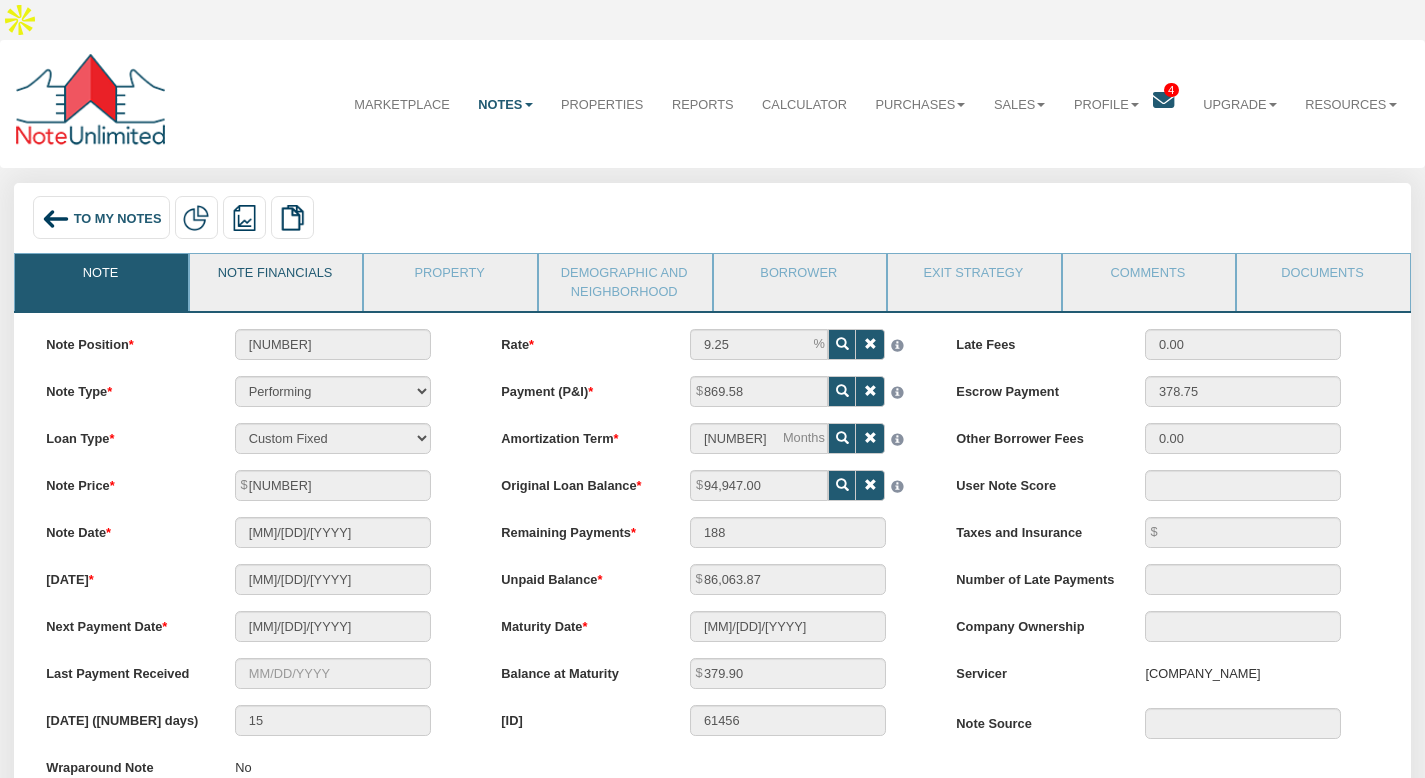 click on "Note Financials" at bounding box center (100, 279) 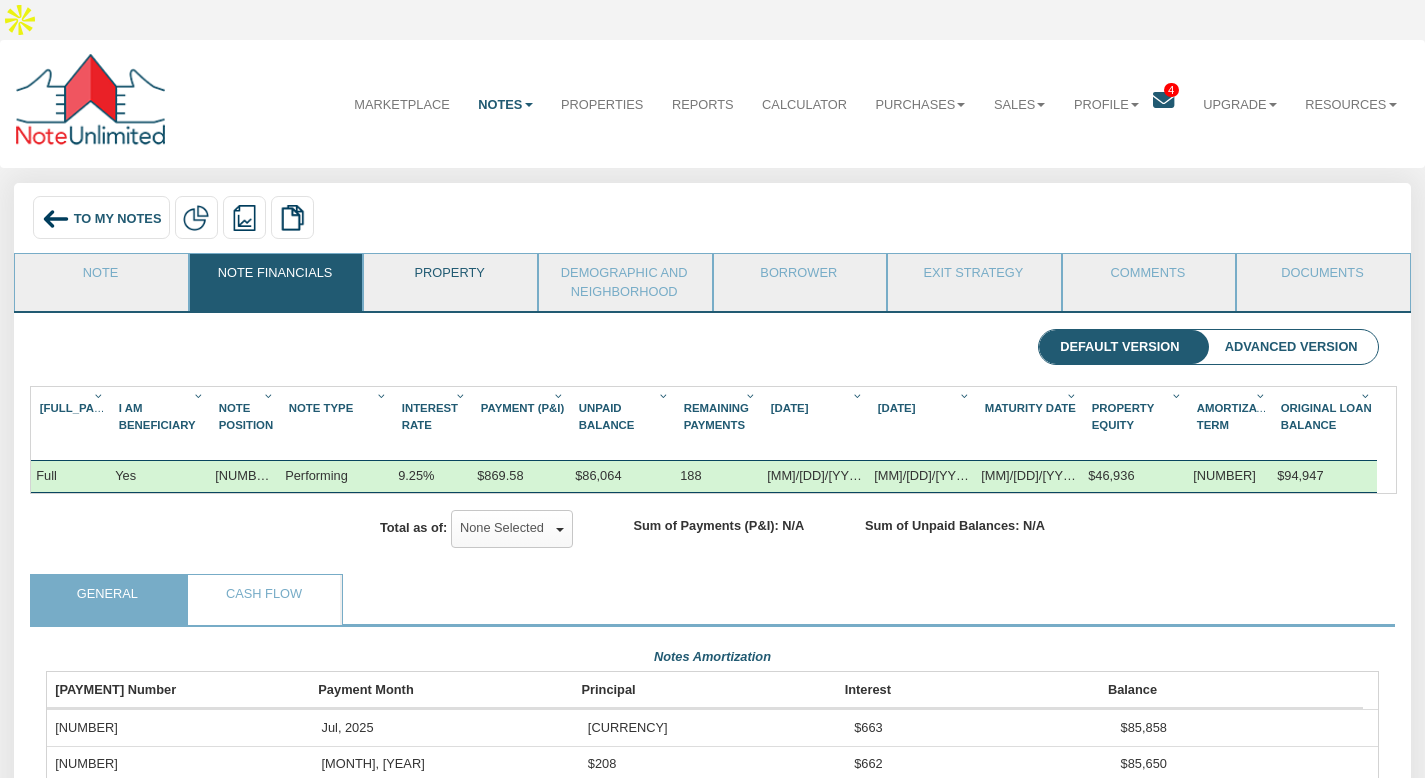 click on "Property" at bounding box center (100, 279) 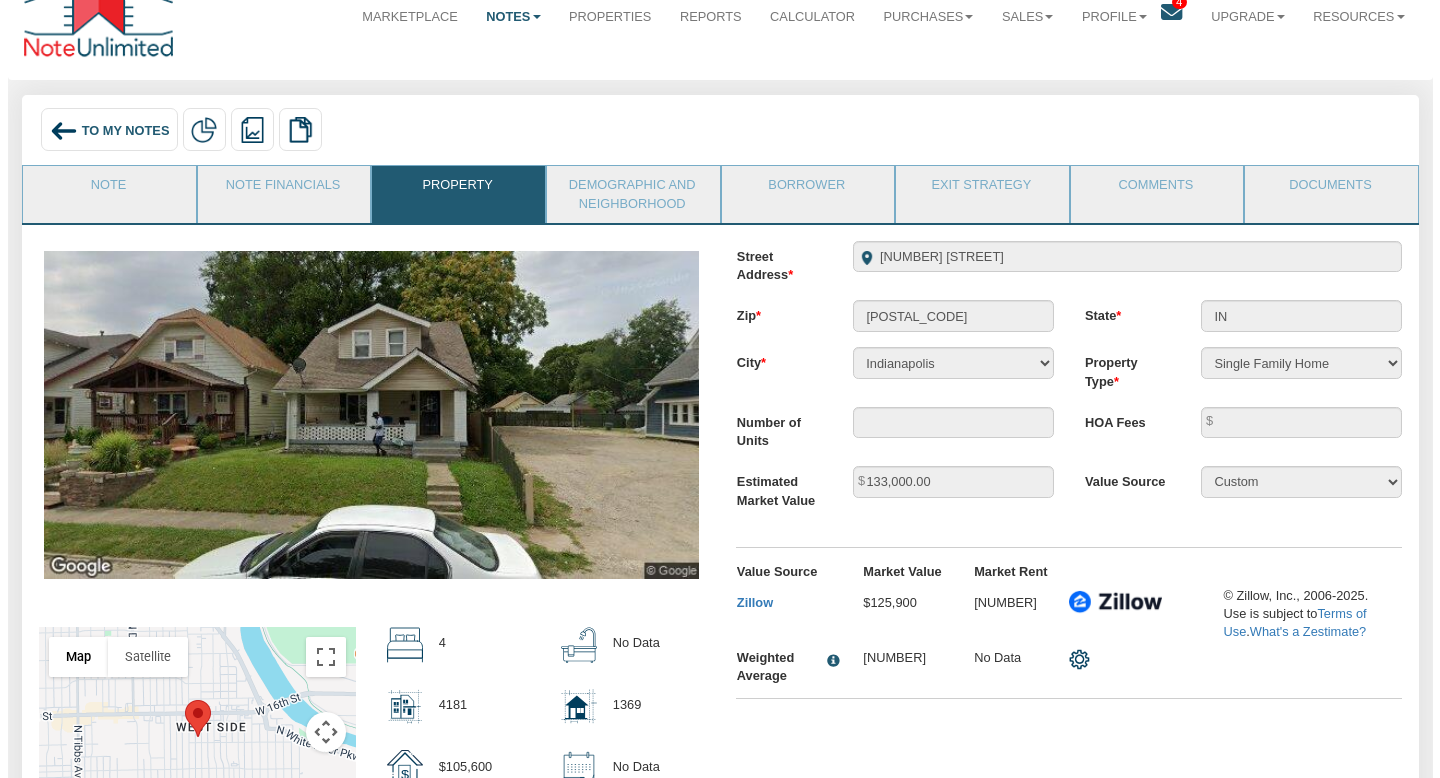 scroll, scrollTop: 0, scrollLeft: 0, axis: both 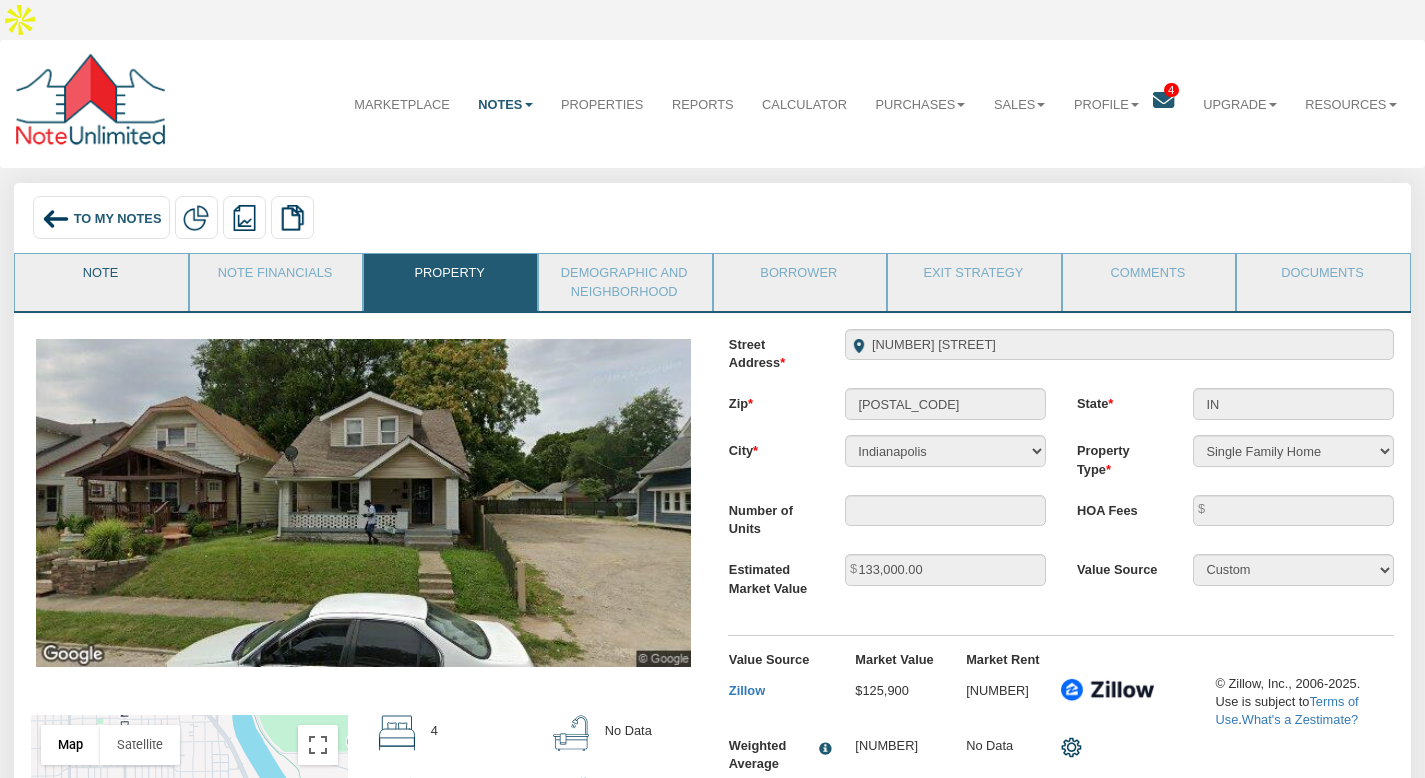 click on "Note" at bounding box center (100, 279) 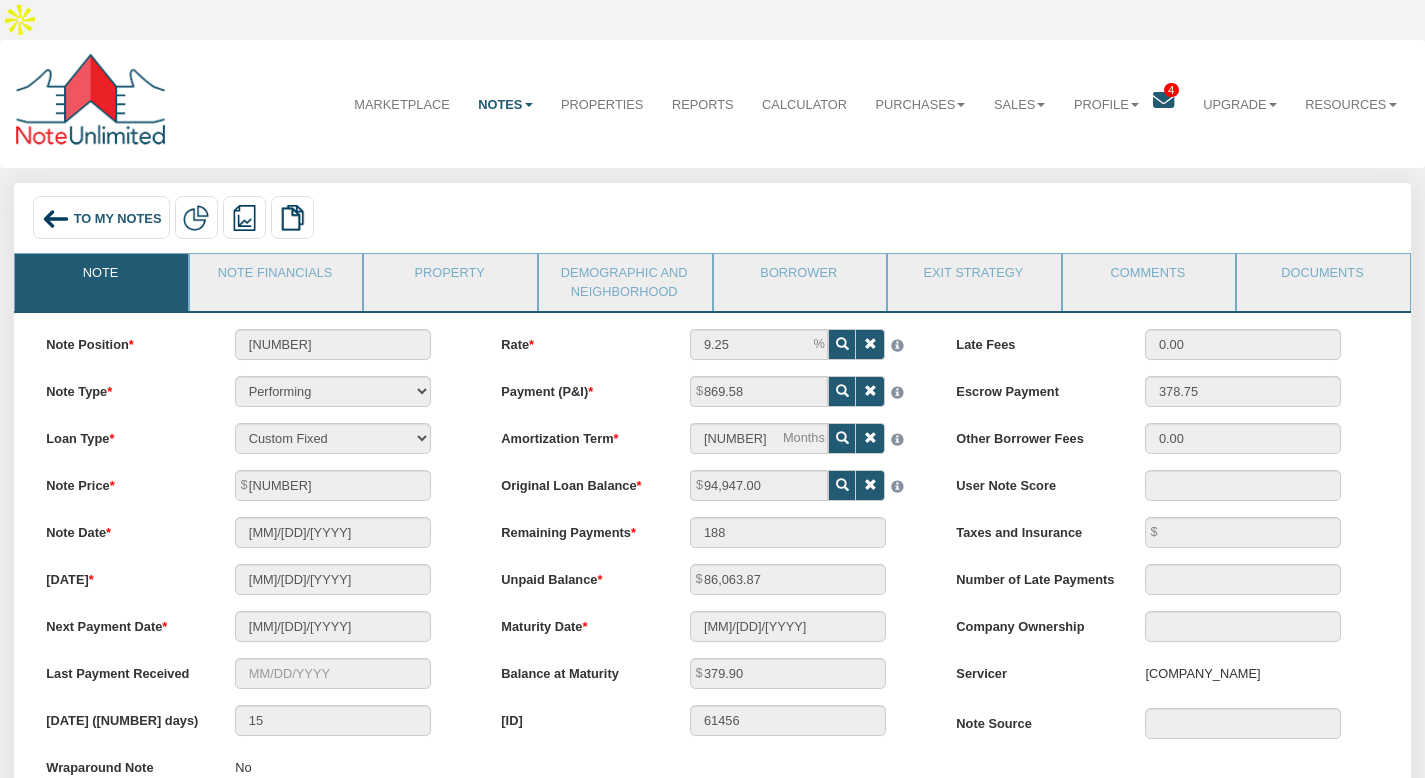 click on "To My Notes" at bounding box center (118, 217) 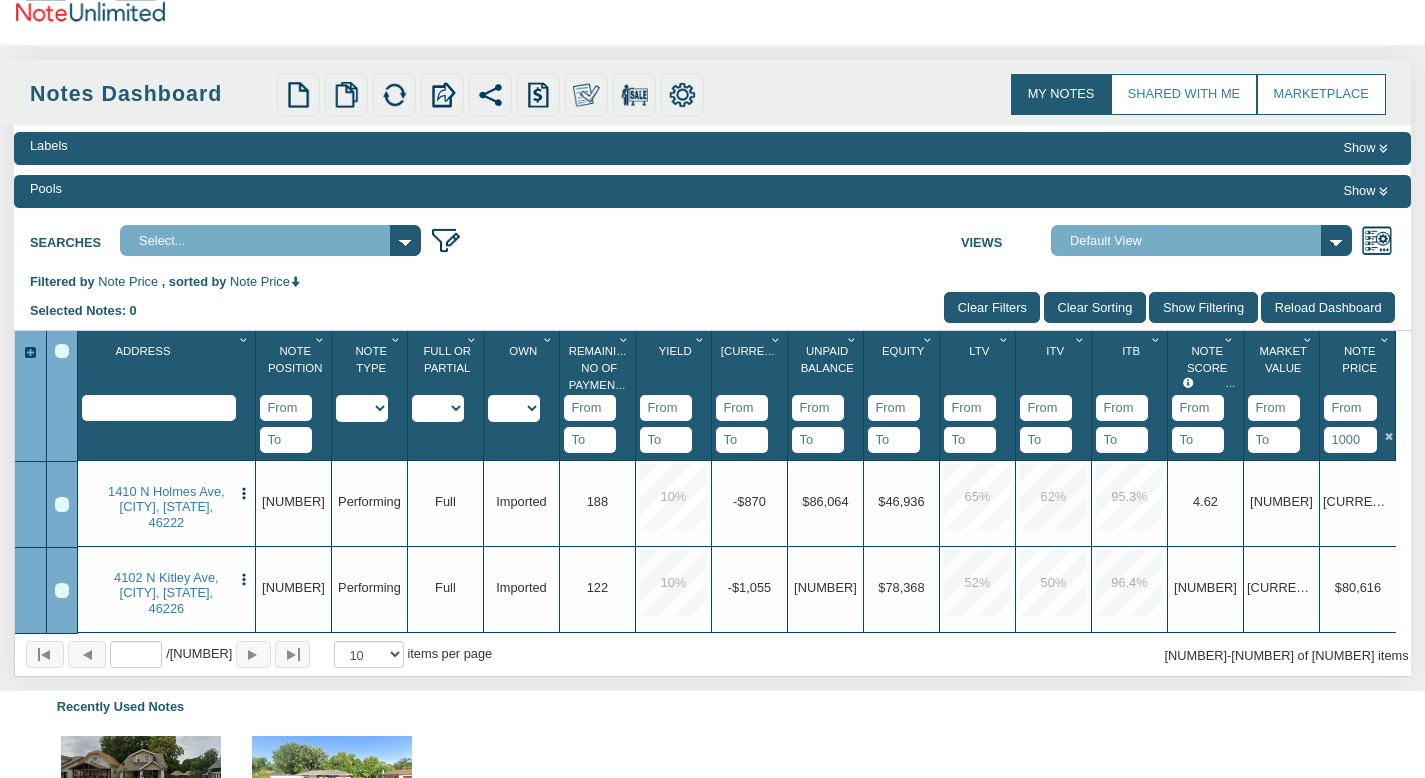 scroll, scrollTop: 122, scrollLeft: 0, axis: vertical 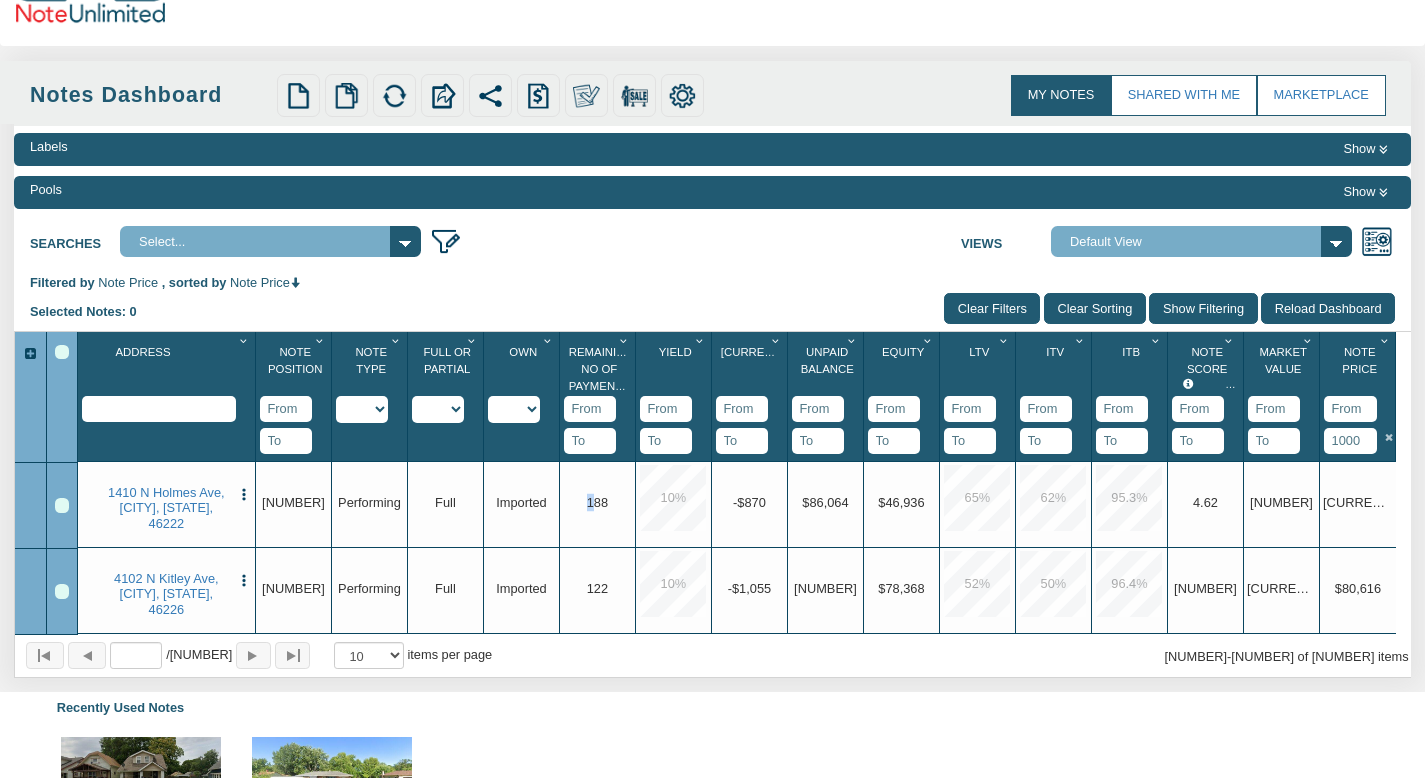 drag, startPoint x: 577, startPoint y: 470, endPoint x: 597, endPoint y: 467, distance: 20.22375 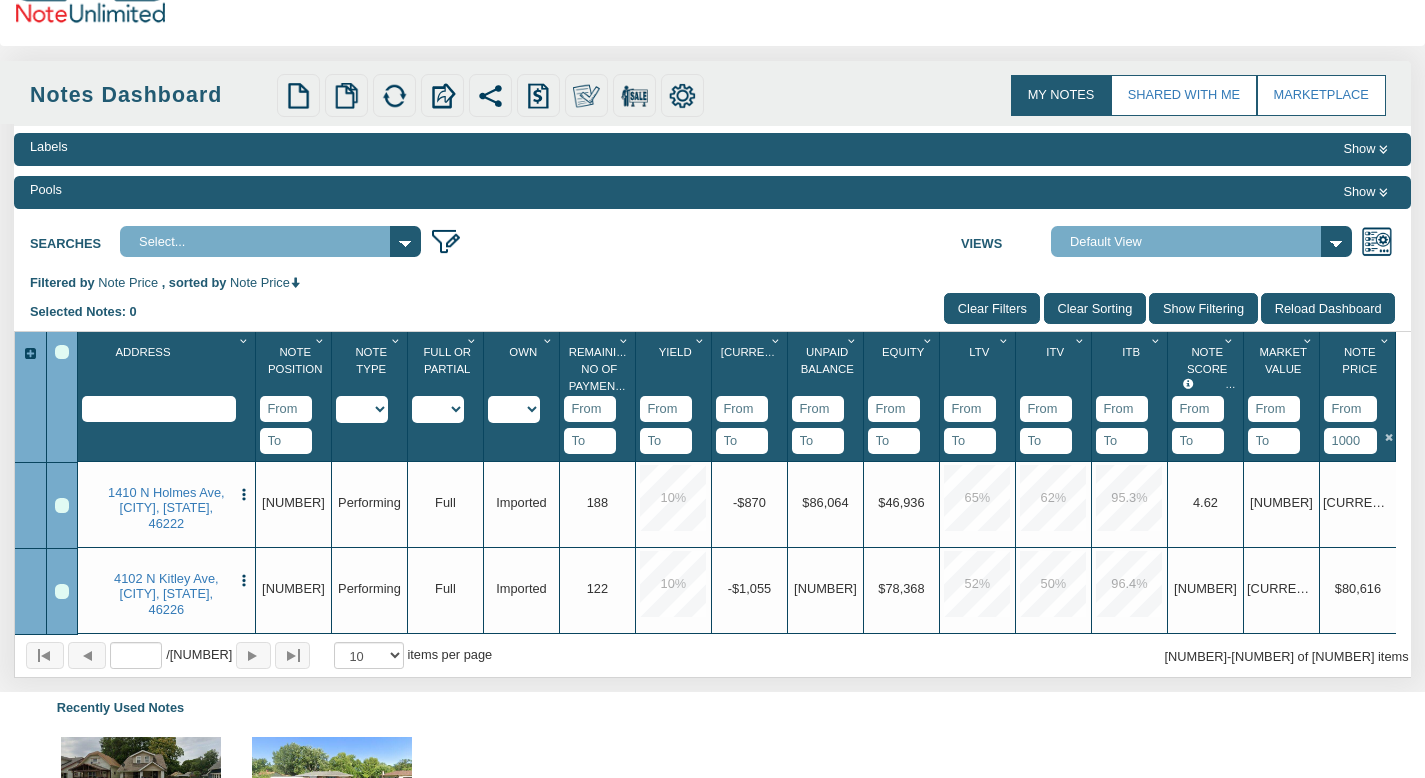 click on "-$870" at bounding box center [749, 501] 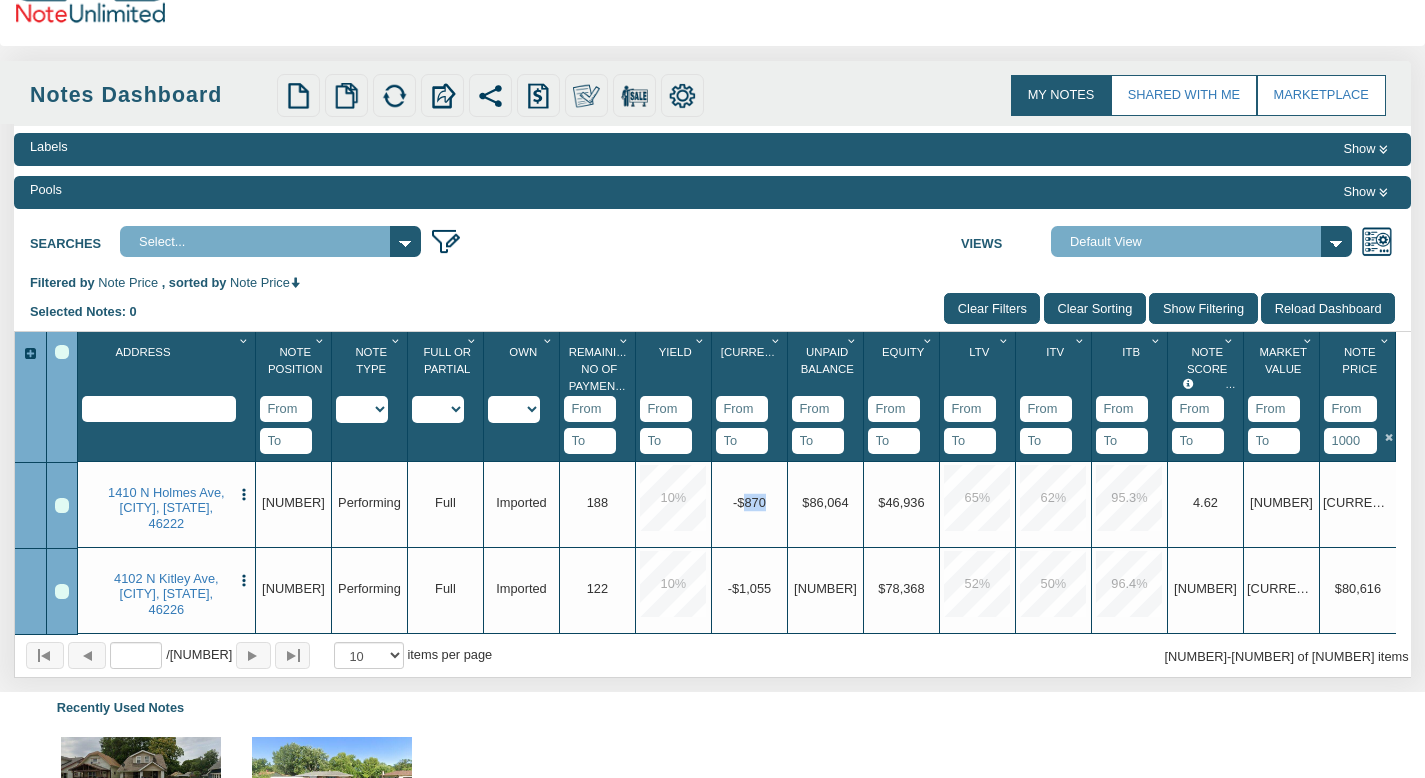 click on "-$870" at bounding box center (749, 501) 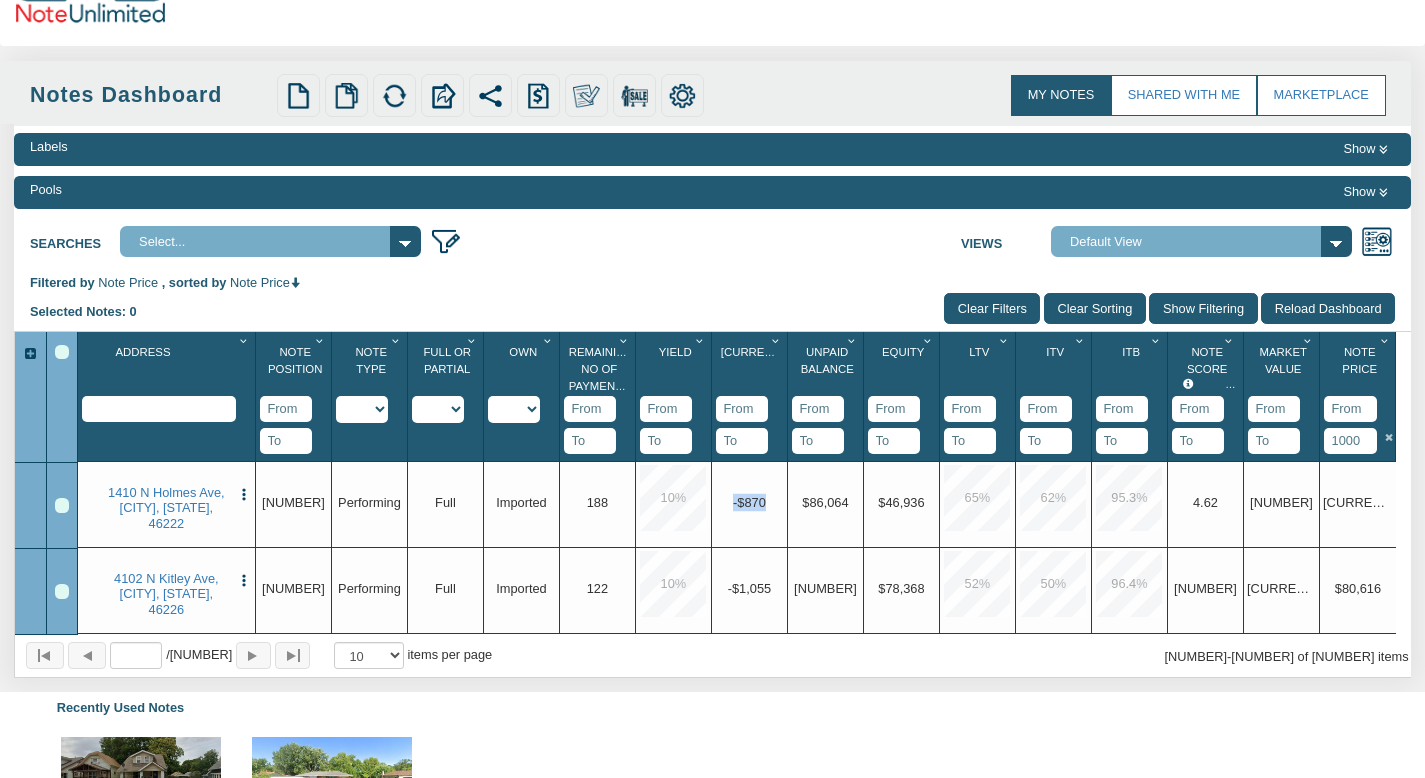 click on "-$870" at bounding box center (749, 501) 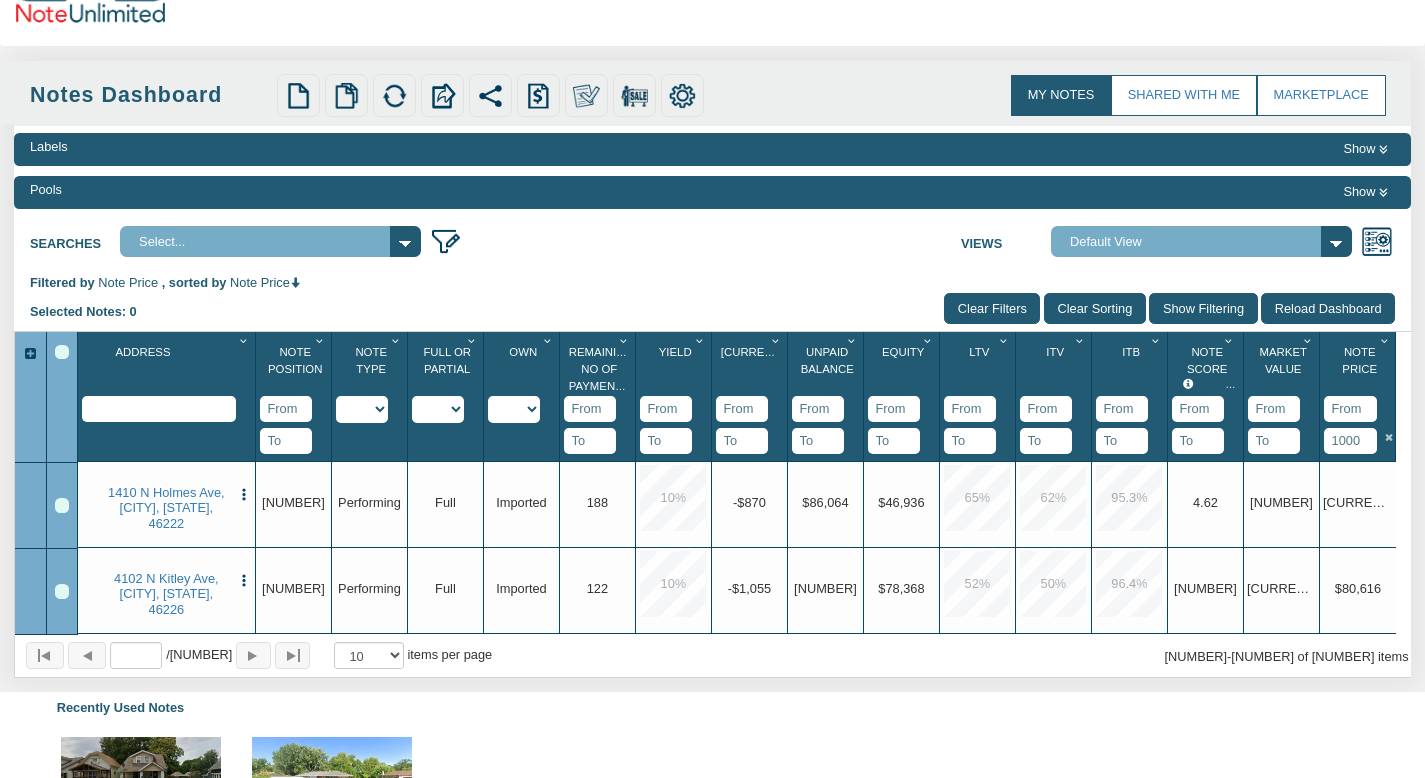 click on "[NUMBER]" at bounding box center (597, 501) 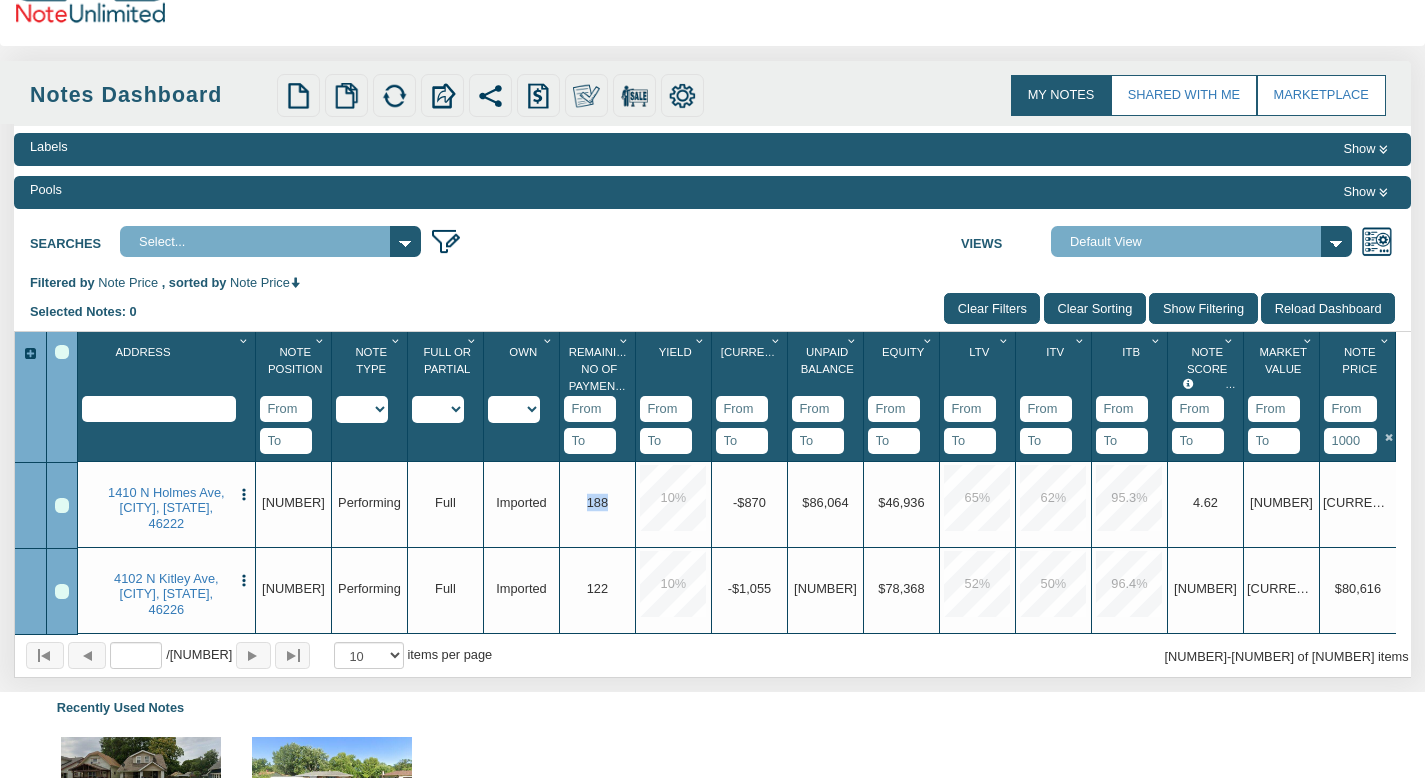 click on "[NUMBER]" at bounding box center (597, 501) 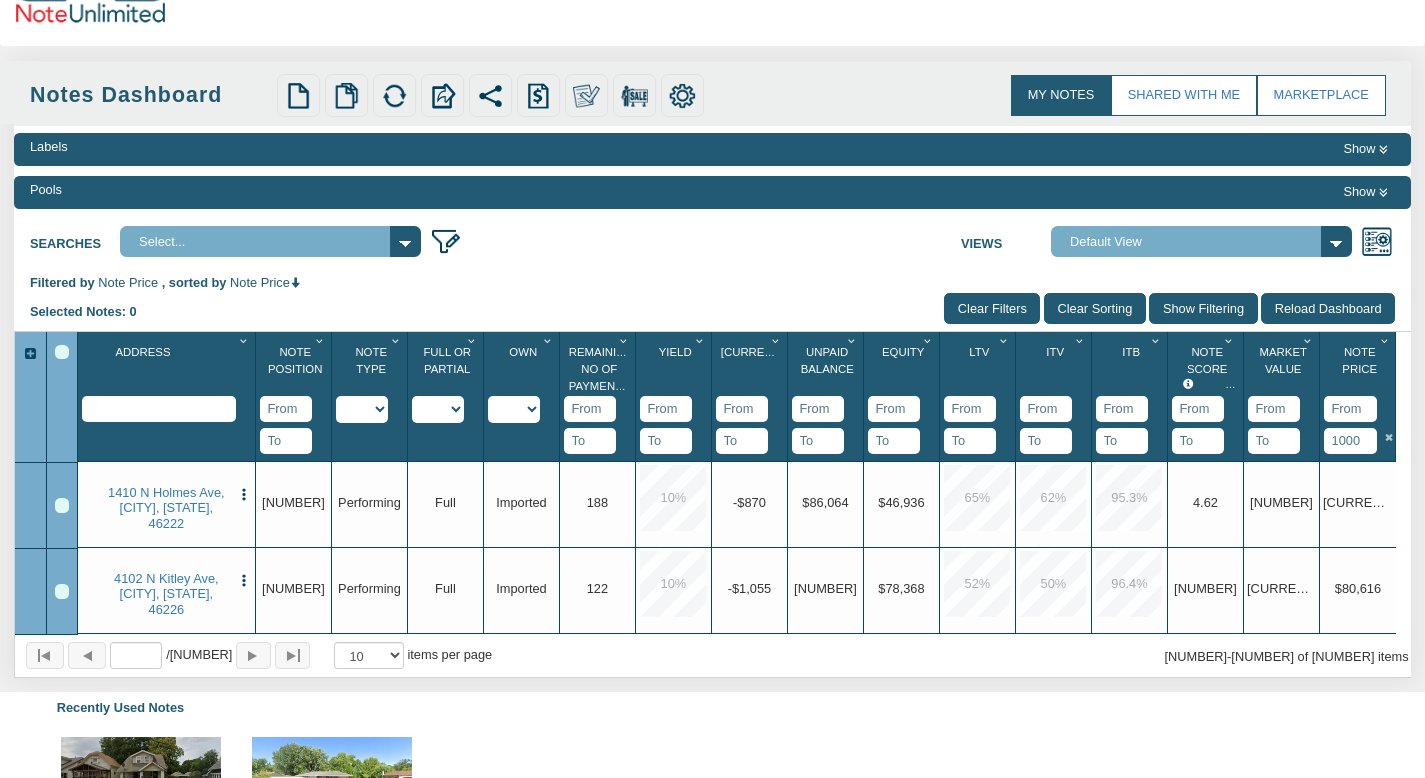 click on "-$870" at bounding box center (749, 501) 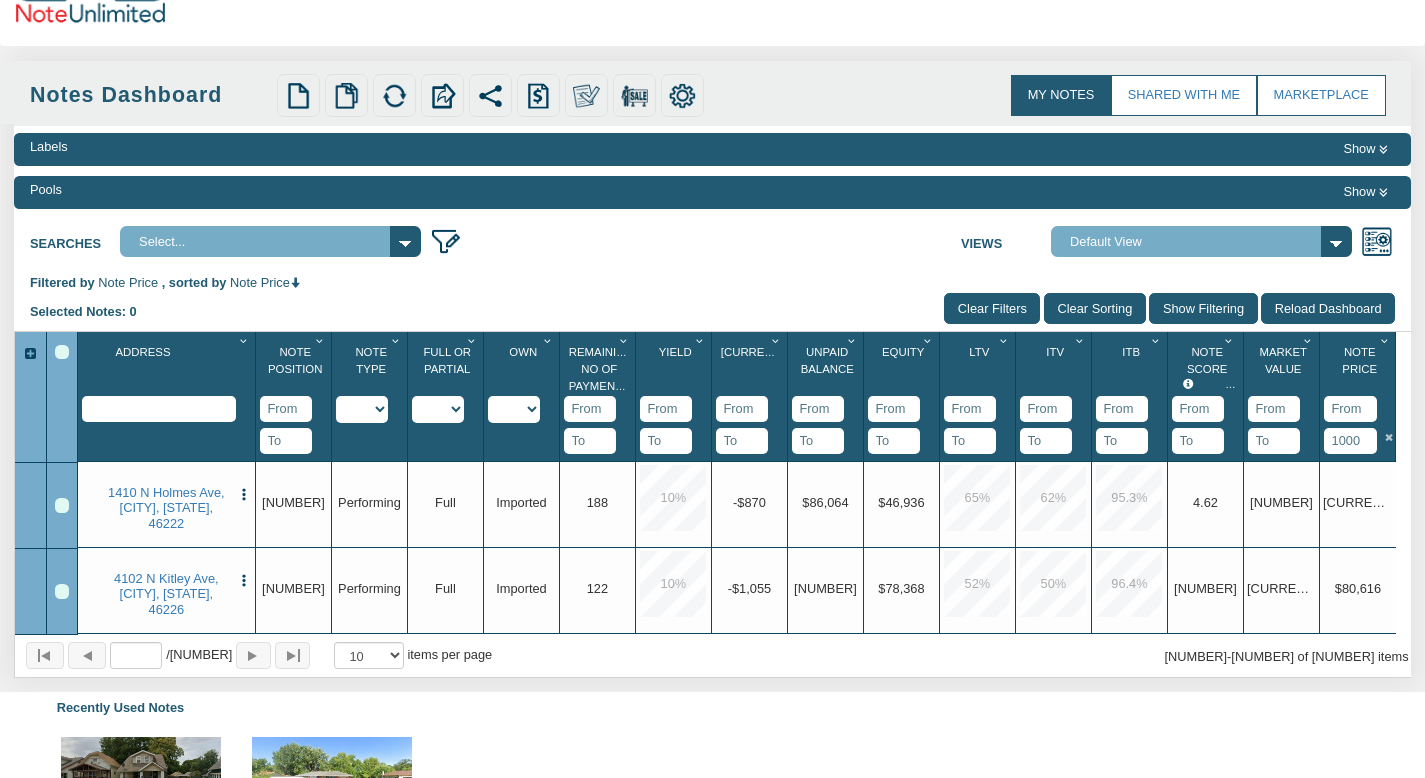 click on "-$870" at bounding box center [749, 501] 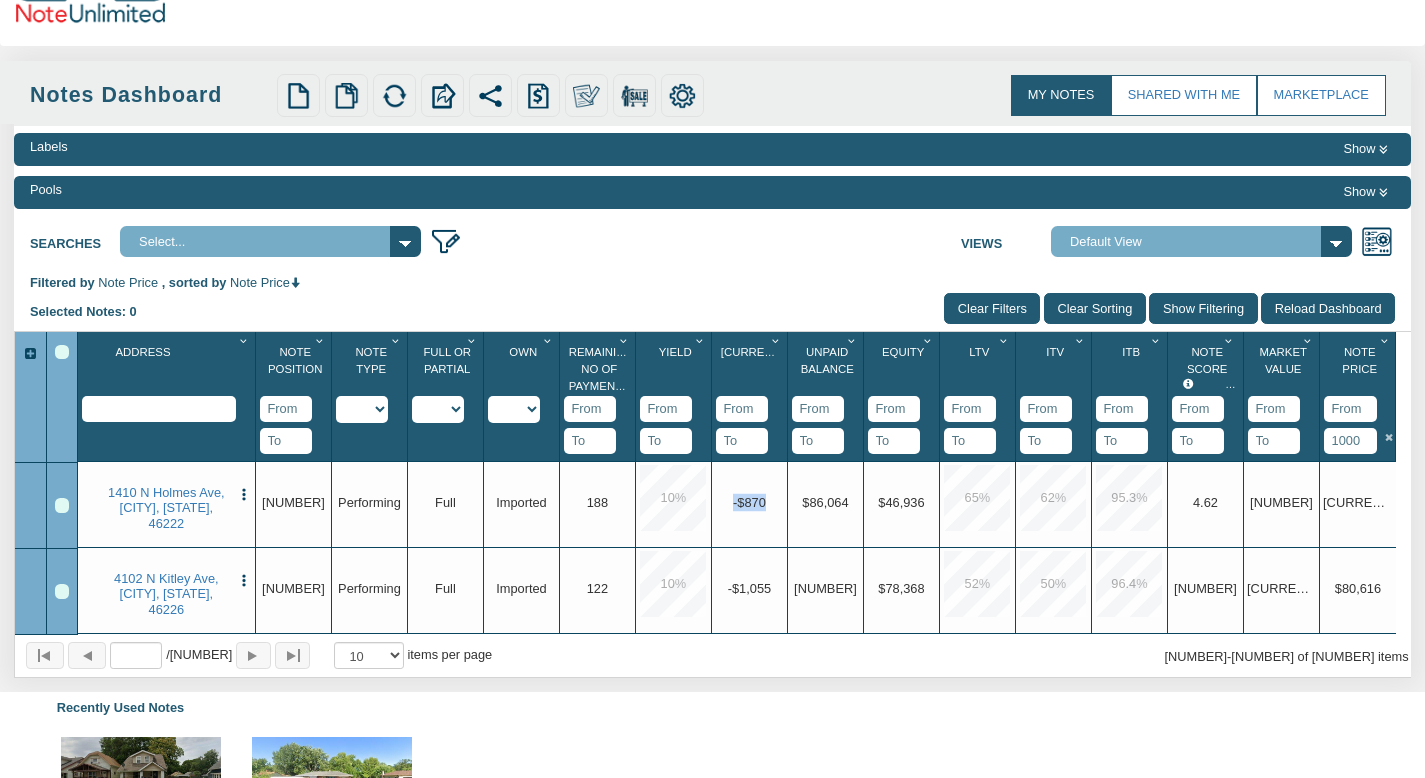 drag, startPoint x: 733, startPoint y: 471, endPoint x: 768, endPoint y: 466, distance: 35.35534 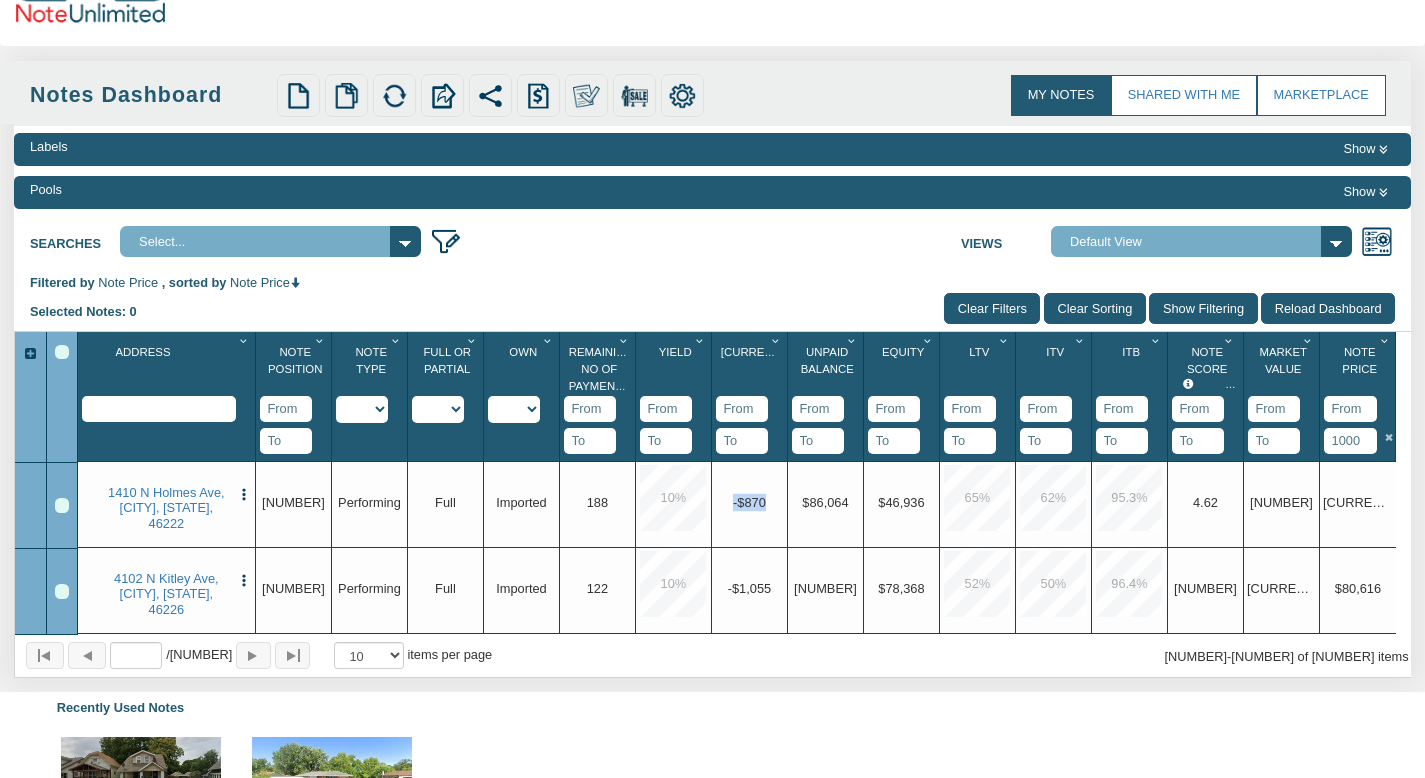 click on "Upgrade -$870" at bounding box center (749, 502) 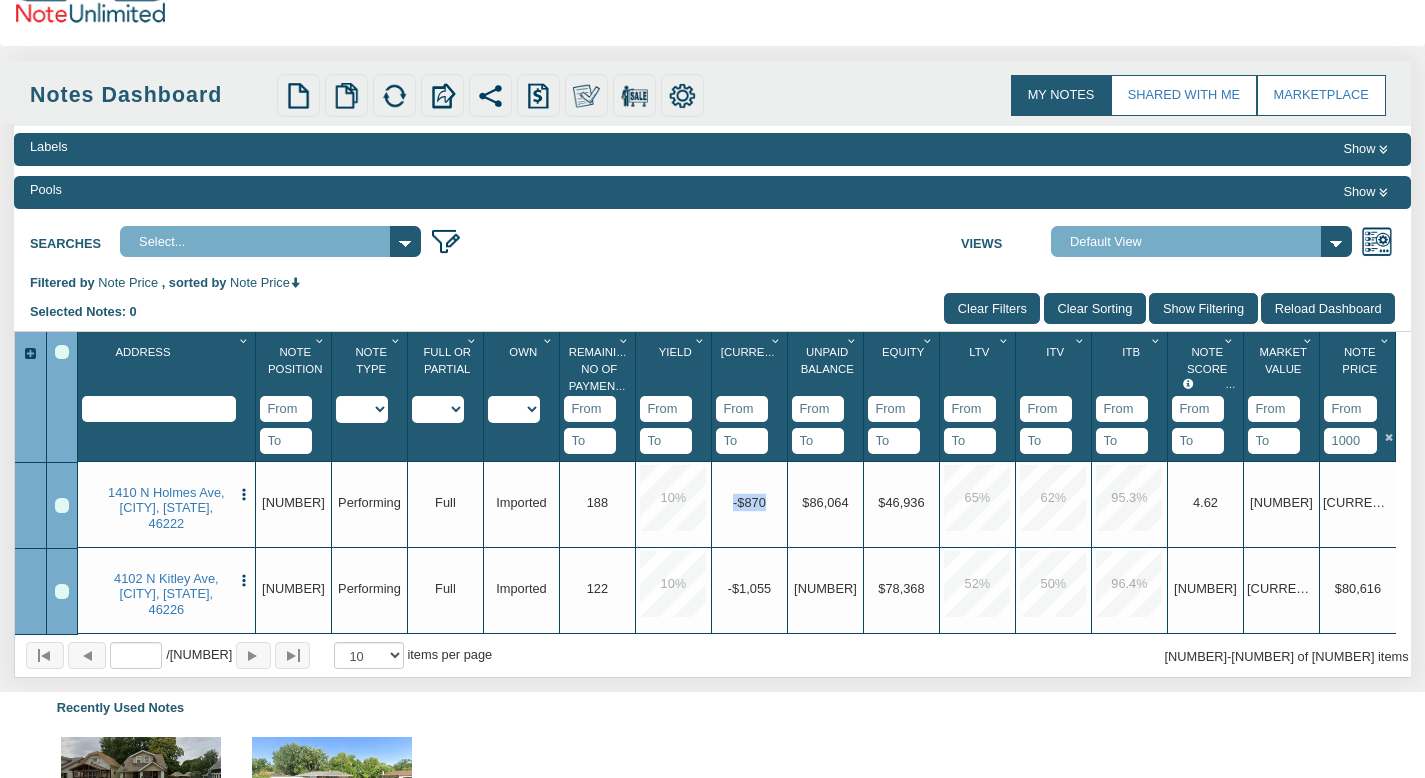 click on "Upgrade -$870" at bounding box center (749, 502) 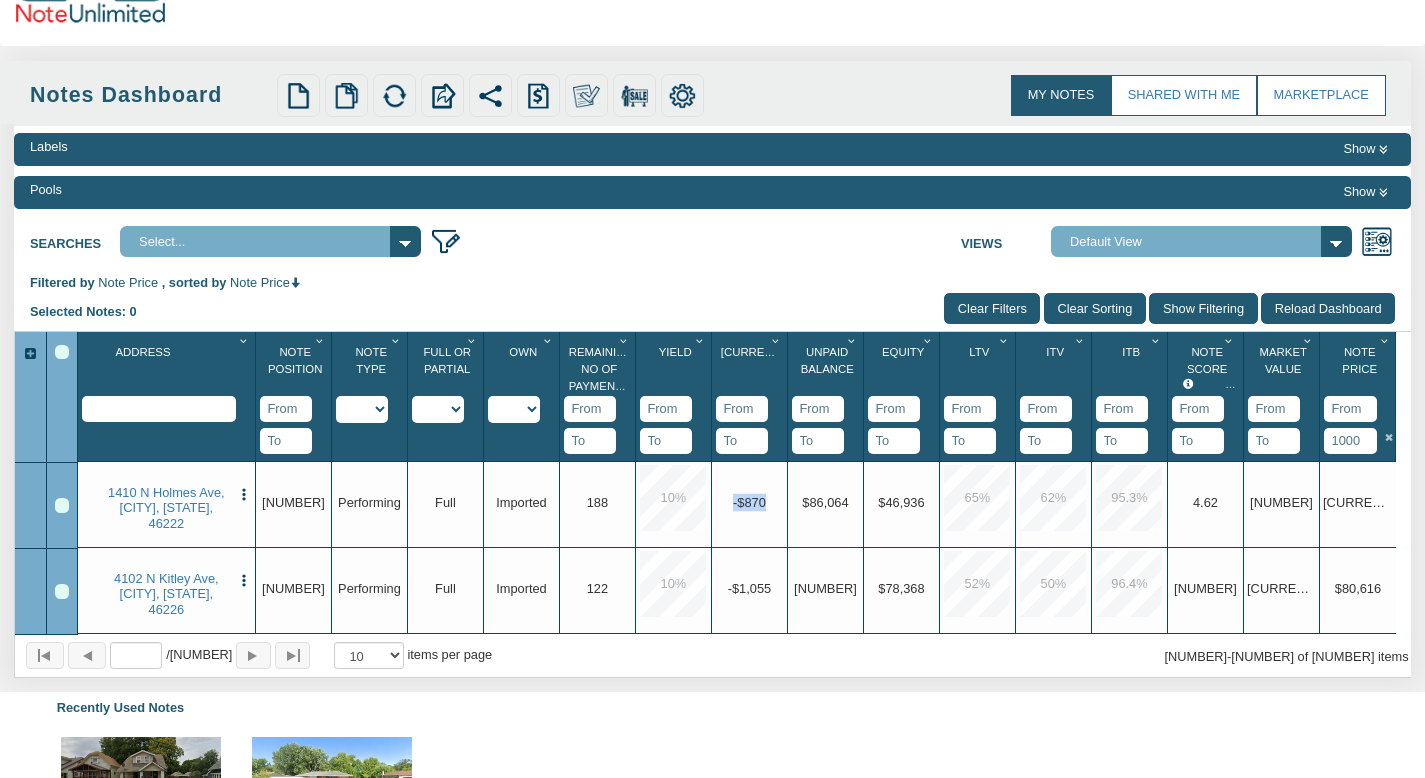 drag, startPoint x: 734, startPoint y: 468, endPoint x: 771, endPoint y: 467, distance: 37.01351 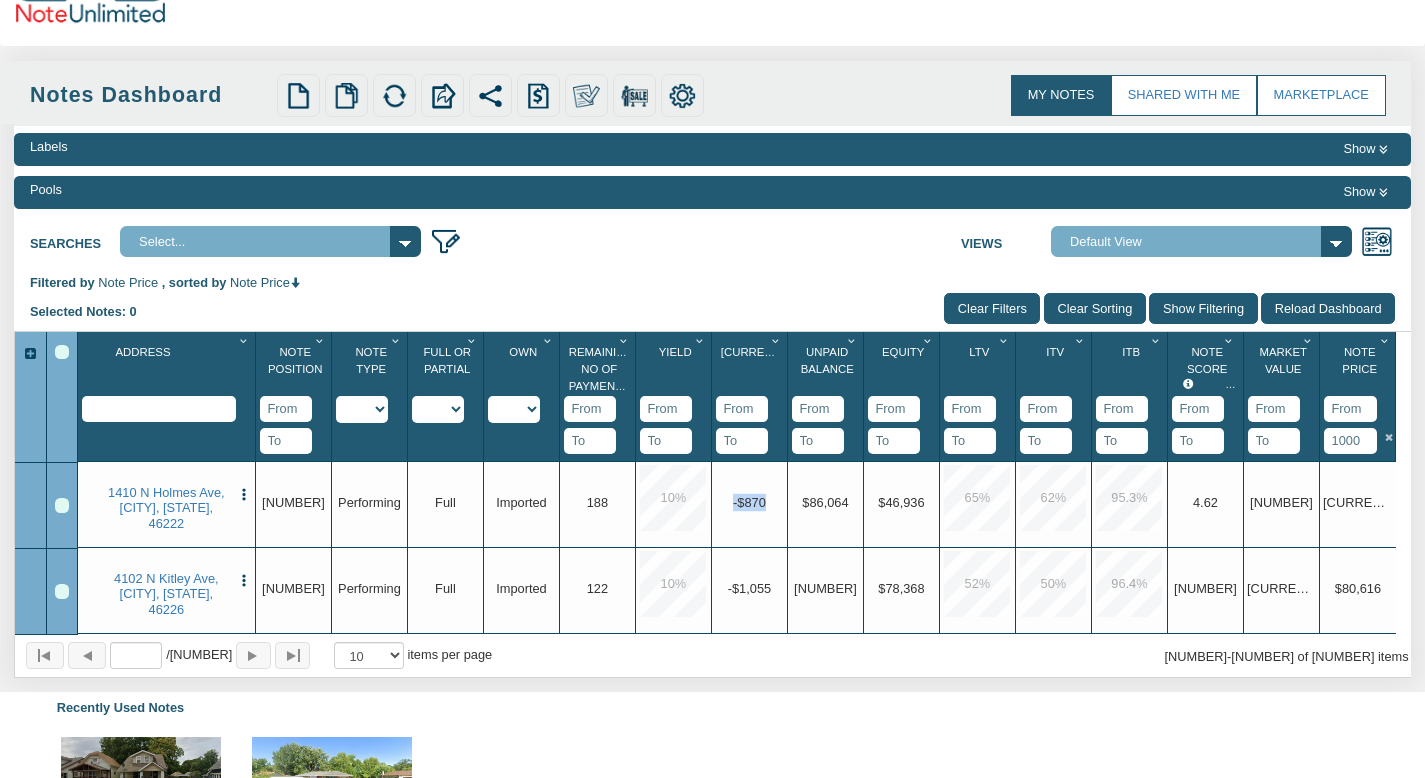 click on "Upgrade -$870" at bounding box center (749, 502) 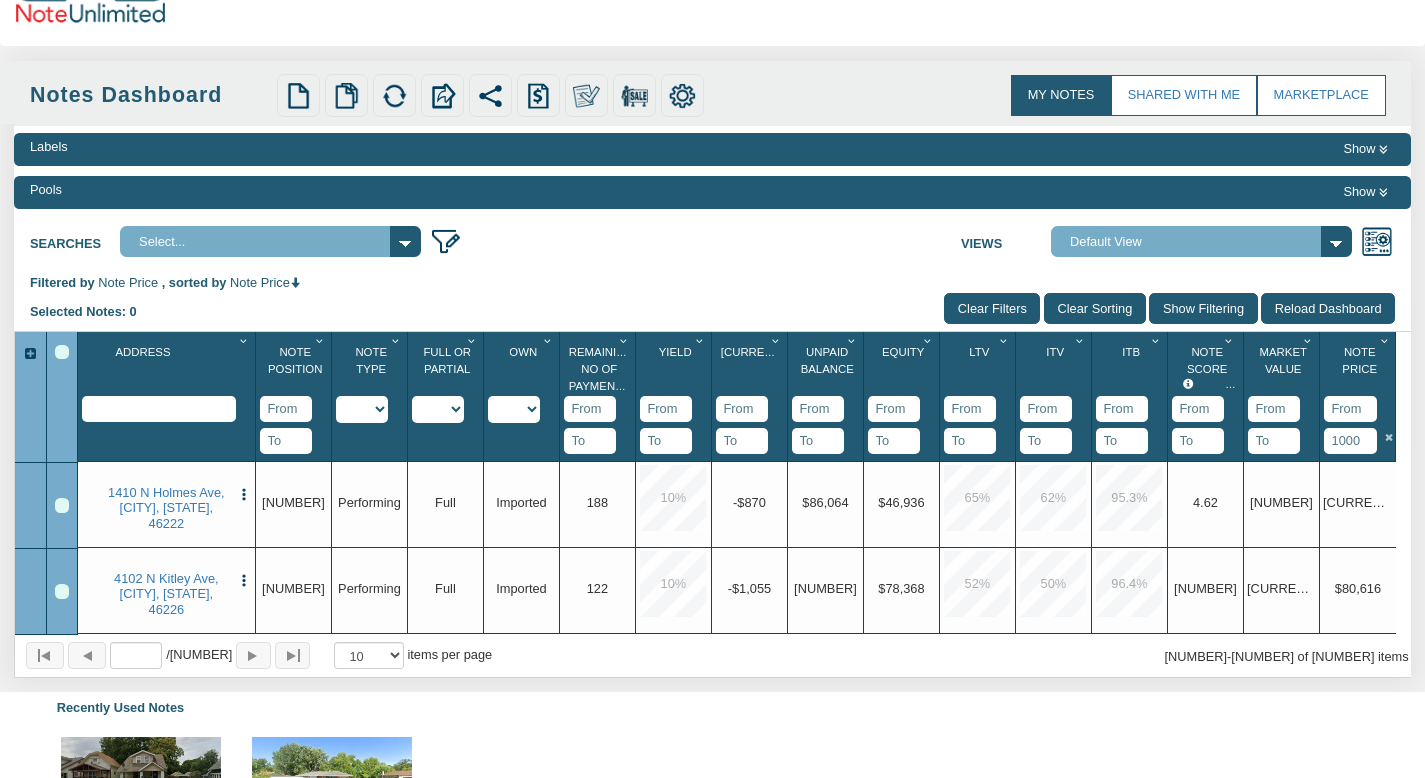 click on "Upgrade -$870" at bounding box center [749, 502] 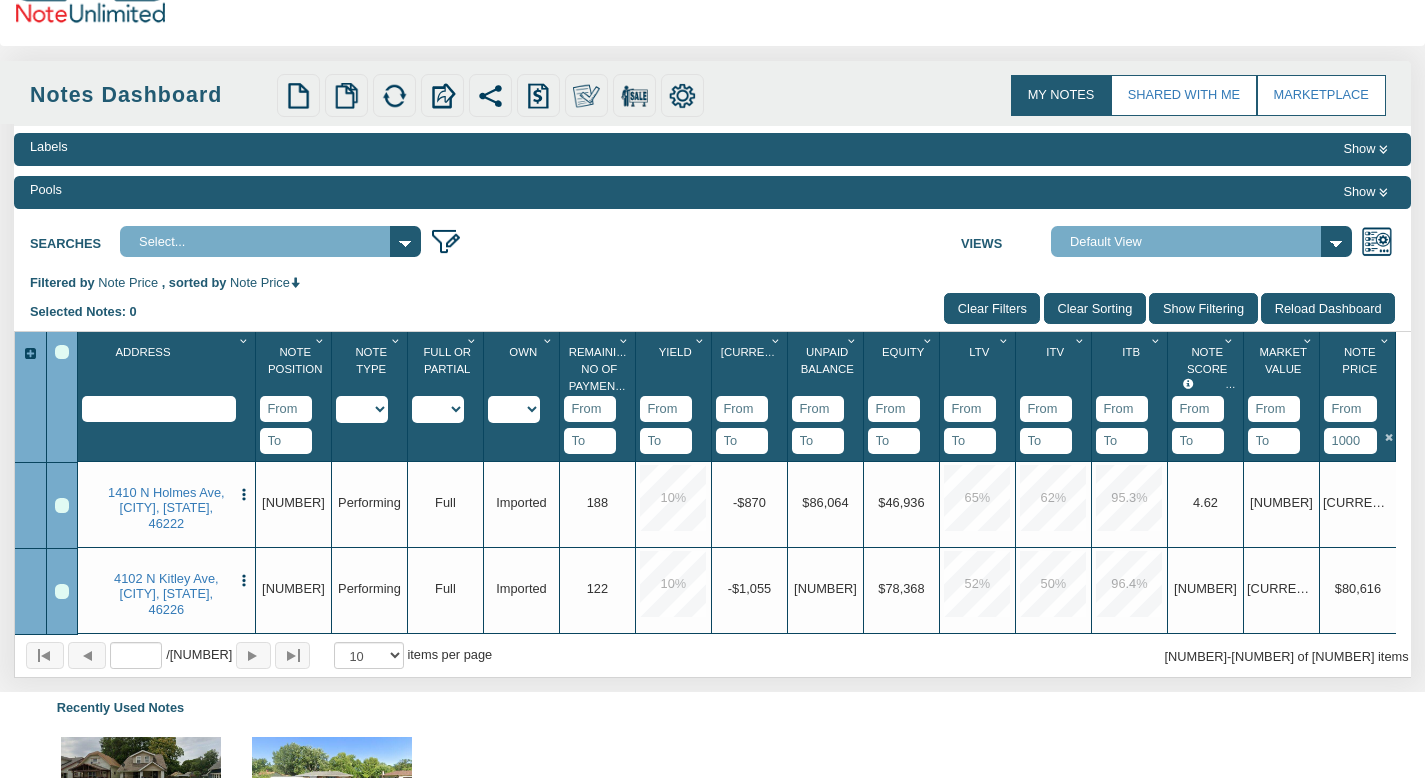click on "Upgrade -$870" at bounding box center (749, 502) 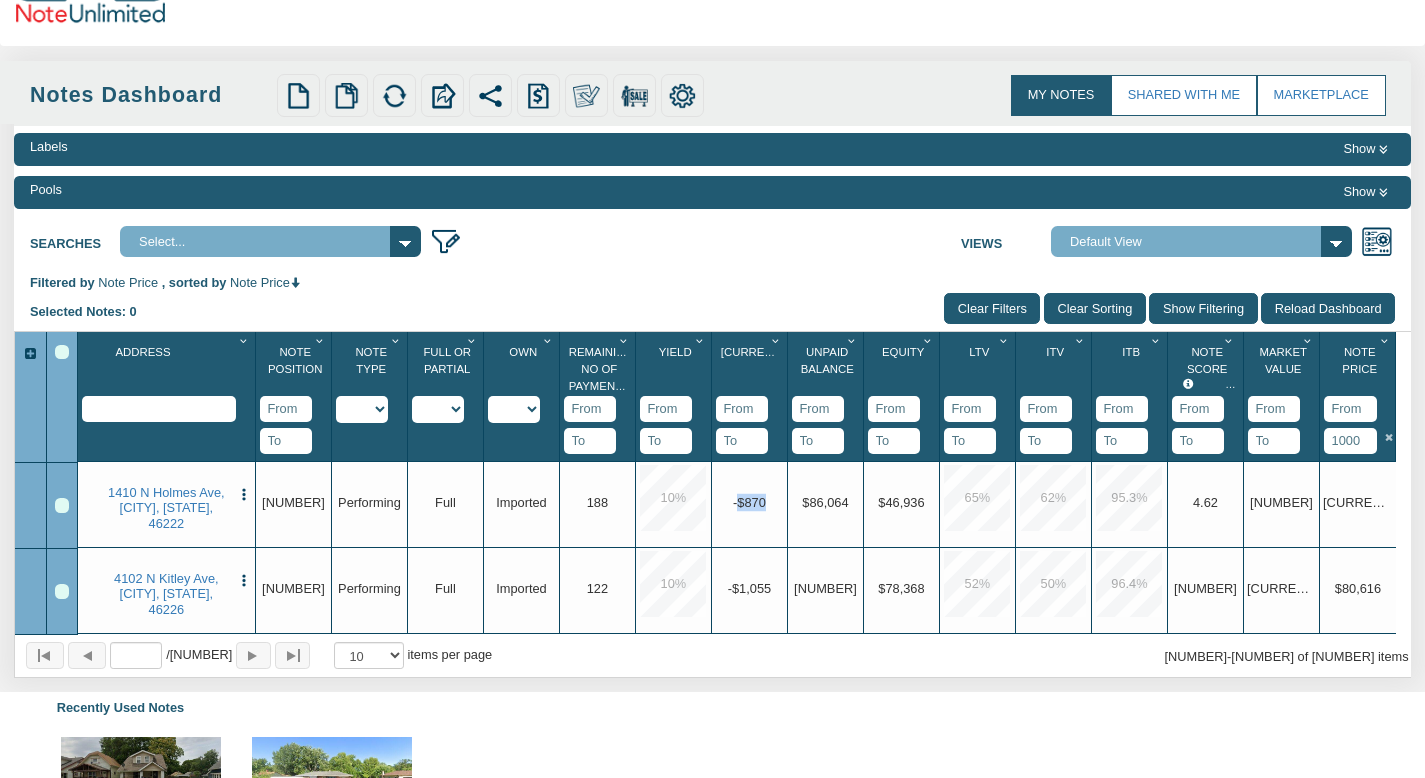 drag, startPoint x: 770, startPoint y: 467, endPoint x: 738, endPoint y: 466, distance: 32.01562 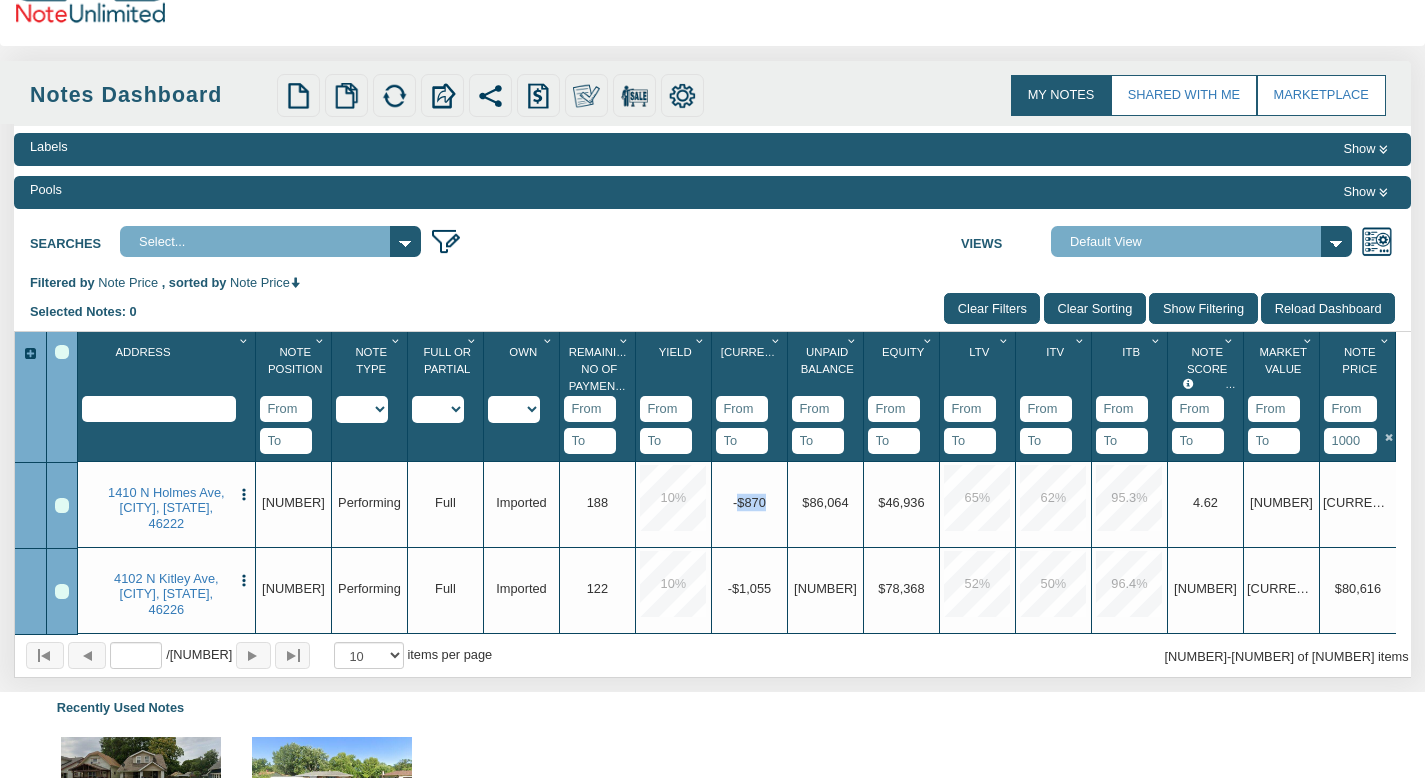 click on "Upgrade -$870" at bounding box center (749, 502) 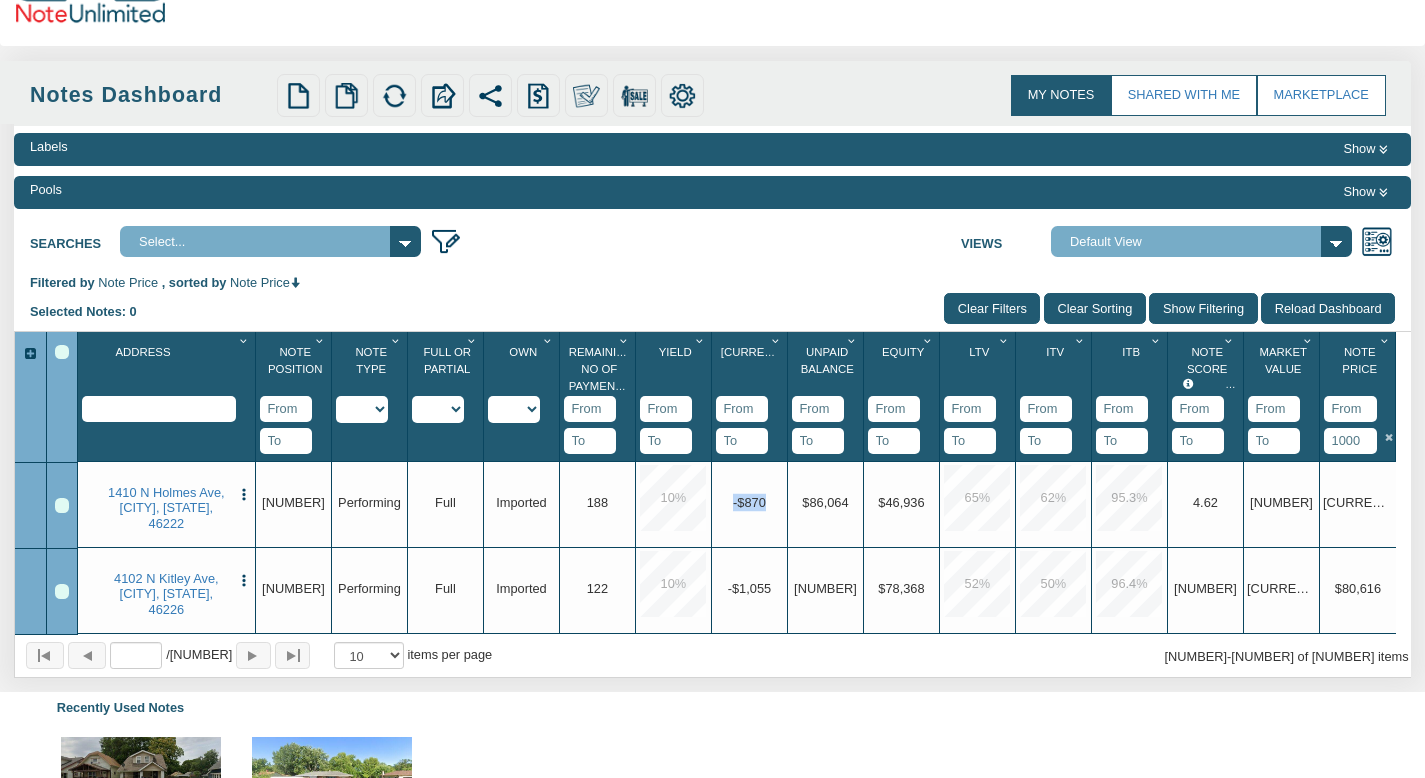 drag, startPoint x: 731, startPoint y: 467, endPoint x: 771, endPoint y: 465, distance: 40.04997 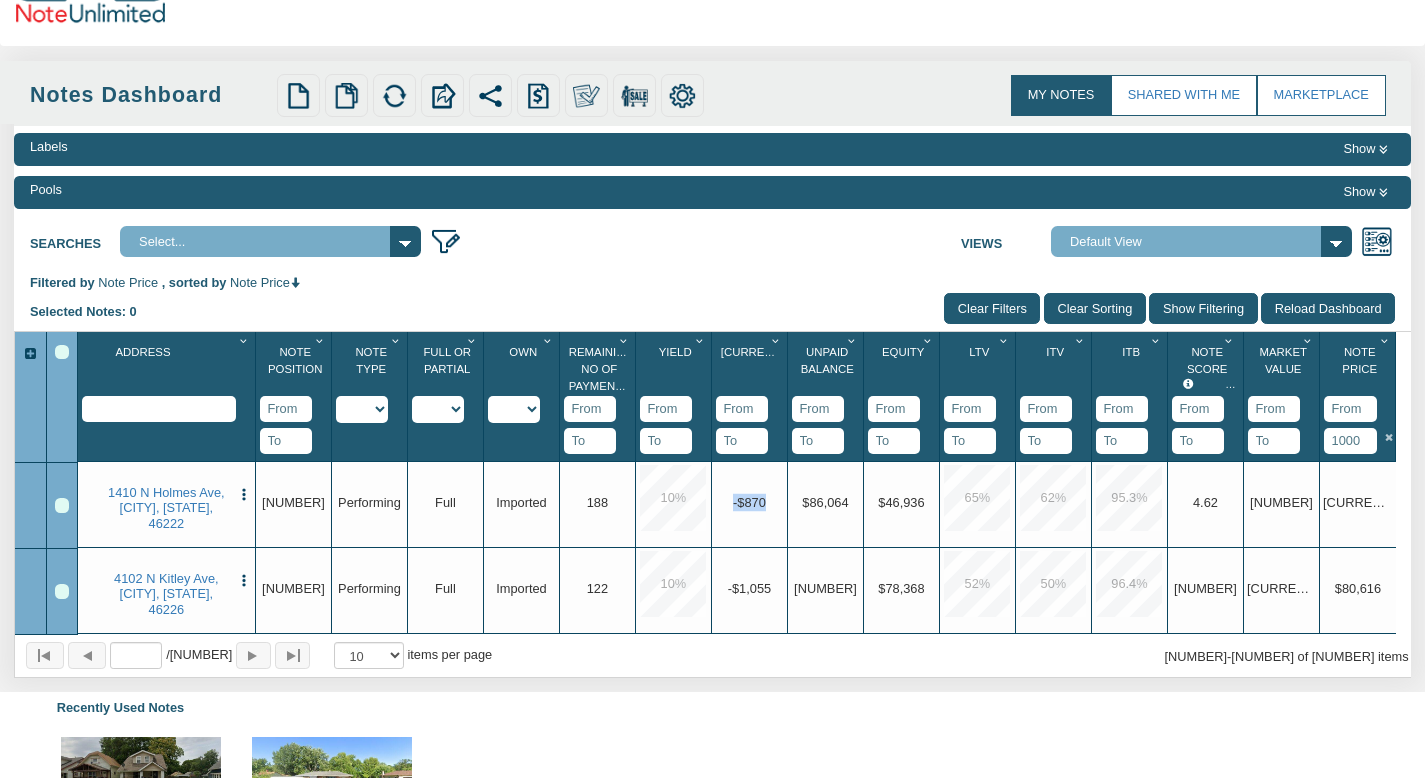click on "Upgrade -$870" at bounding box center (749, 502) 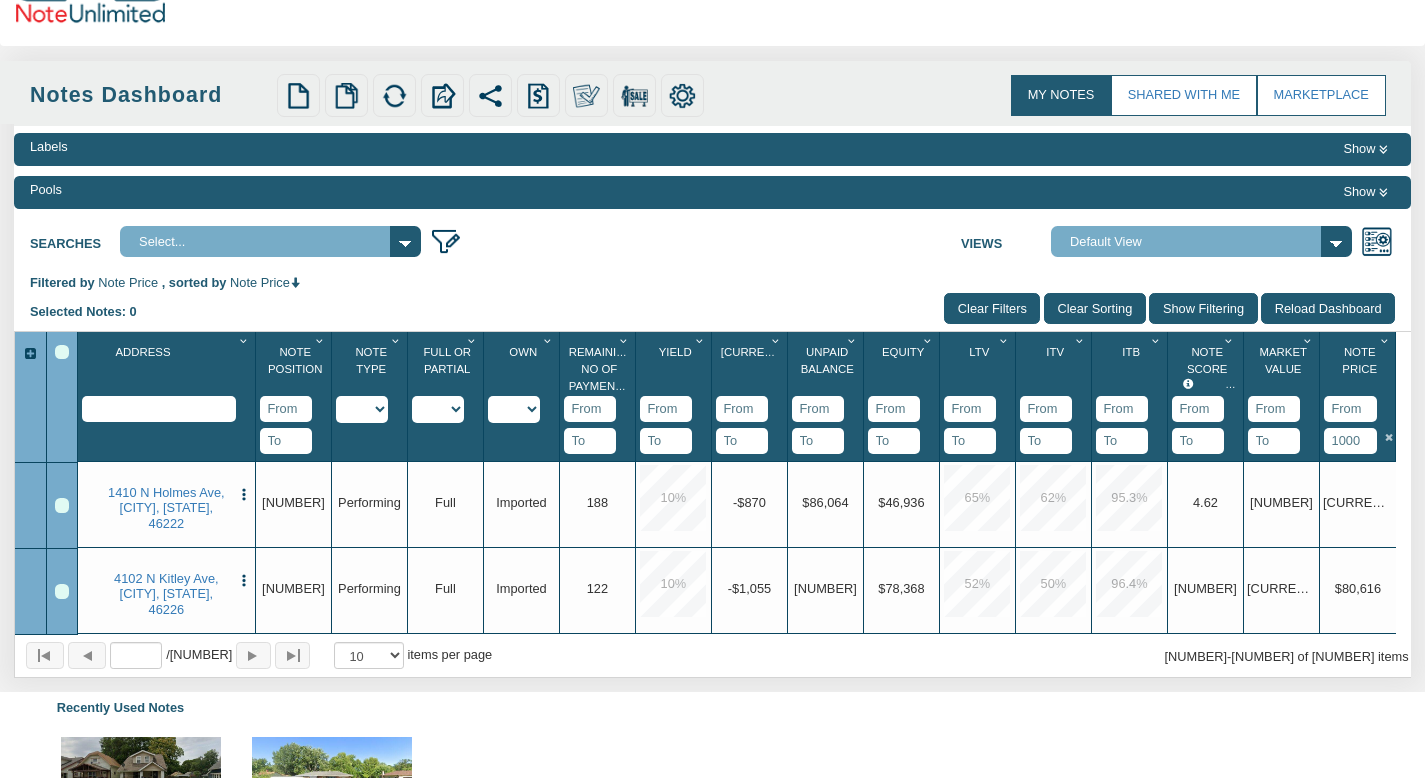 drag, startPoint x: 736, startPoint y: 553, endPoint x: 774, endPoint y: 559, distance: 38.470768 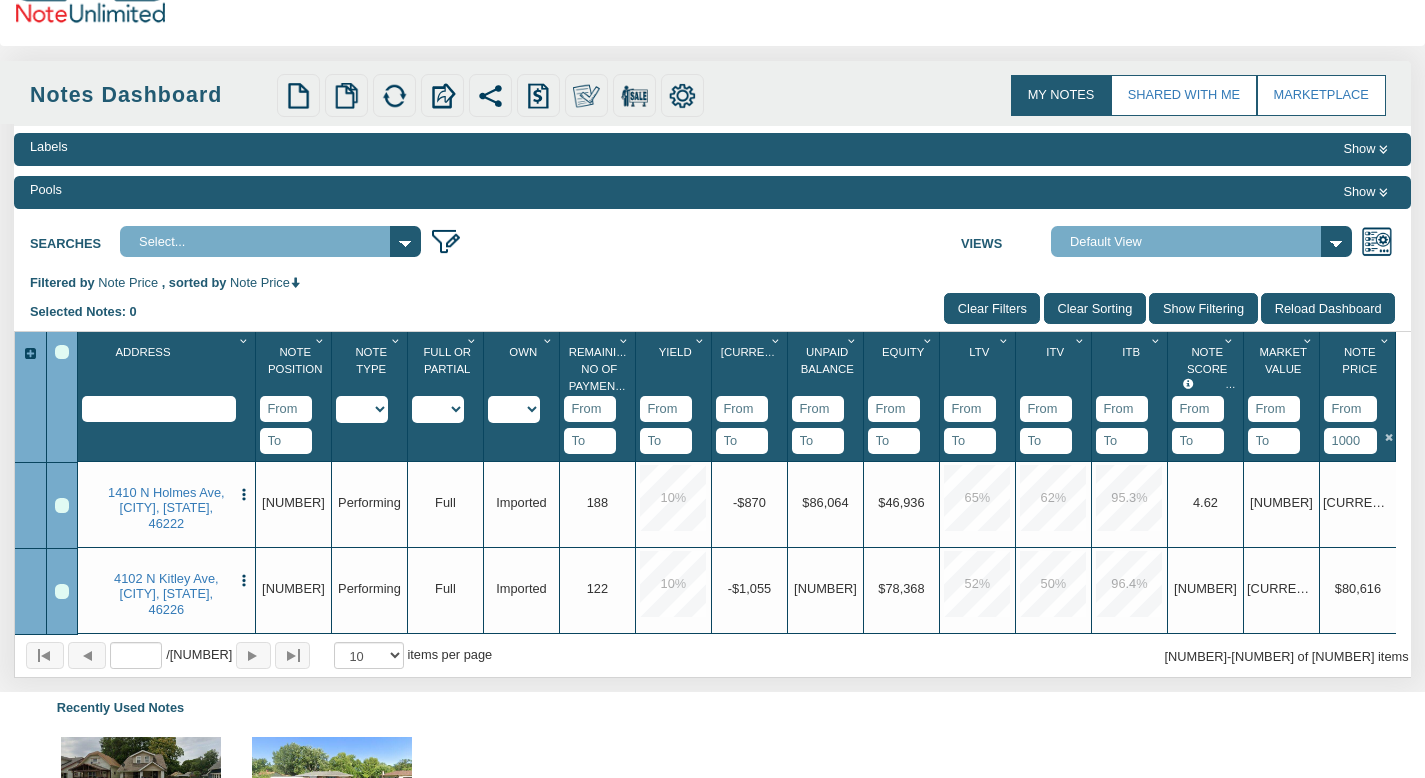 click on "Upgrade -$1,055" at bounding box center [749, 502] 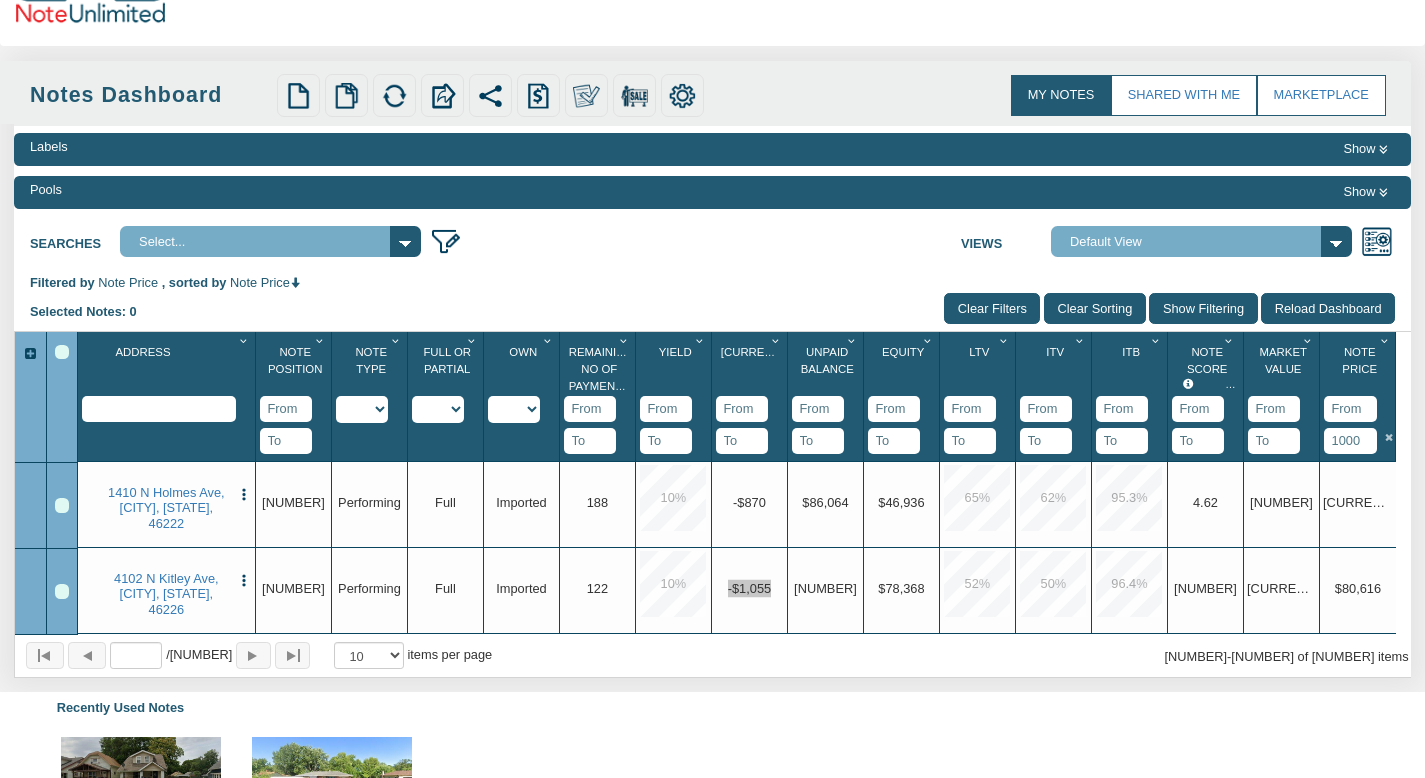 scroll, scrollTop: 123, scrollLeft: 0, axis: vertical 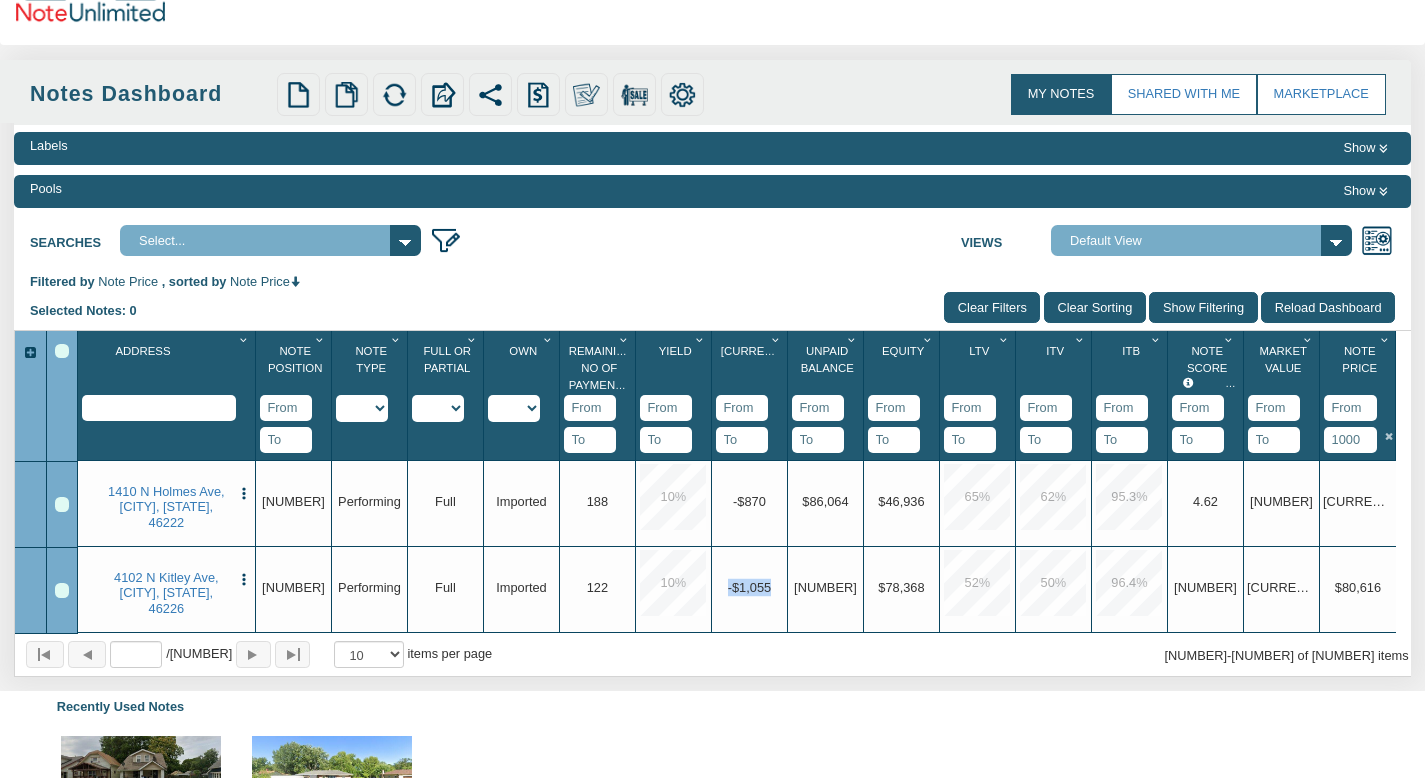 click on "-$1,055" at bounding box center (749, 500) 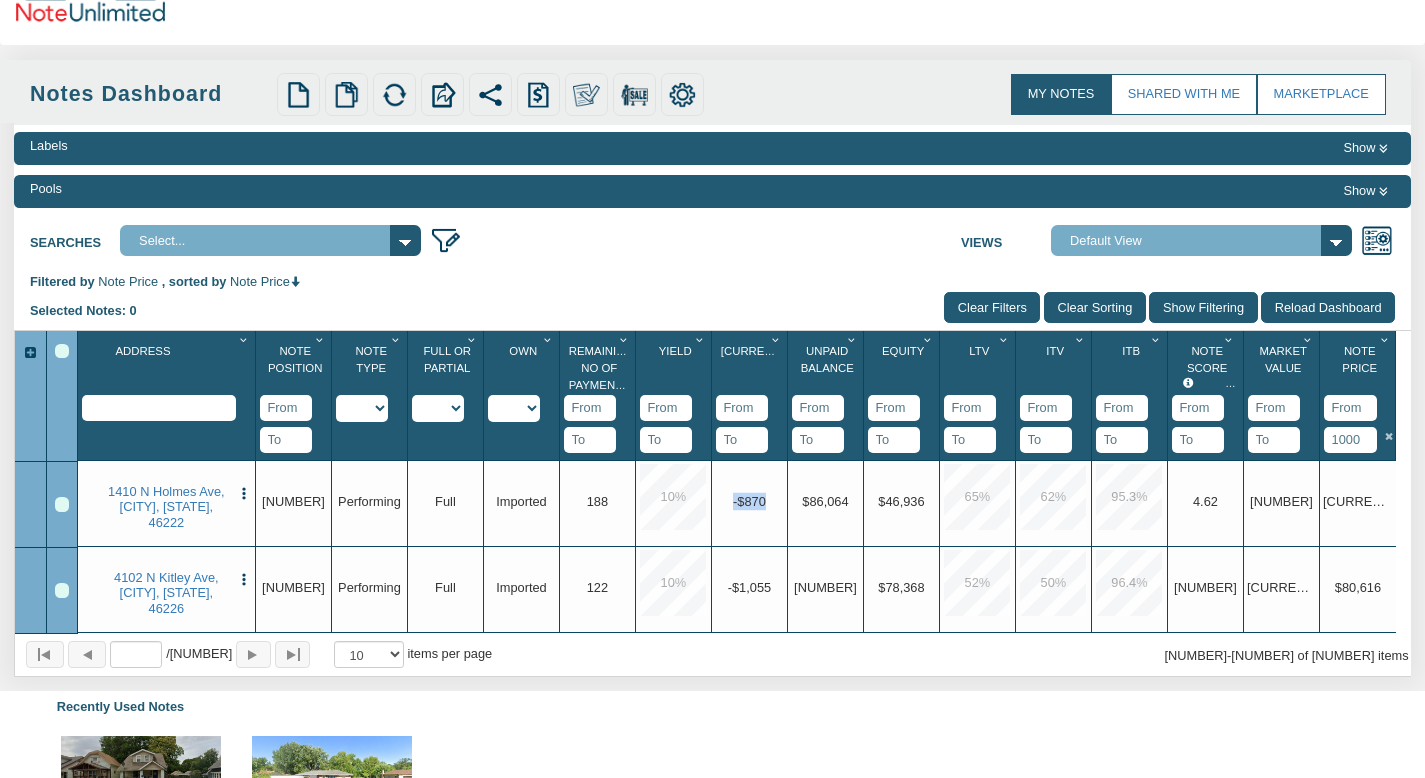 drag, startPoint x: 732, startPoint y: 468, endPoint x: 775, endPoint y: 460, distance: 43.737854 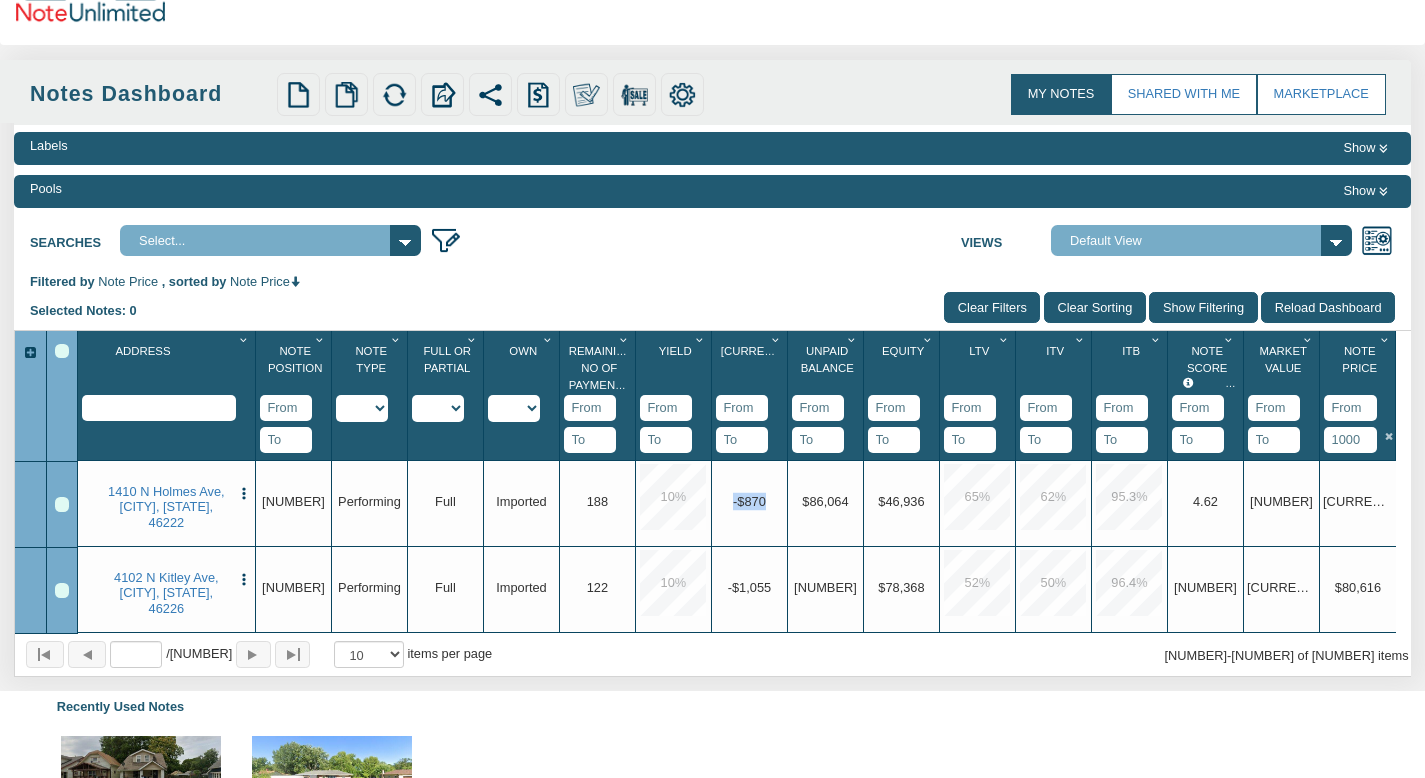 click on "Upgrade -$870" at bounding box center [749, 501] 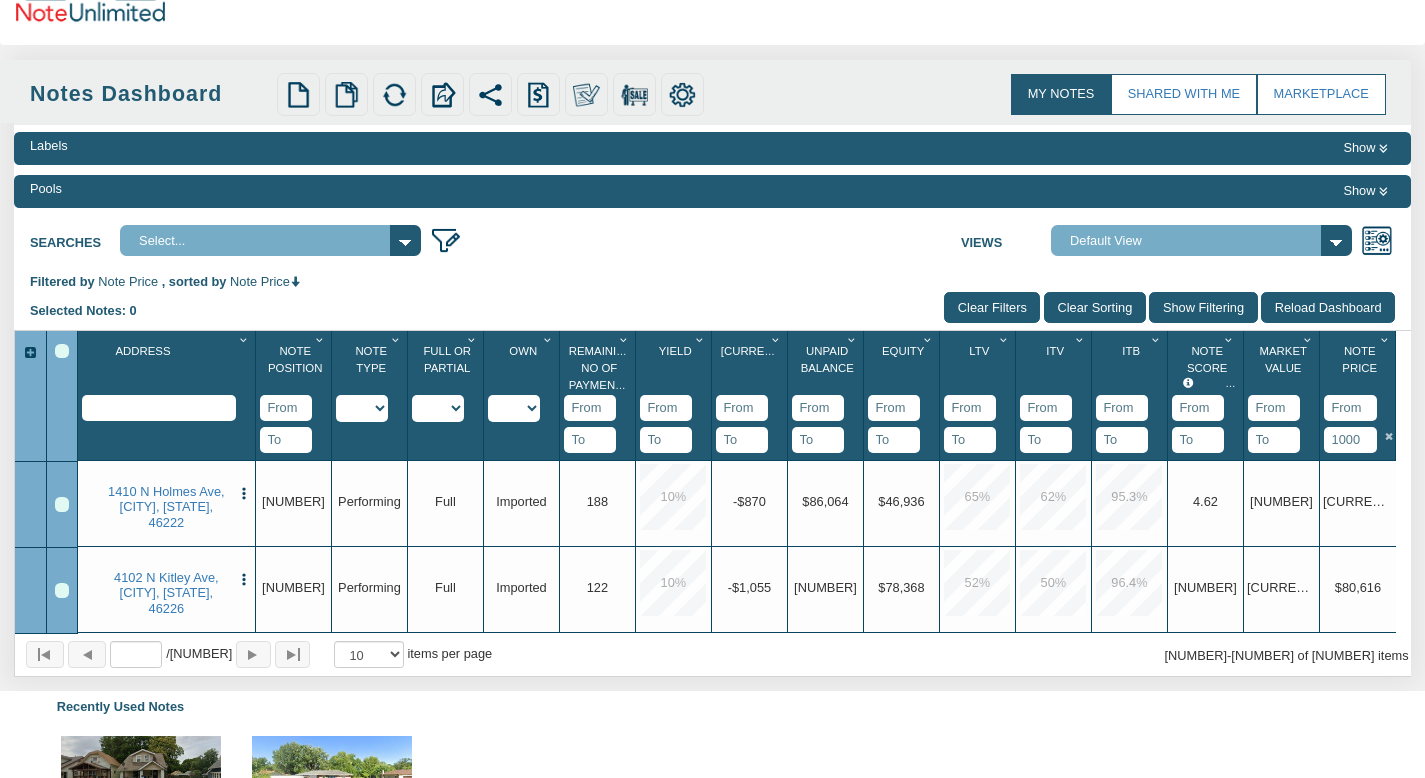 click on "-$870" at bounding box center (749, 500) 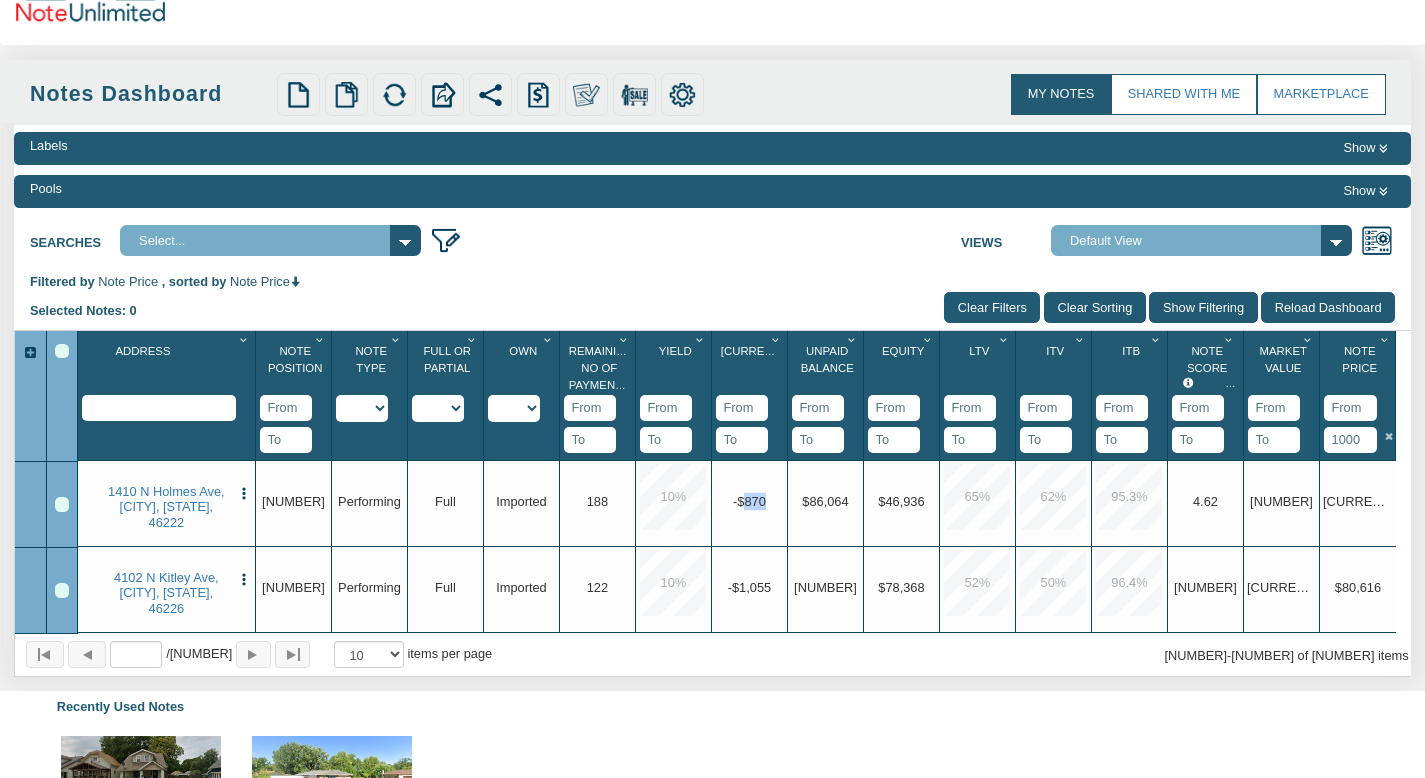 click on "-$870" at bounding box center (749, 500) 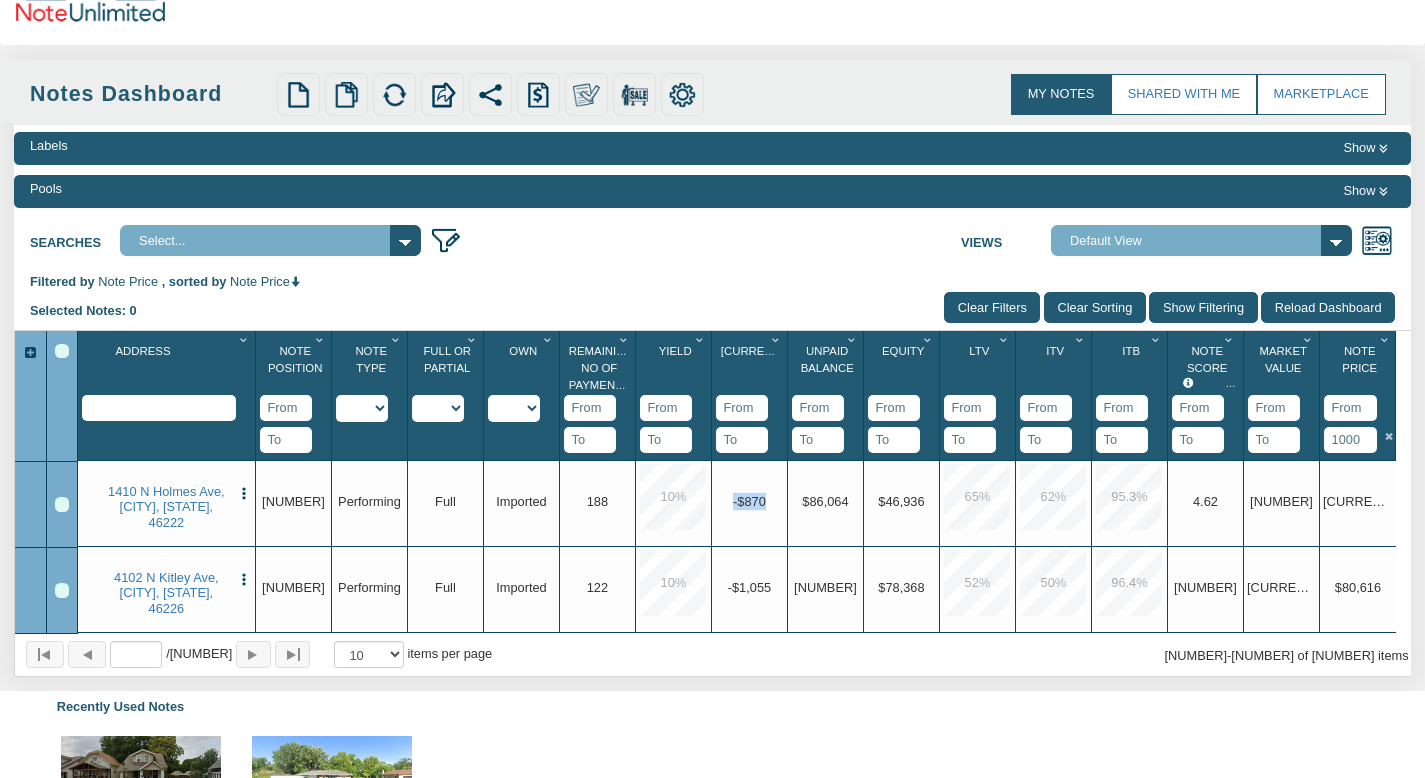 click on "-$870" at bounding box center [749, 500] 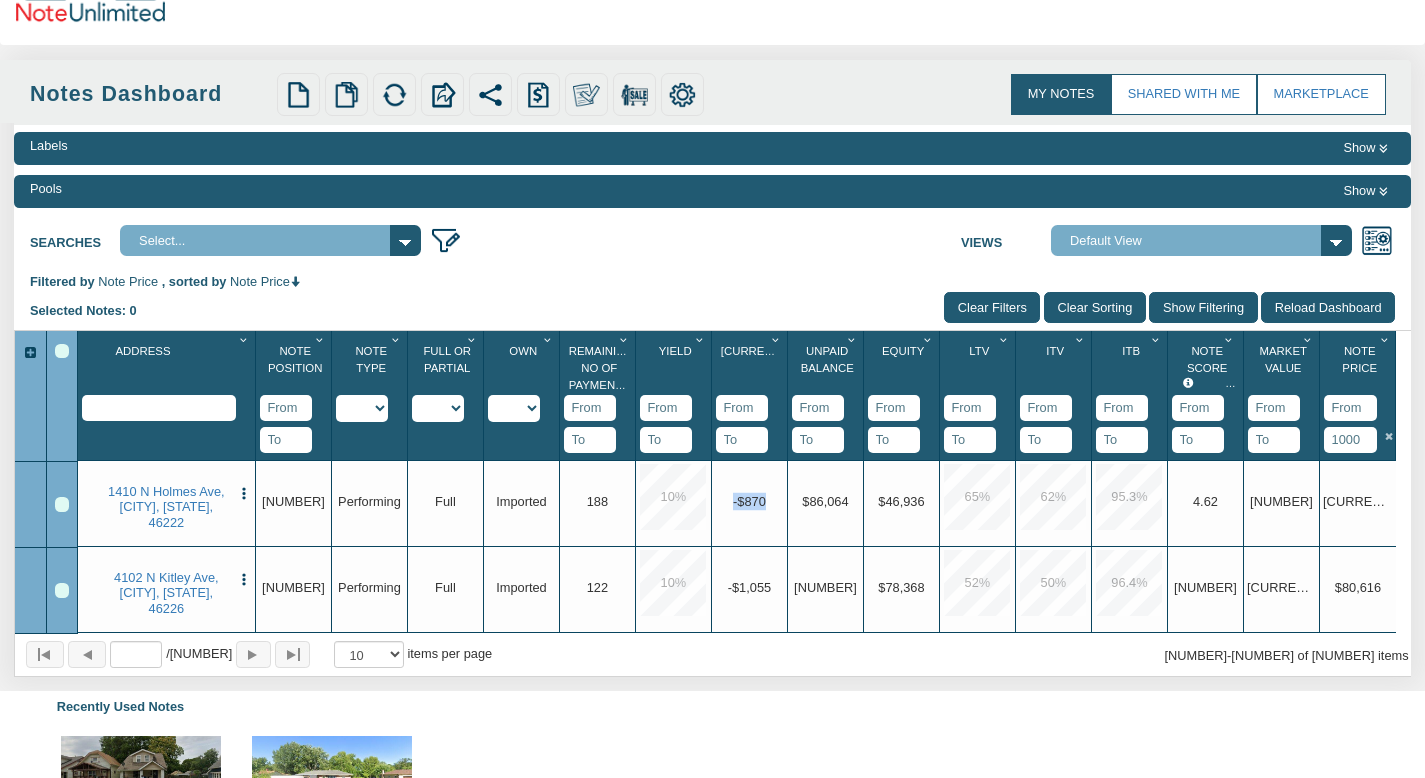 click on "-$870" at bounding box center [749, 500] 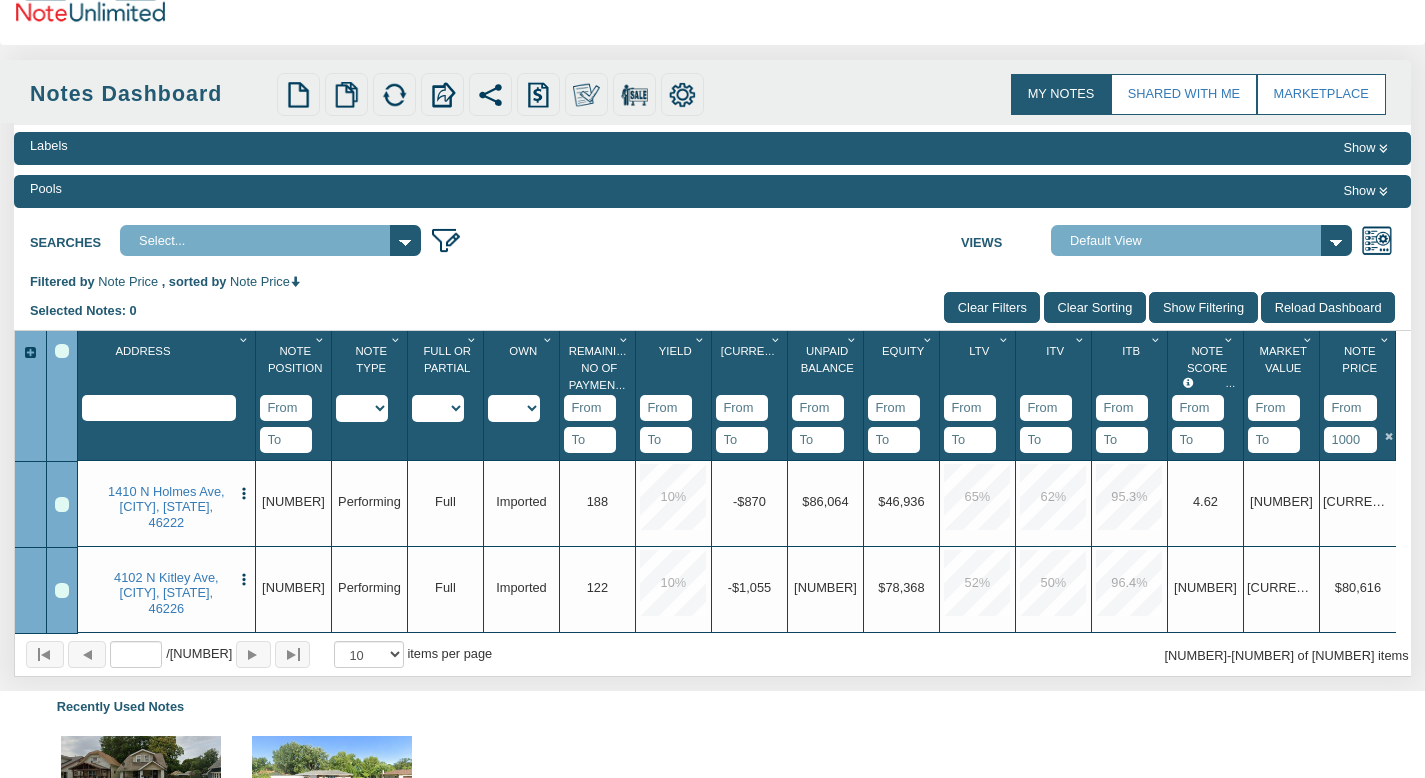 click on "$78,368" at bounding box center (901, 500) 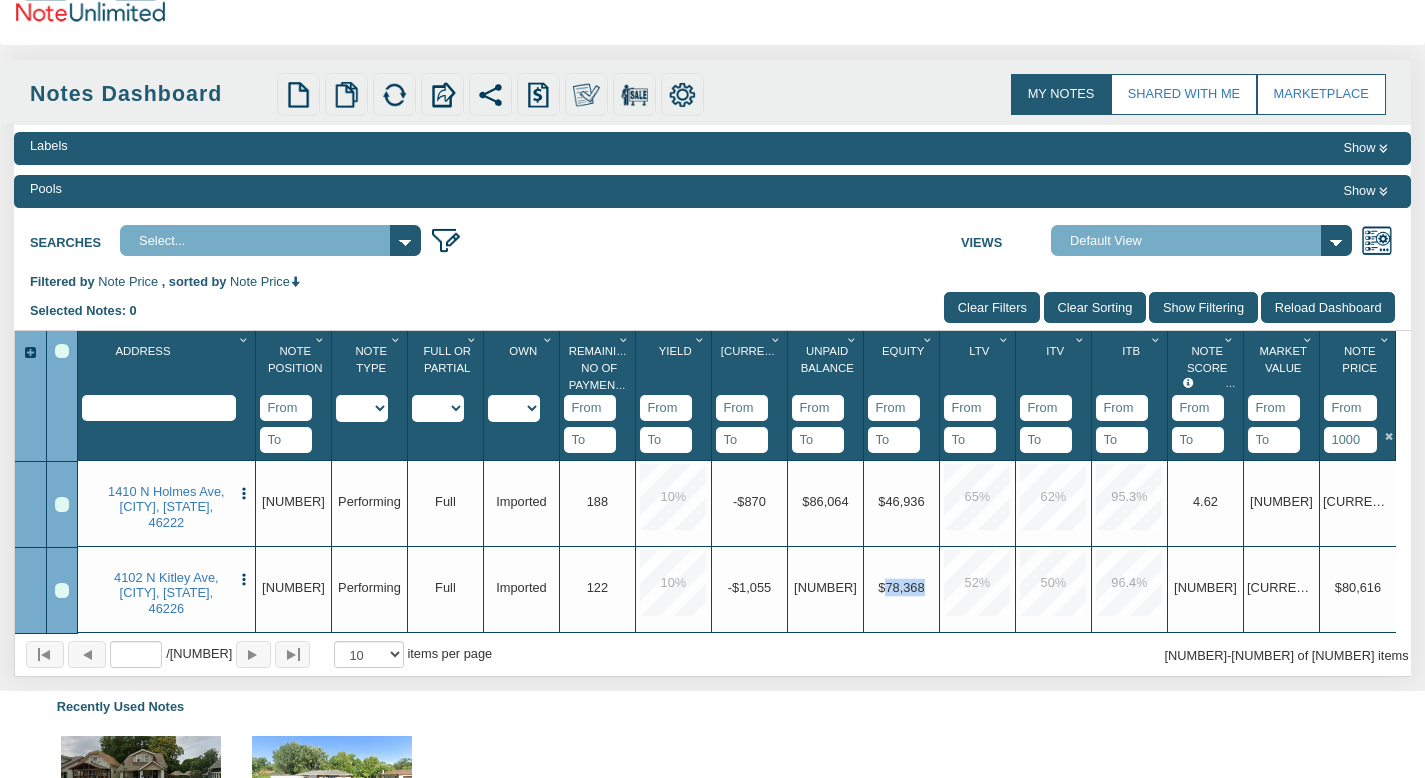 click on "$78,368" at bounding box center [901, 500] 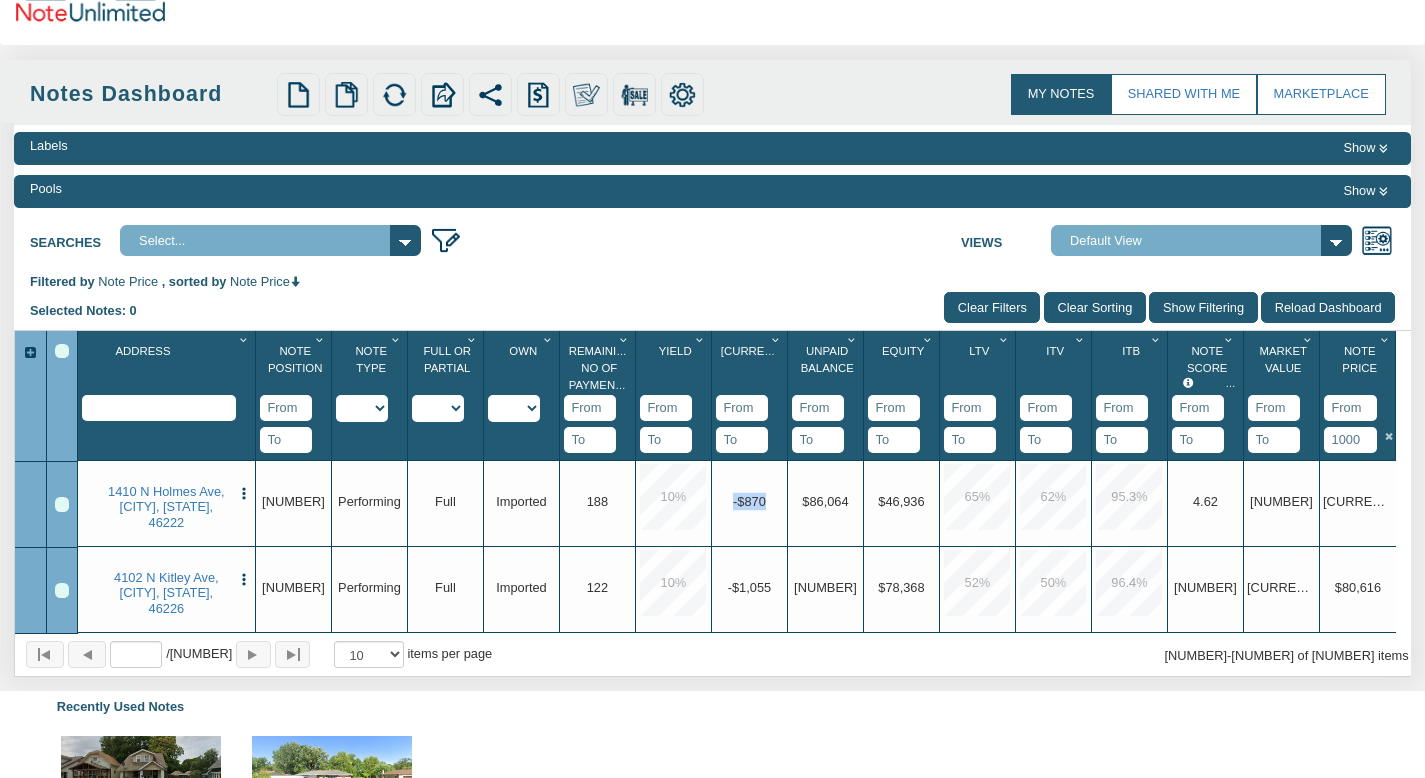 drag, startPoint x: 734, startPoint y: 465, endPoint x: 778, endPoint y: 467, distance: 44.04543 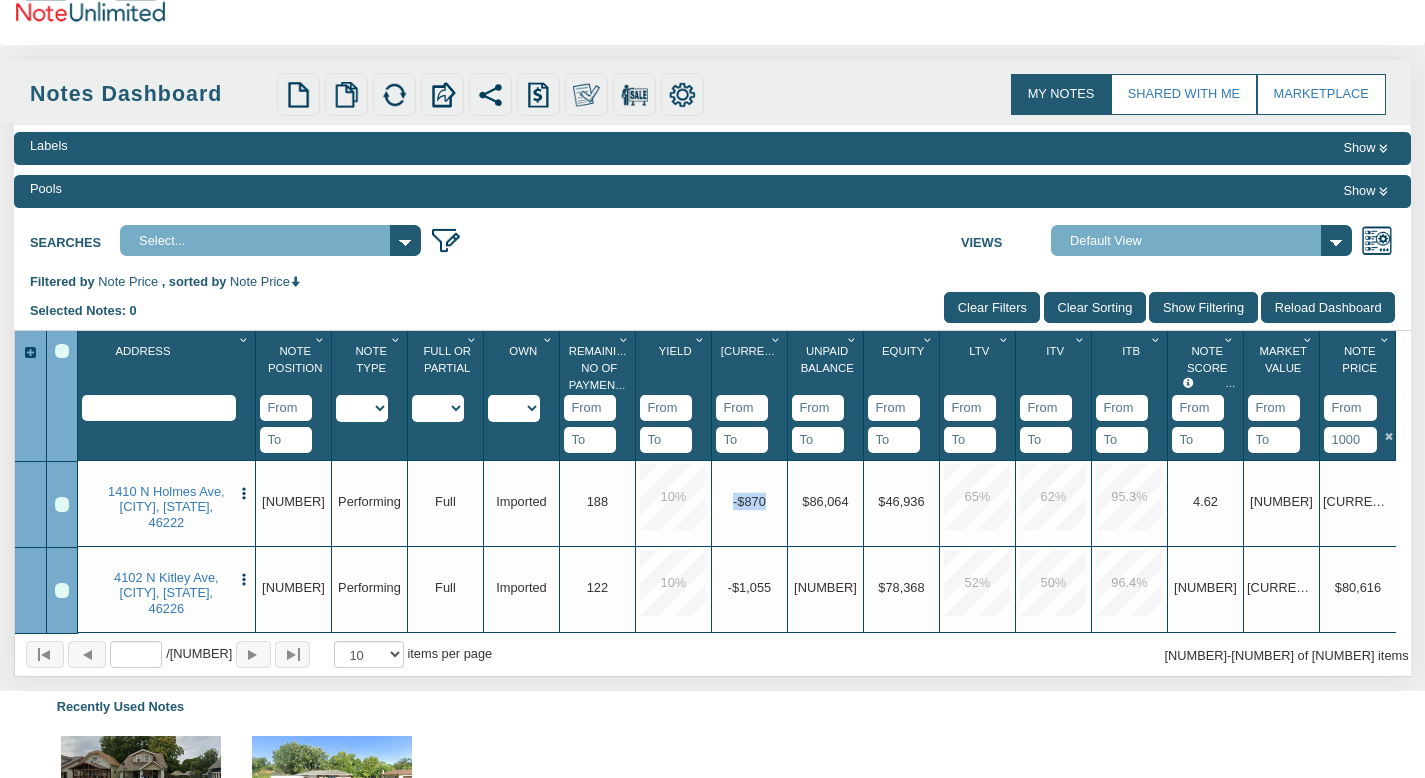 click on "Upgrade -$870" at bounding box center [749, 501] 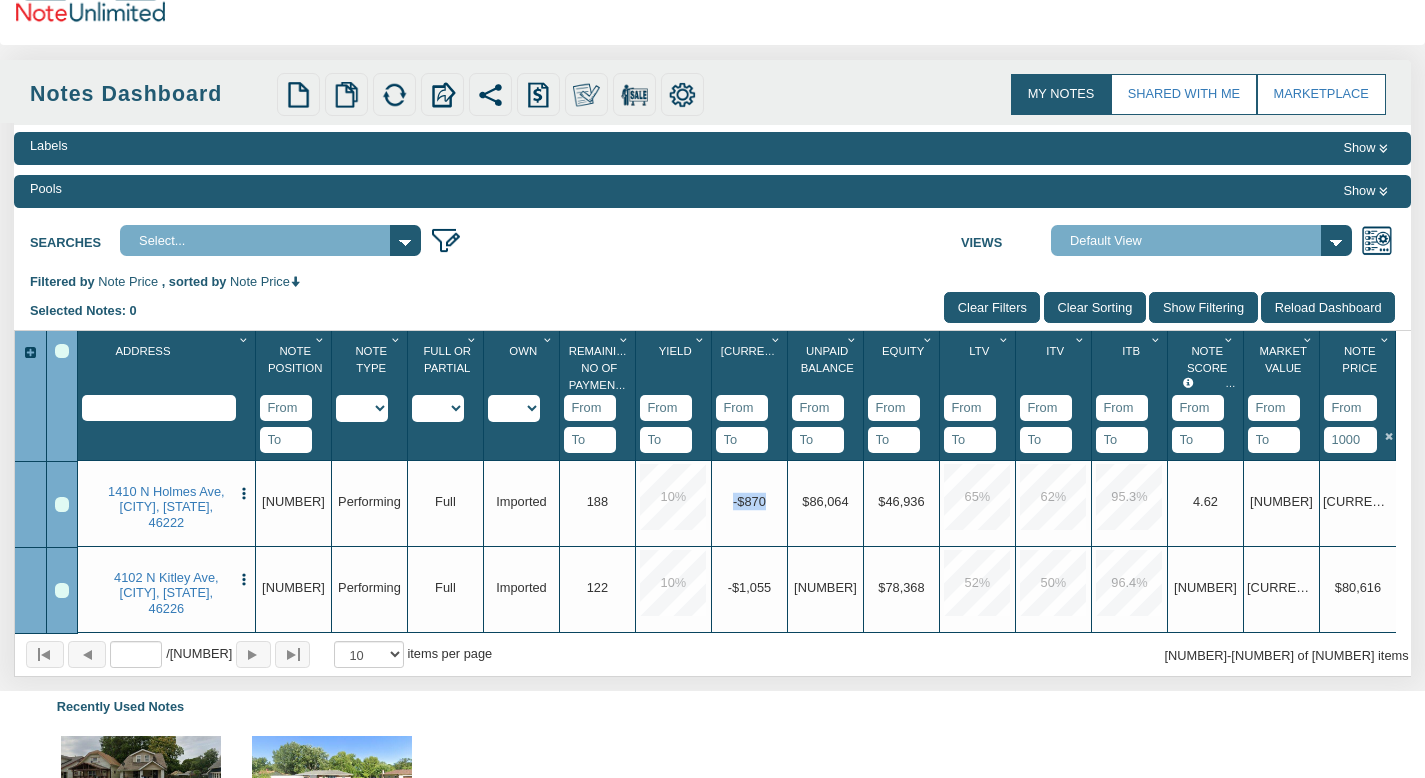 drag, startPoint x: 766, startPoint y: 465, endPoint x: 706, endPoint y: 465, distance: 60 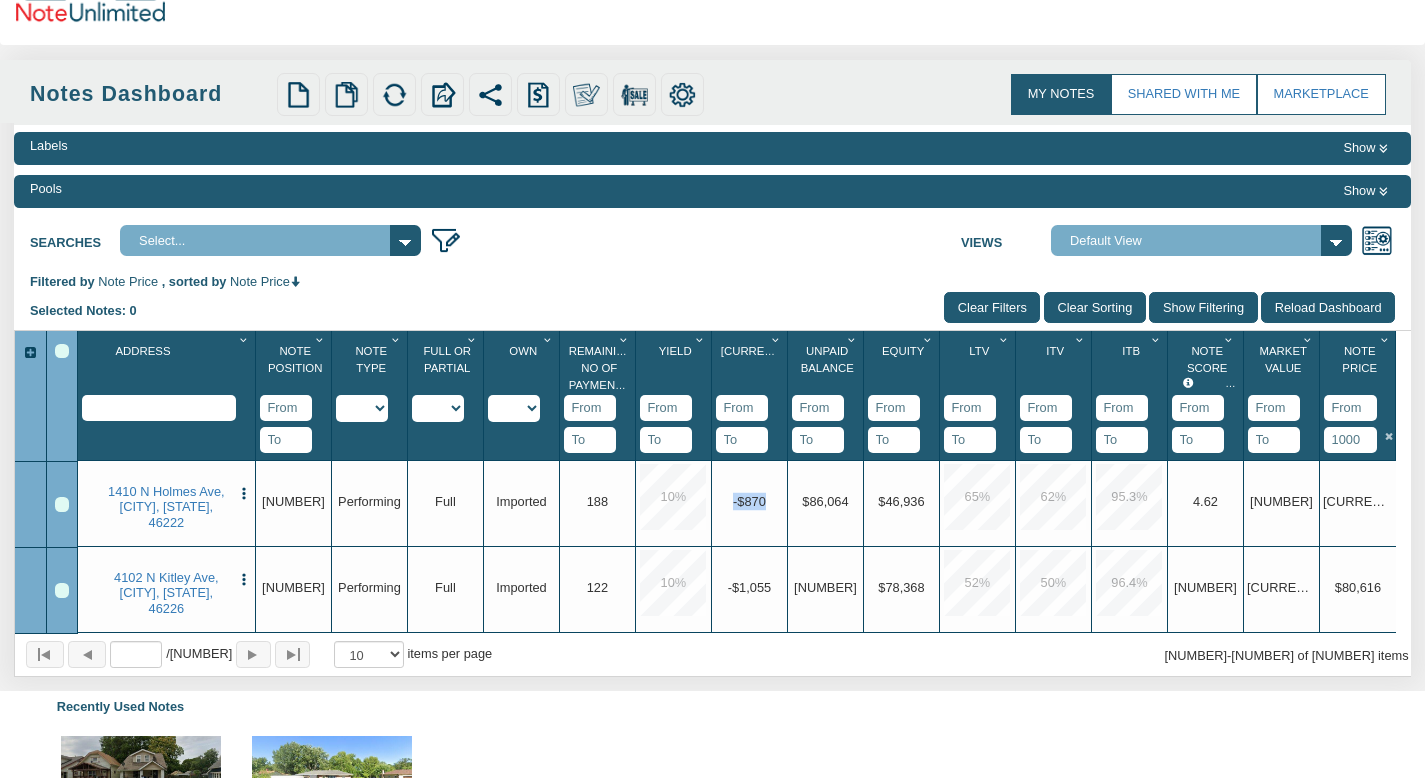 click on "1410 N Holmes Ave, Indianapolis, IN, 46222 Edit Delete Exit Strategy Payments Payment History Payments Overview Reports Redeeming And Non-Redeeming Summary Note Mark as Owned Loan Modification Record Purchase List for Sale   Upgrade 1 Upgrade  Performing Upgrade Full Upgrade Imported Upgrade 188 10 % Upgrade -$870 Upgrade $86,064 Upgrade $46,936 65 % 62 % 95.3 % Upgrade 4.62 Upgrade $133,000 Upgrade $82,059" at bounding box center (737, 461) 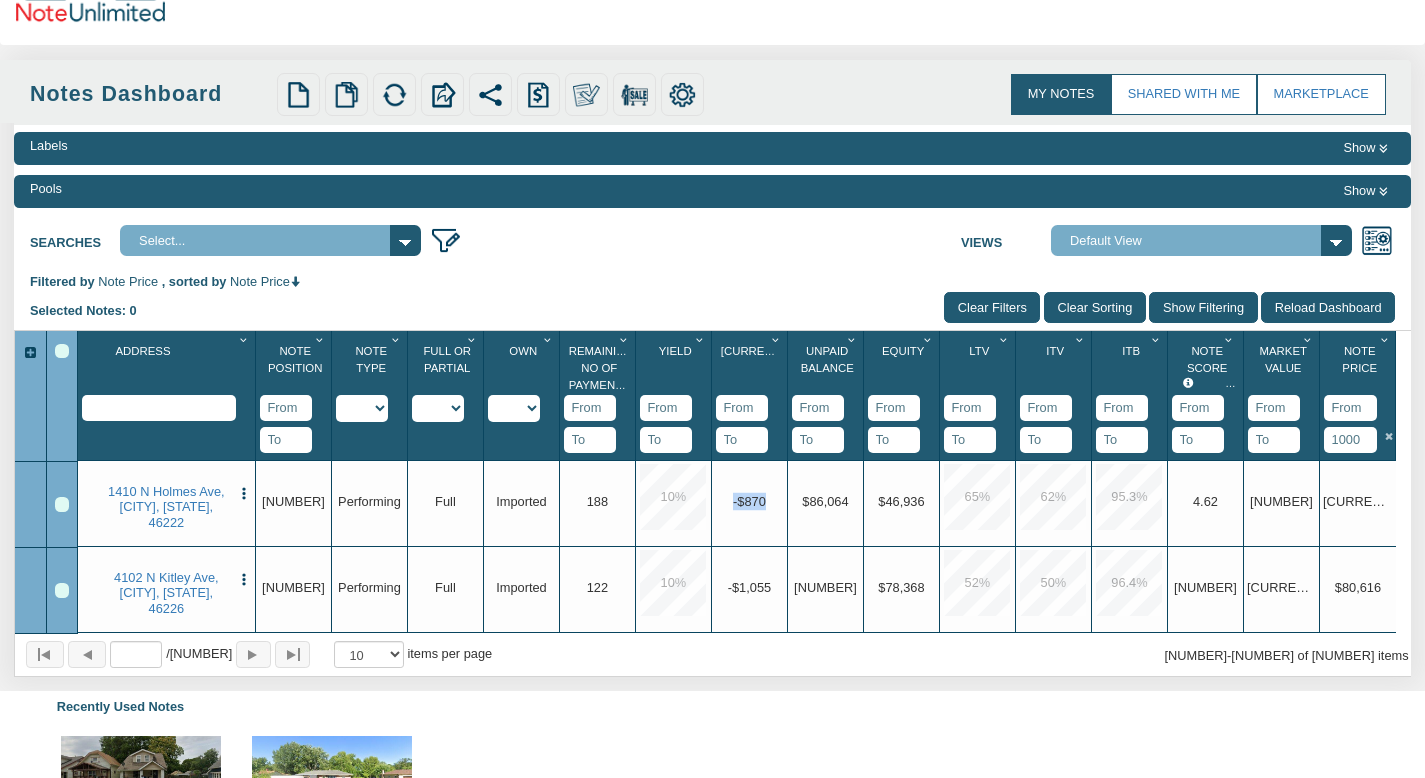 click on "-$870" at bounding box center (749, 500) 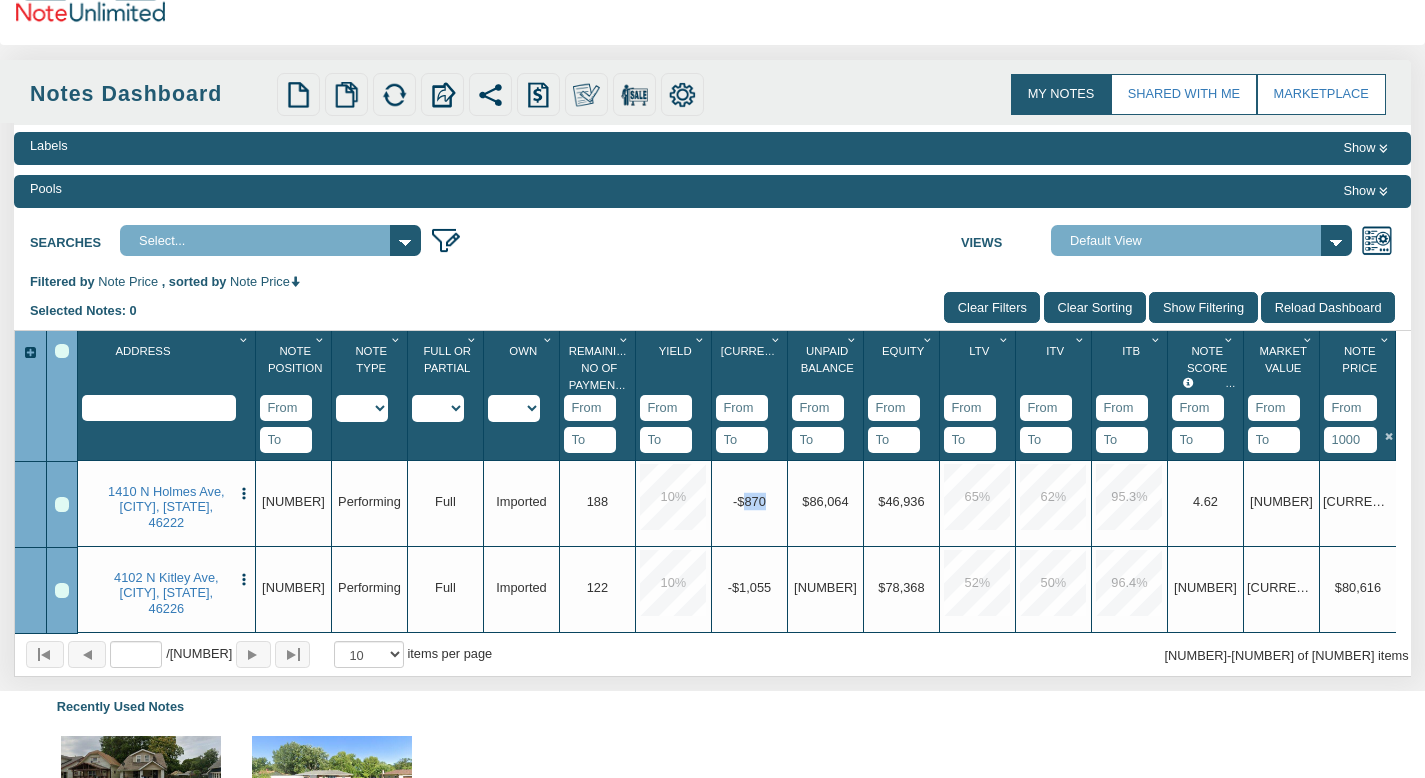 click on "-$870" at bounding box center [749, 500] 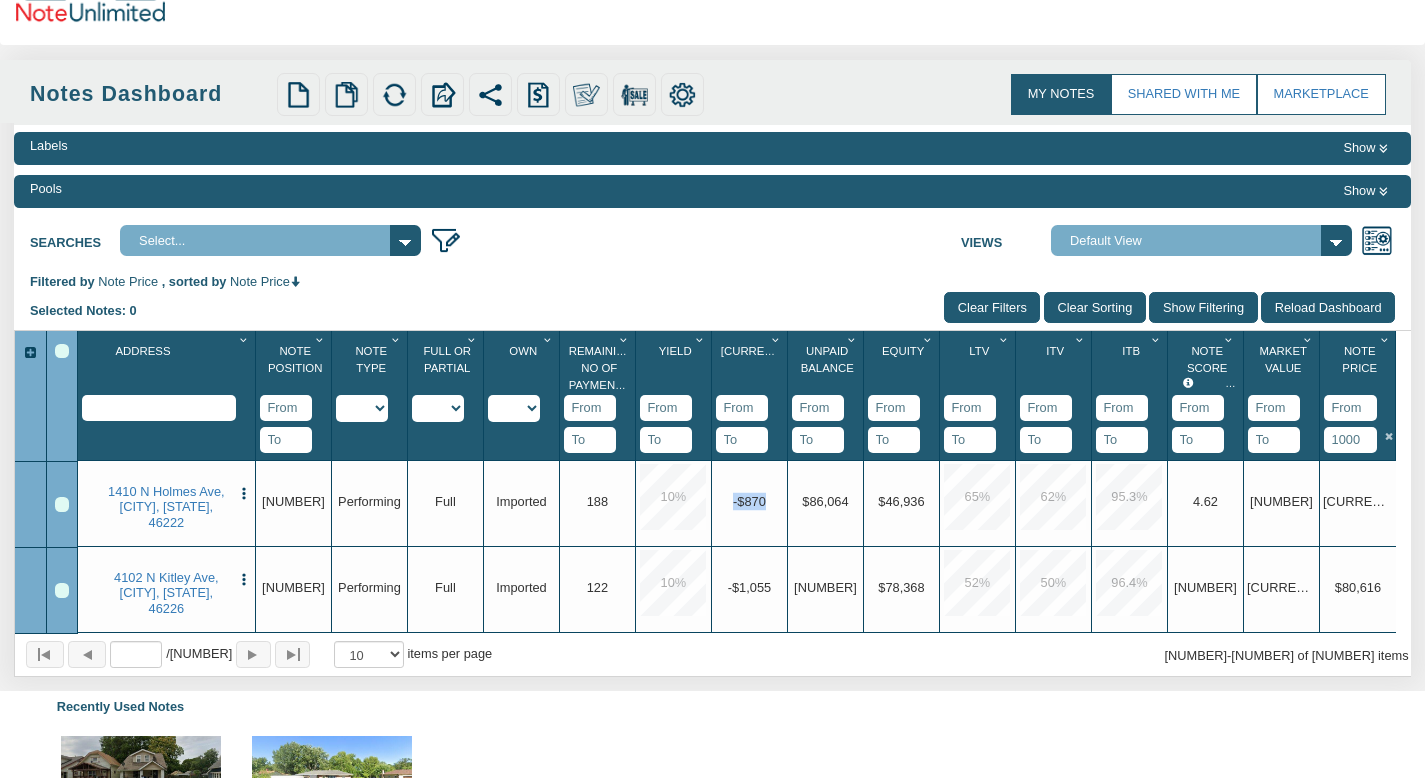 click on "-$870" at bounding box center (749, 500) 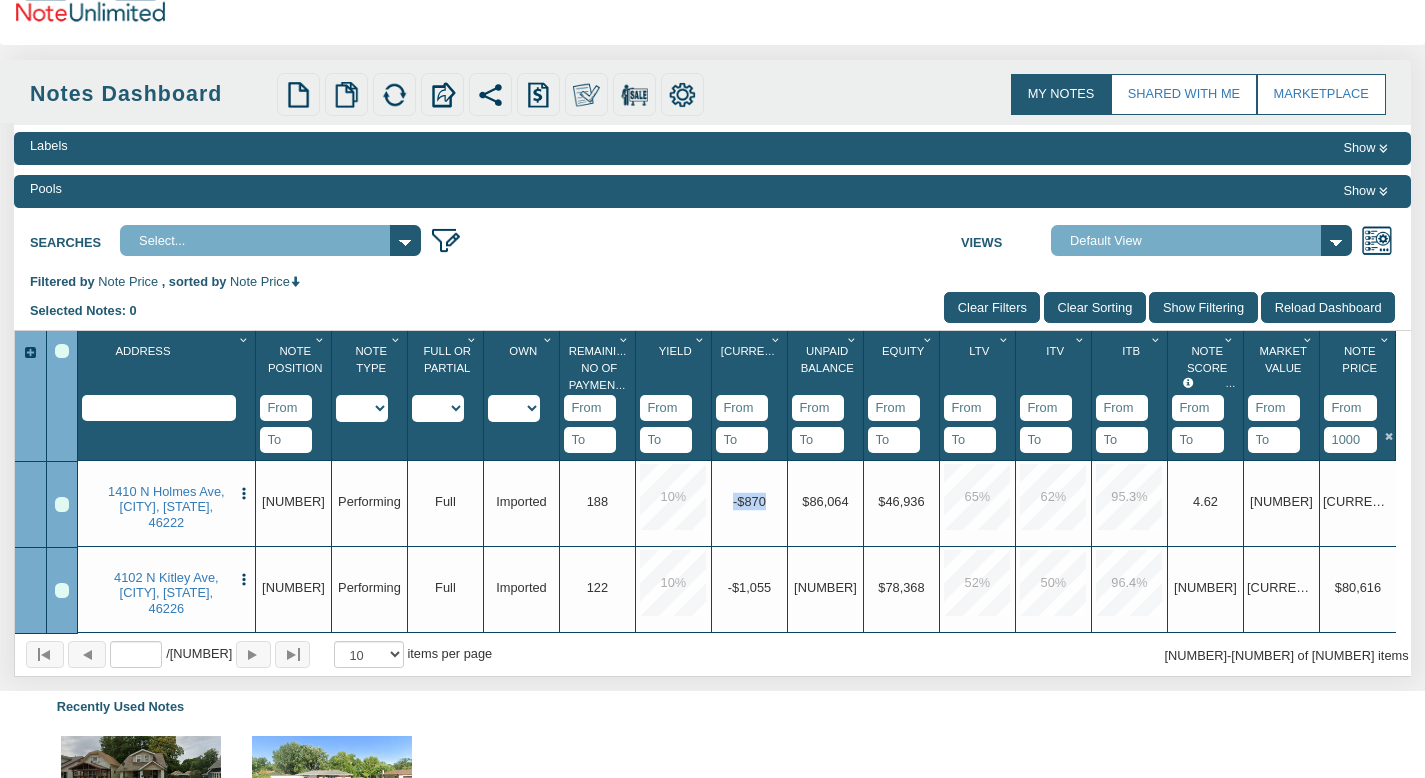 click on "-$870" at bounding box center (749, 500) 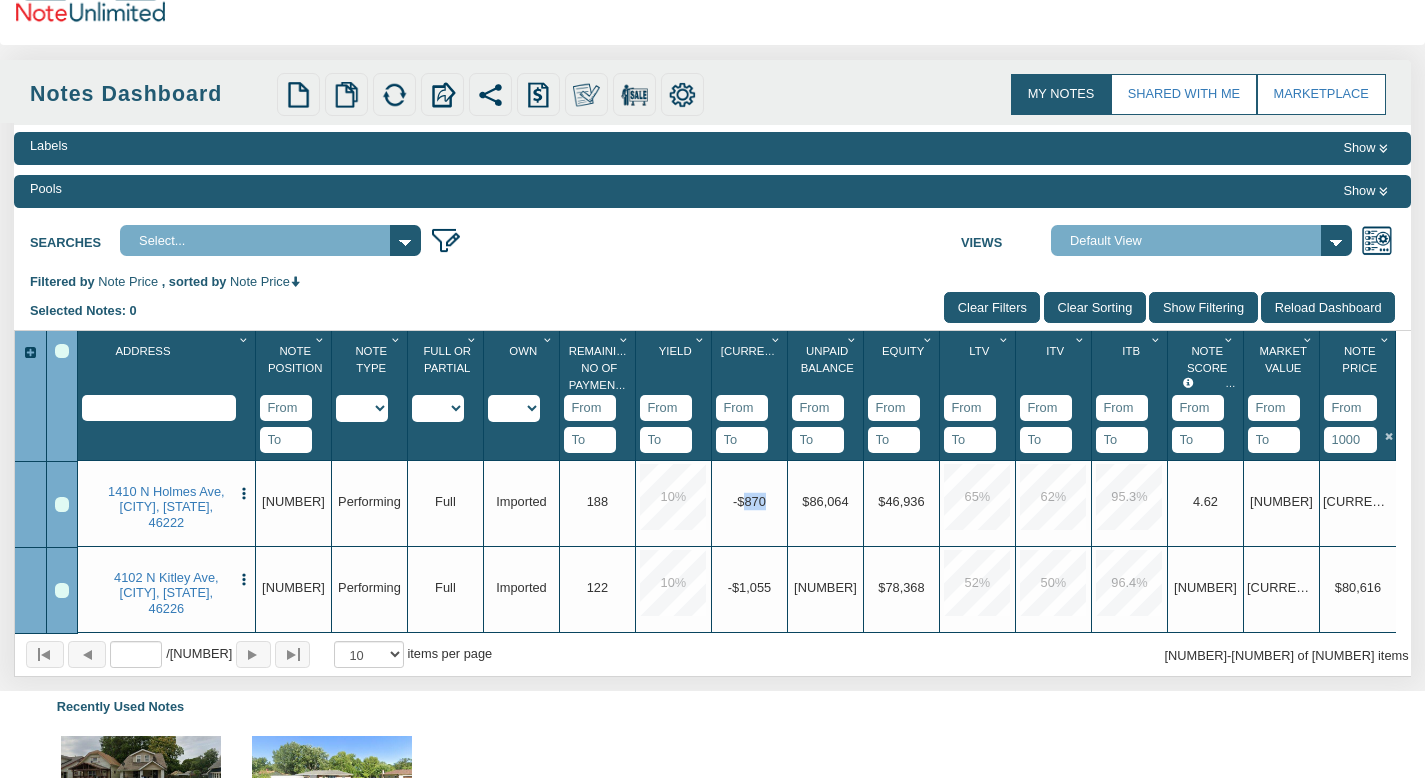 click on "-$870" at bounding box center (749, 500) 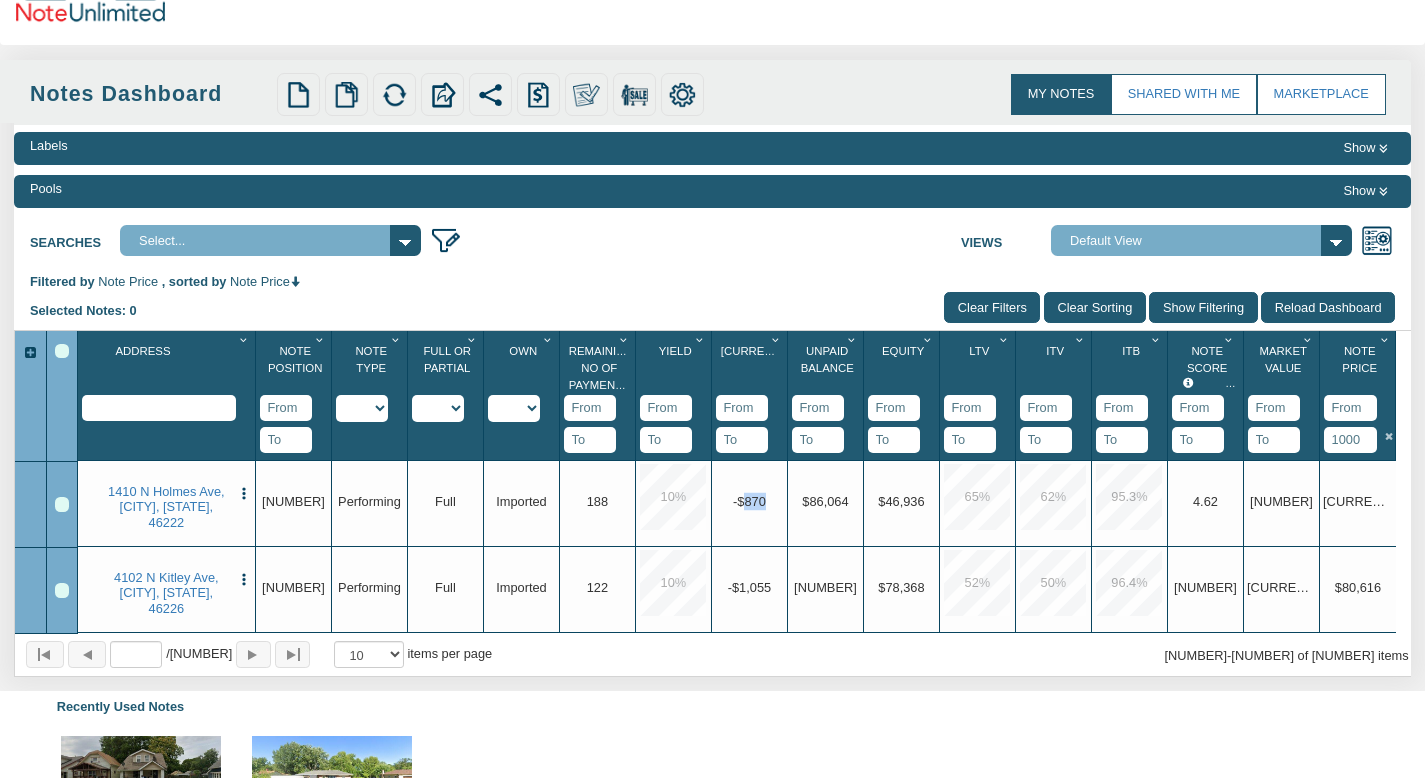 click on "-$870" at bounding box center (749, 500) 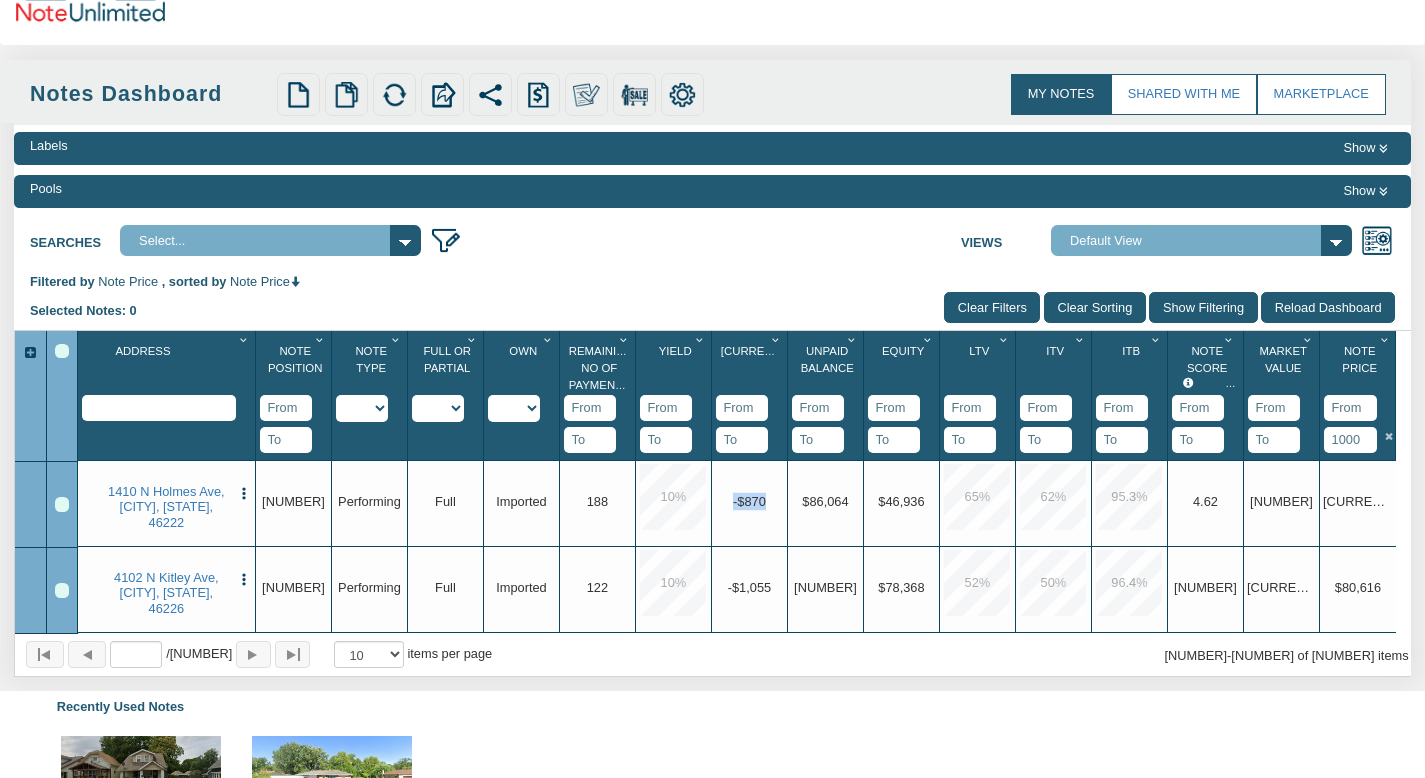 click on "-$870" at bounding box center (749, 500) 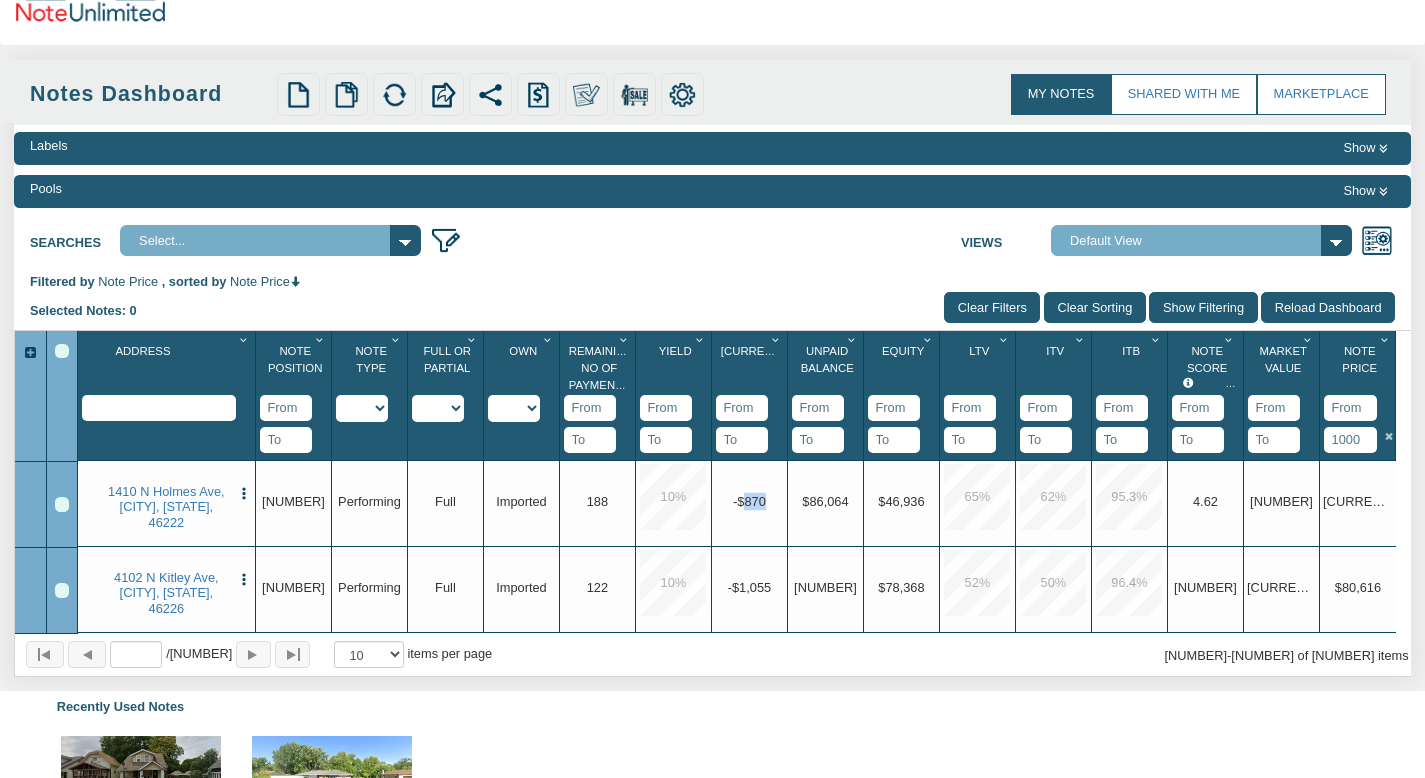 click on "-$870" at bounding box center (749, 500) 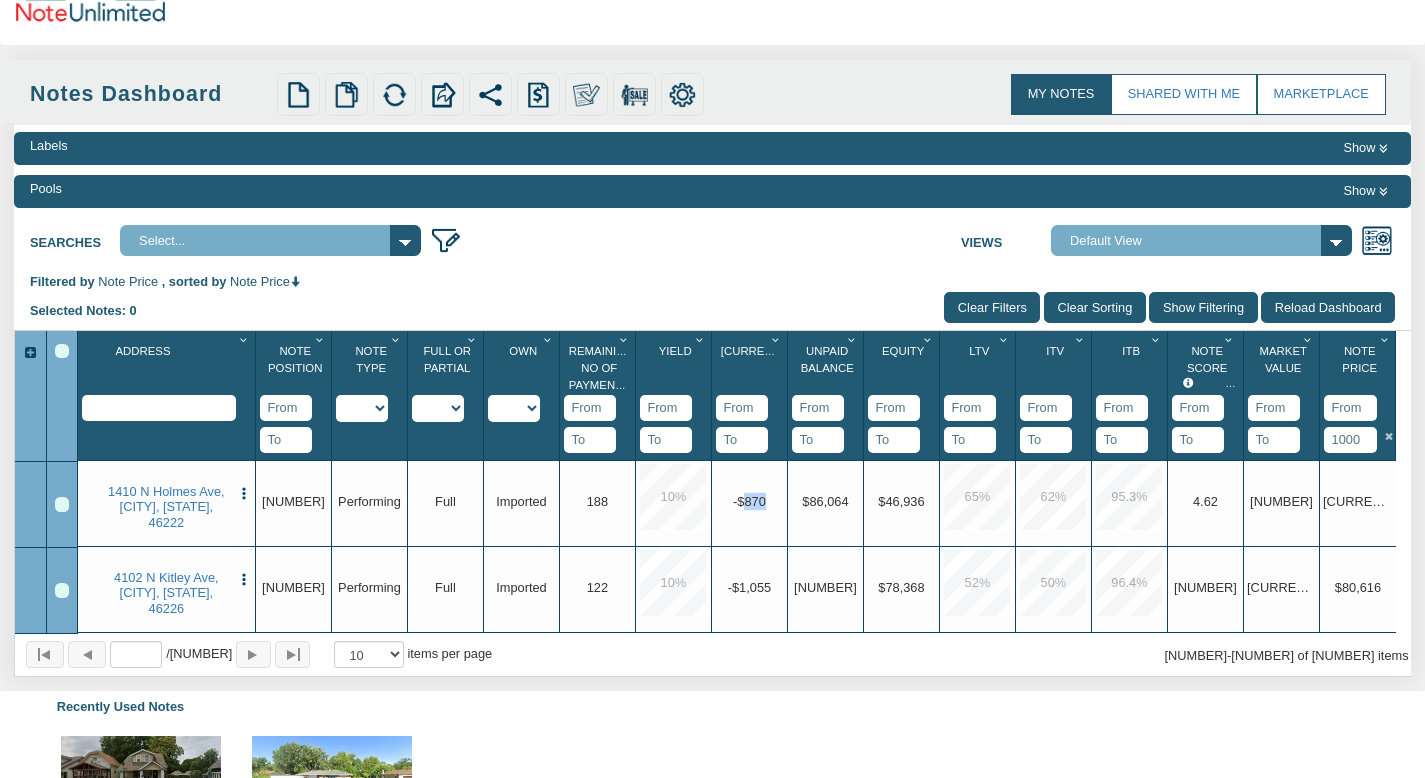 click on "-$870" at bounding box center (749, 500) 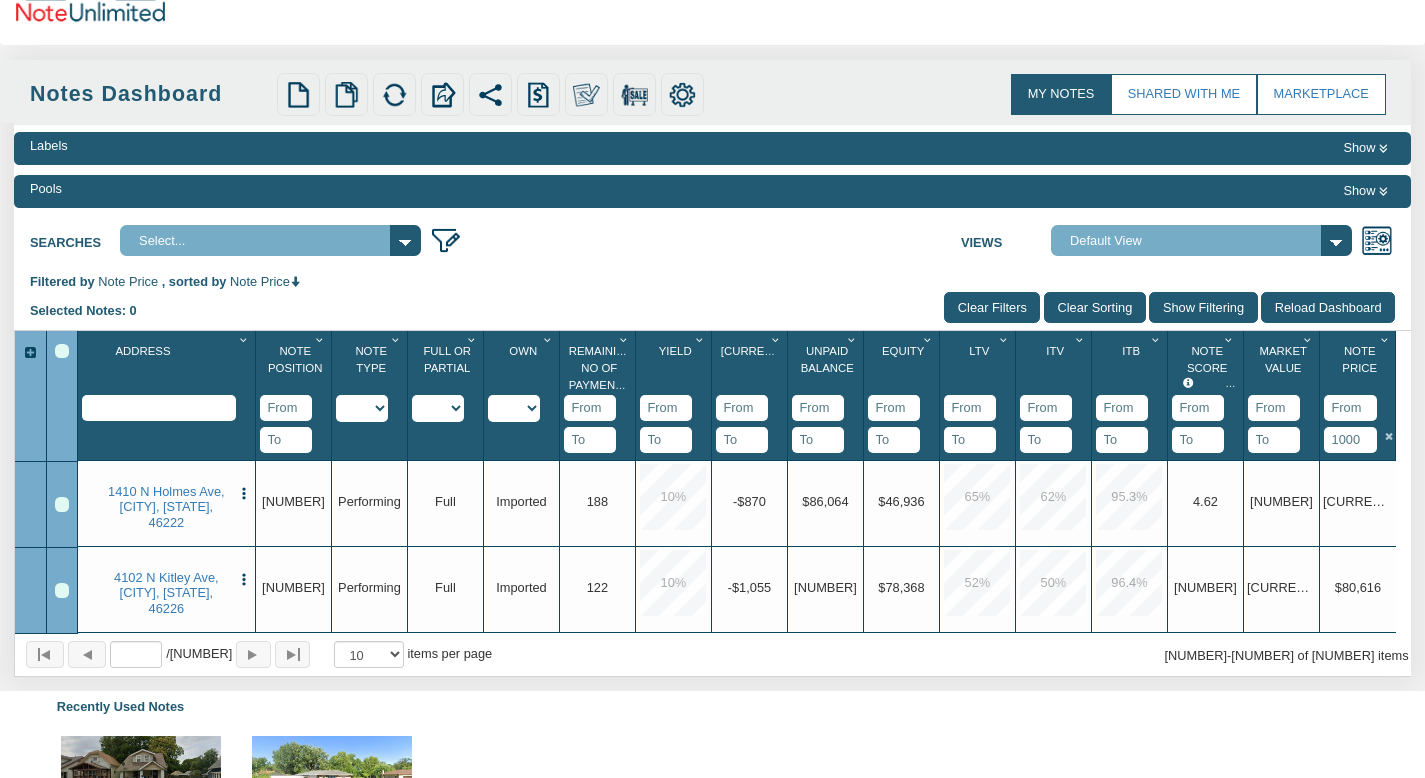 click on "Upgrade 188" at bounding box center [597, 501] 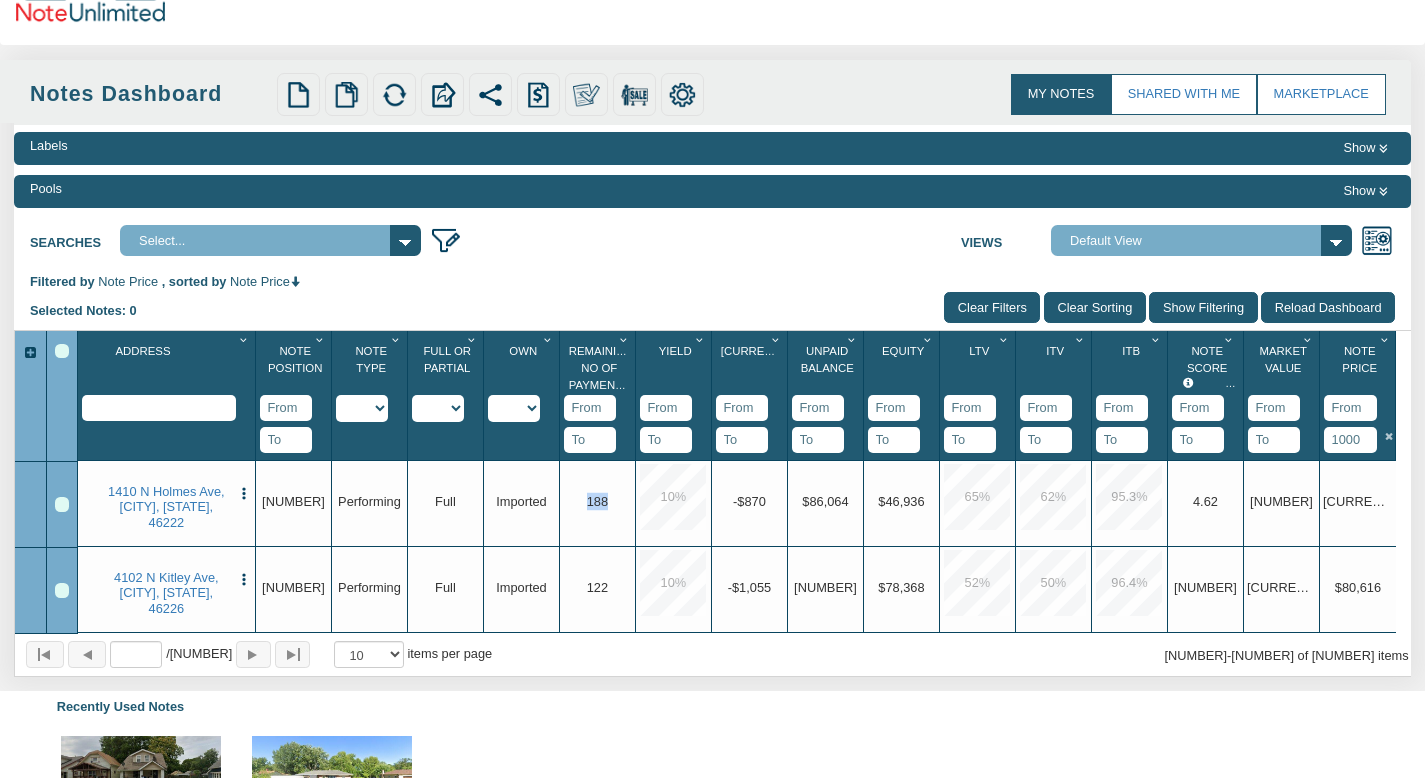 click on "Upgrade 188" at bounding box center [597, 501] 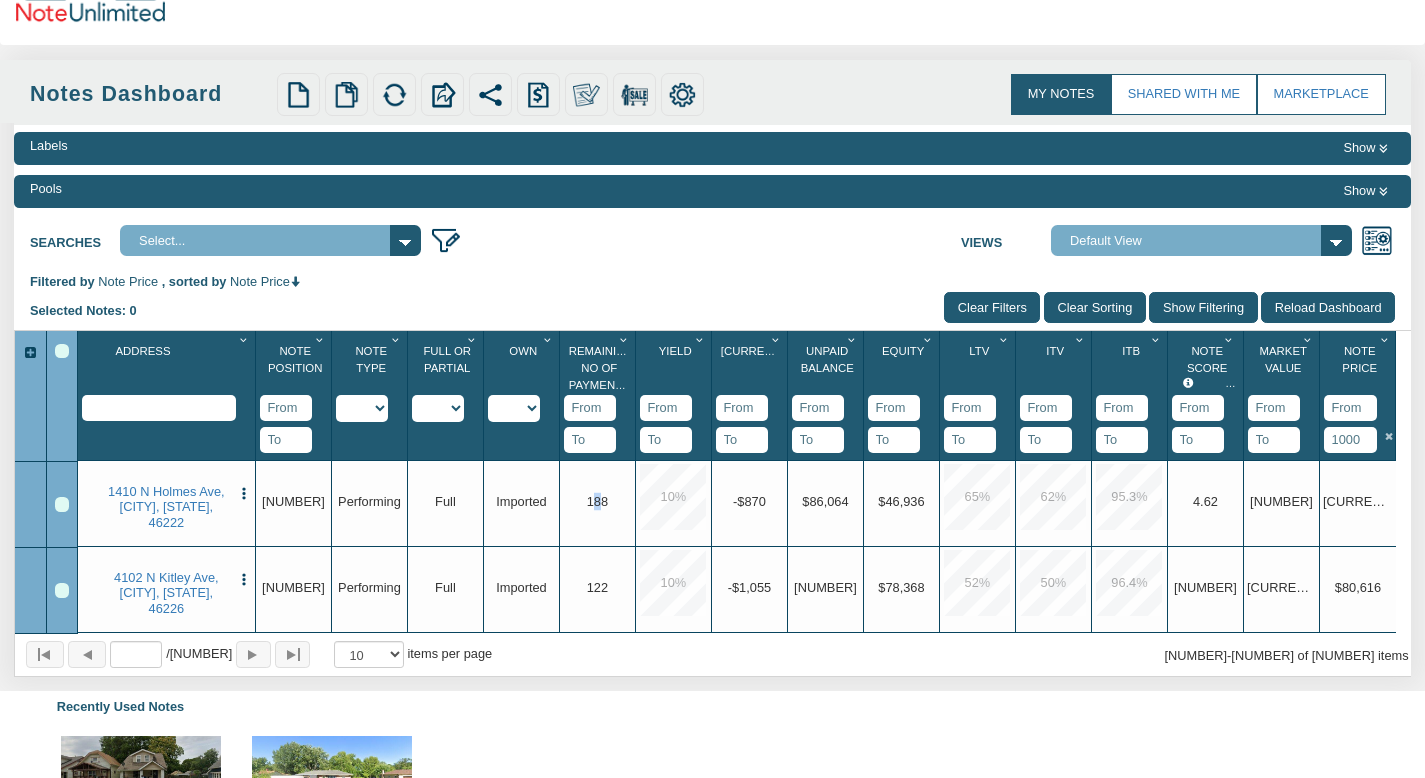 drag, startPoint x: 591, startPoint y: 472, endPoint x: 604, endPoint y: 471, distance: 13.038404 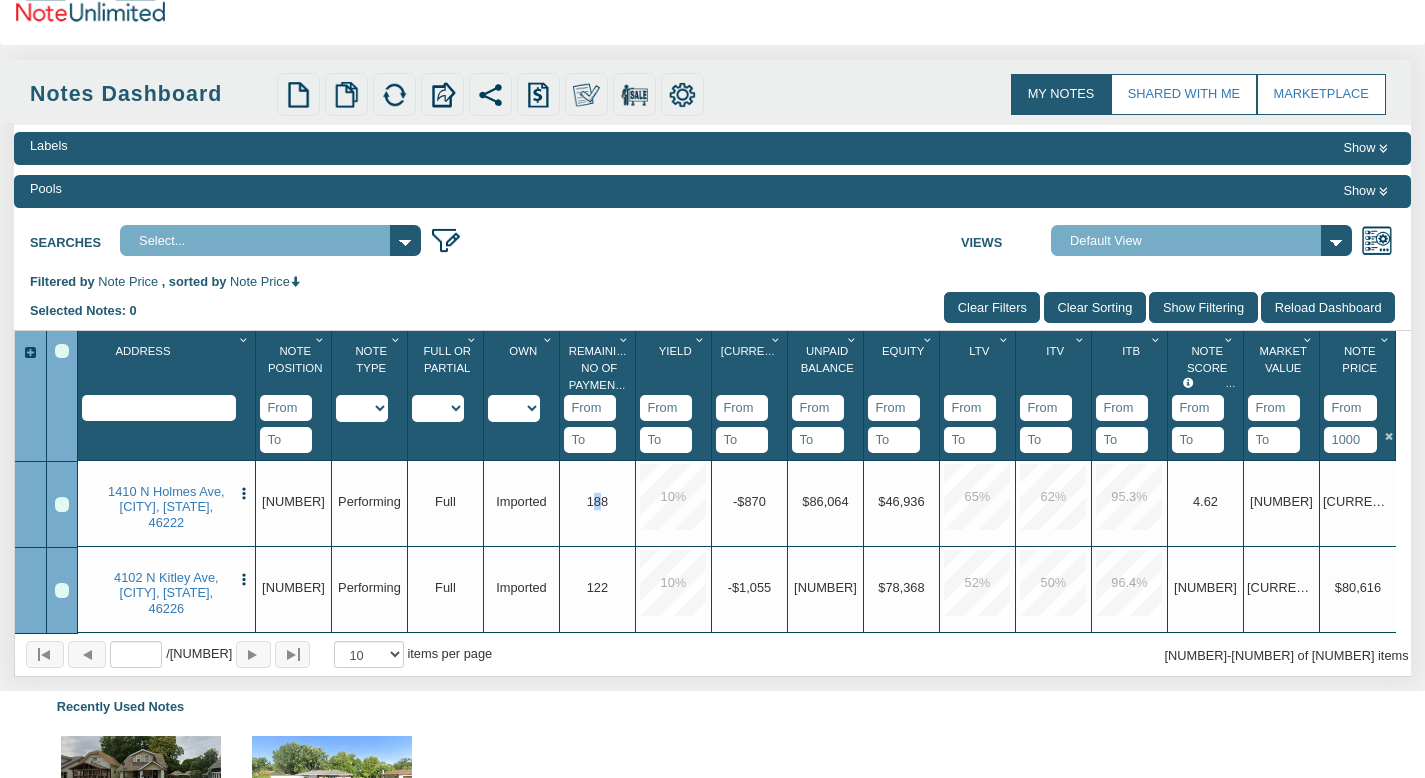 click on "[NUMBER]" at bounding box center (597, 500) 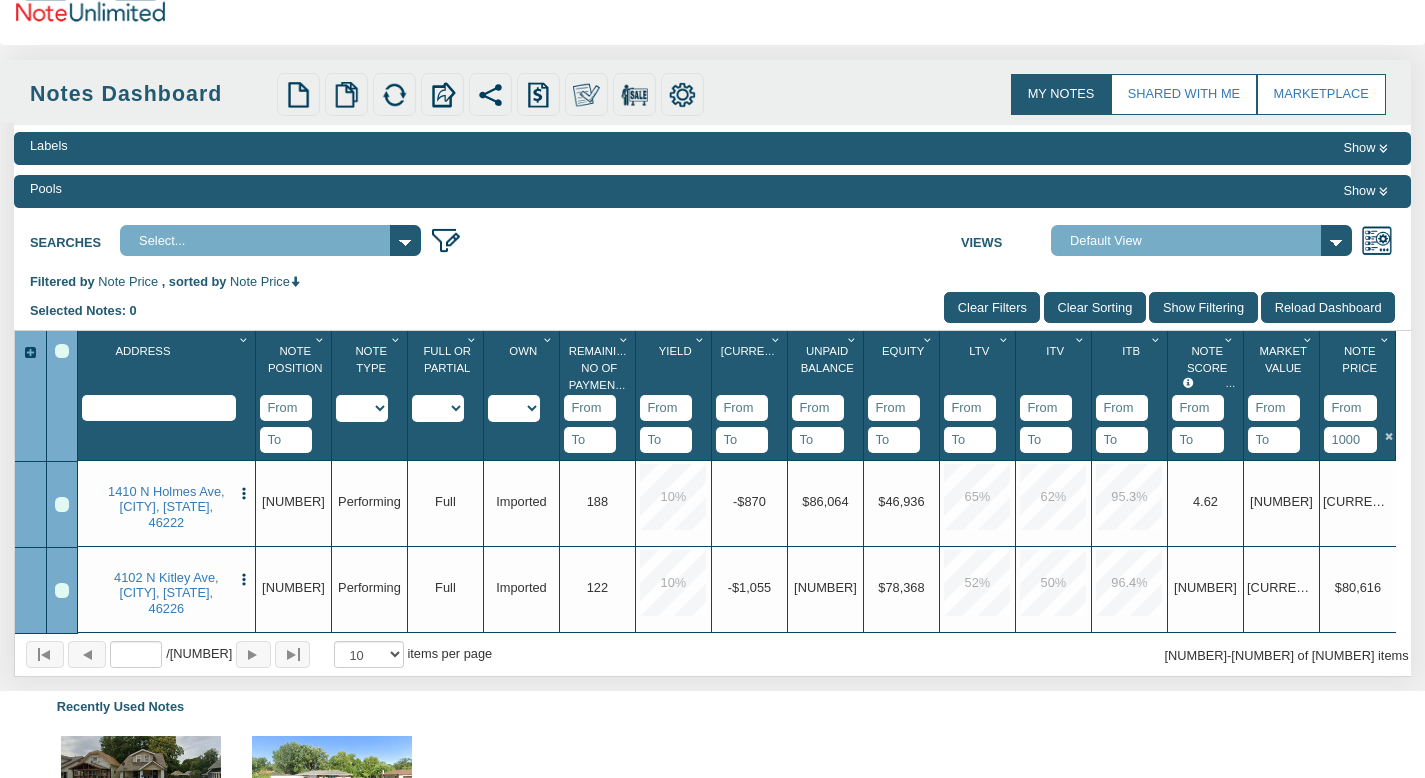 click on "[NUMBER]" at bounding box center [597, 500] 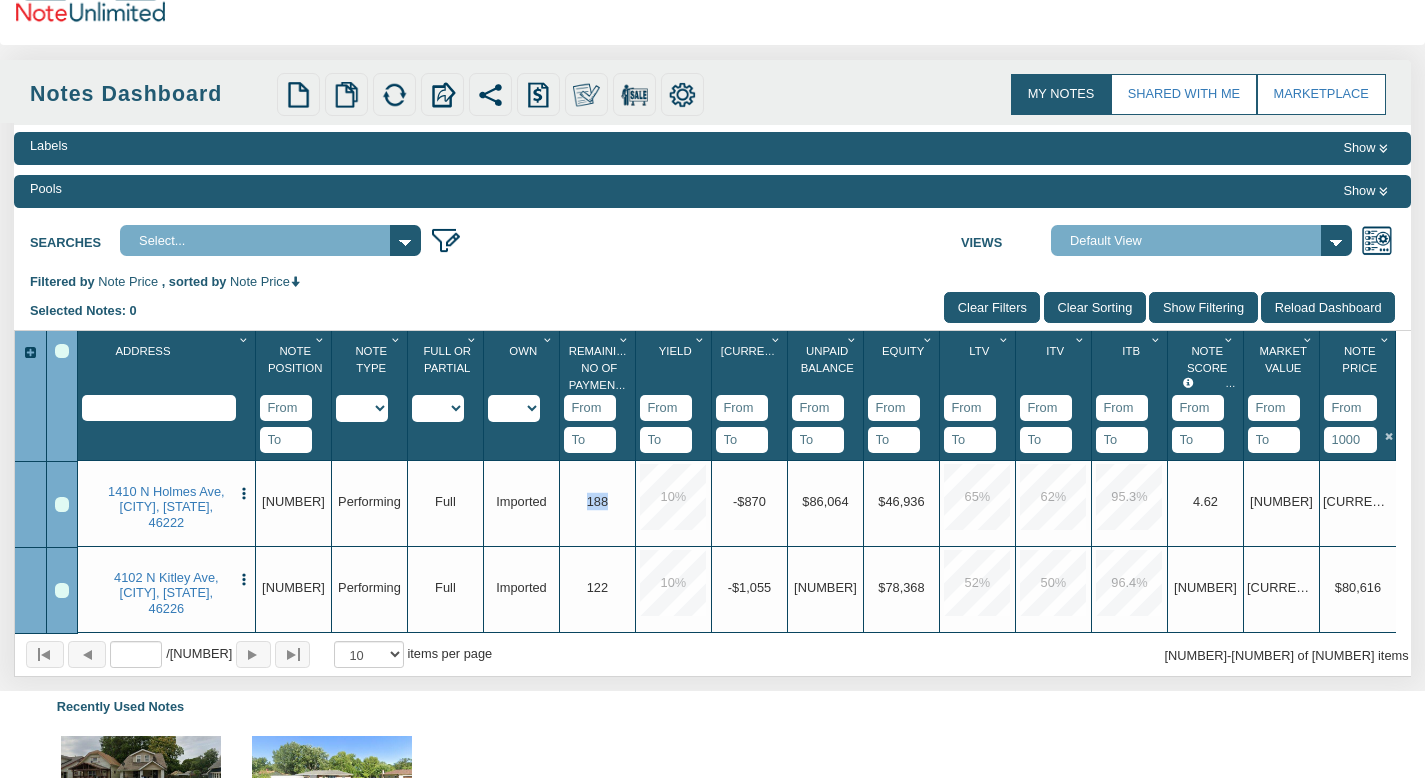 click on "[NUMBER]" at bounding box center (597, 500) 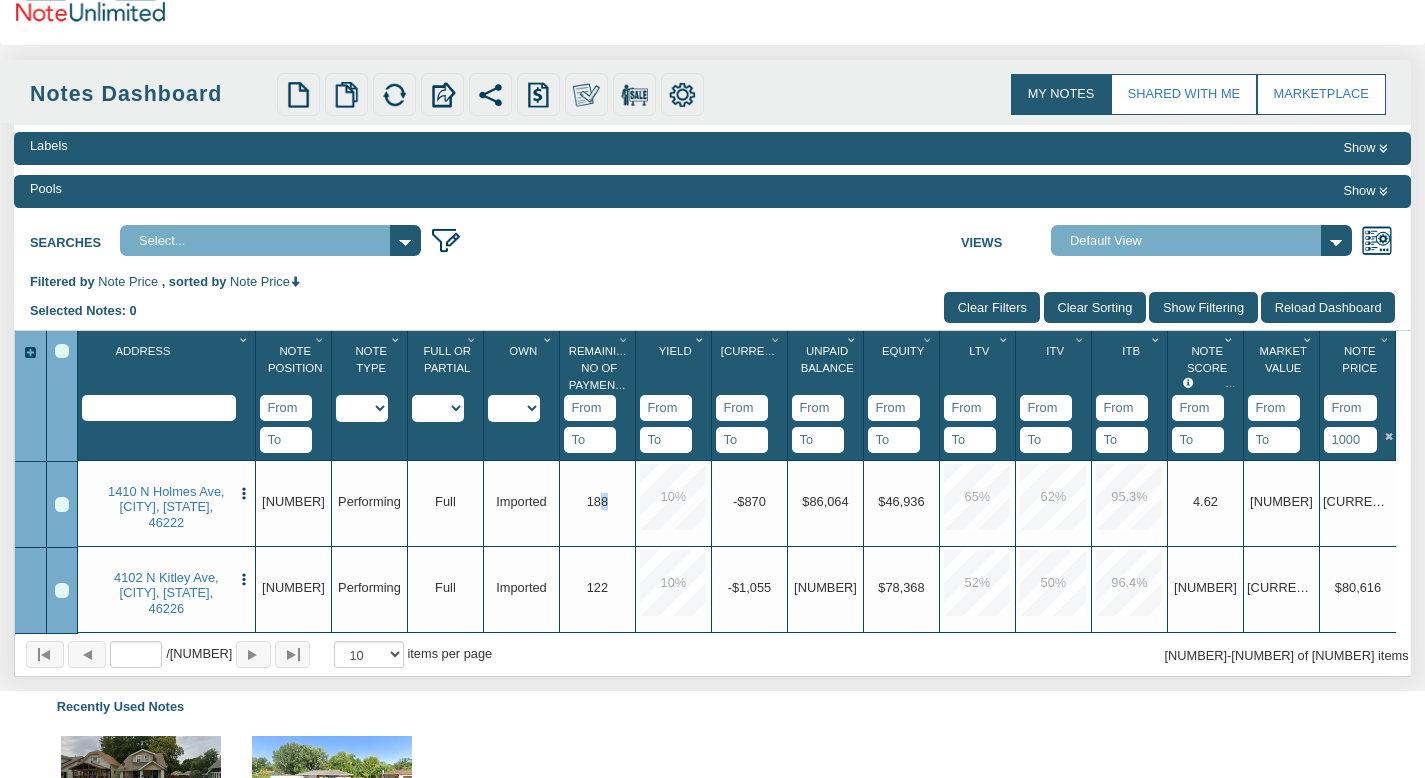 click on "[NUMBER]" at bounding box center (597, 500) 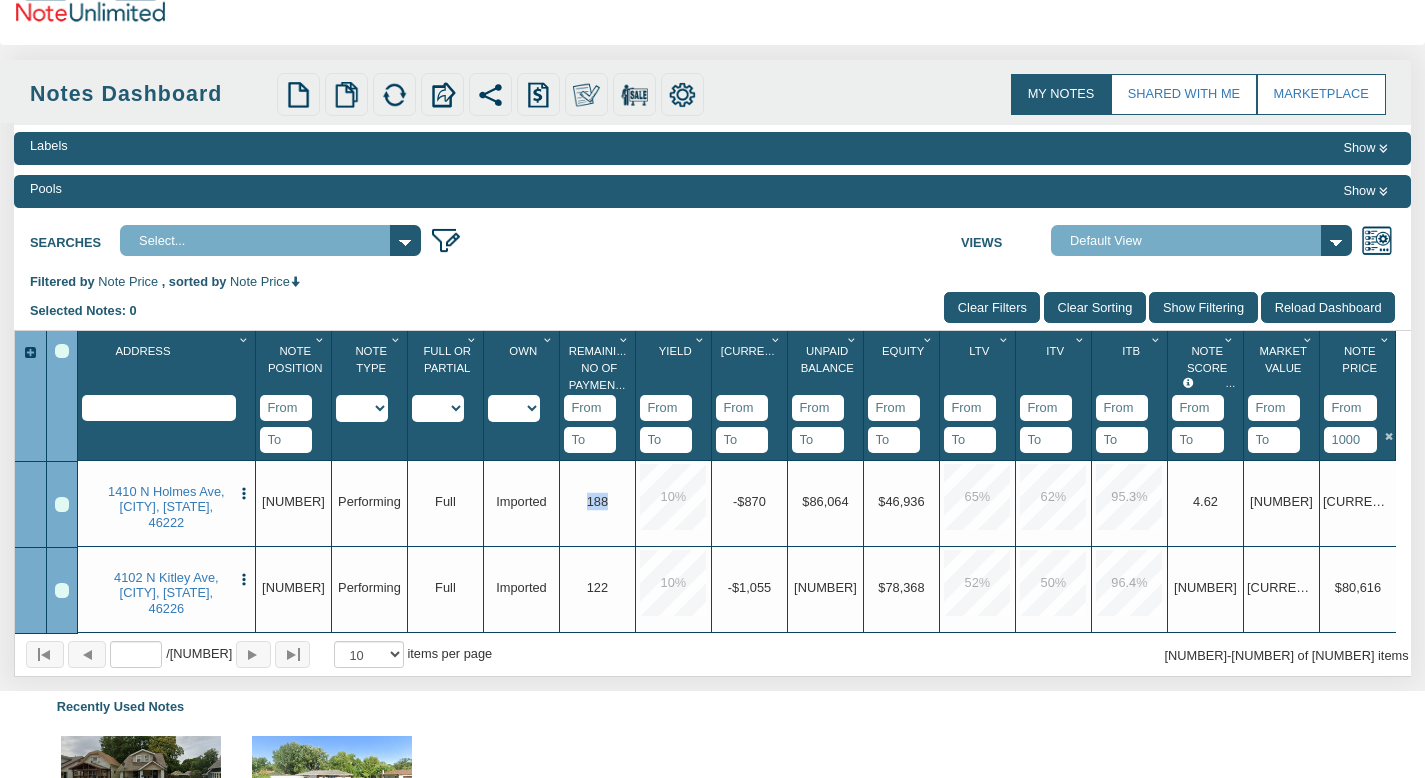 click on "[NUMBER]" at bounding box center [597, 500] 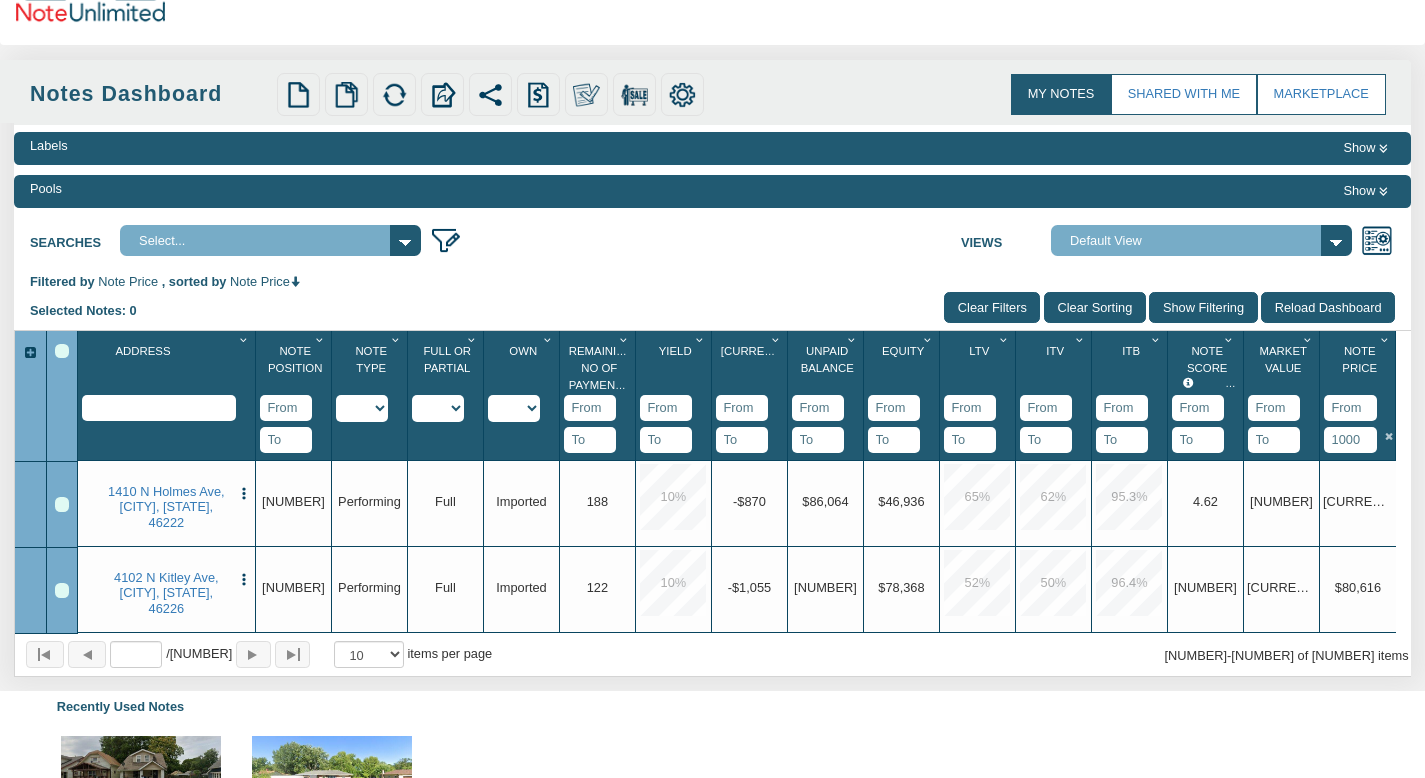 click on "Upgrade 188" at bounding box center [597, 501] 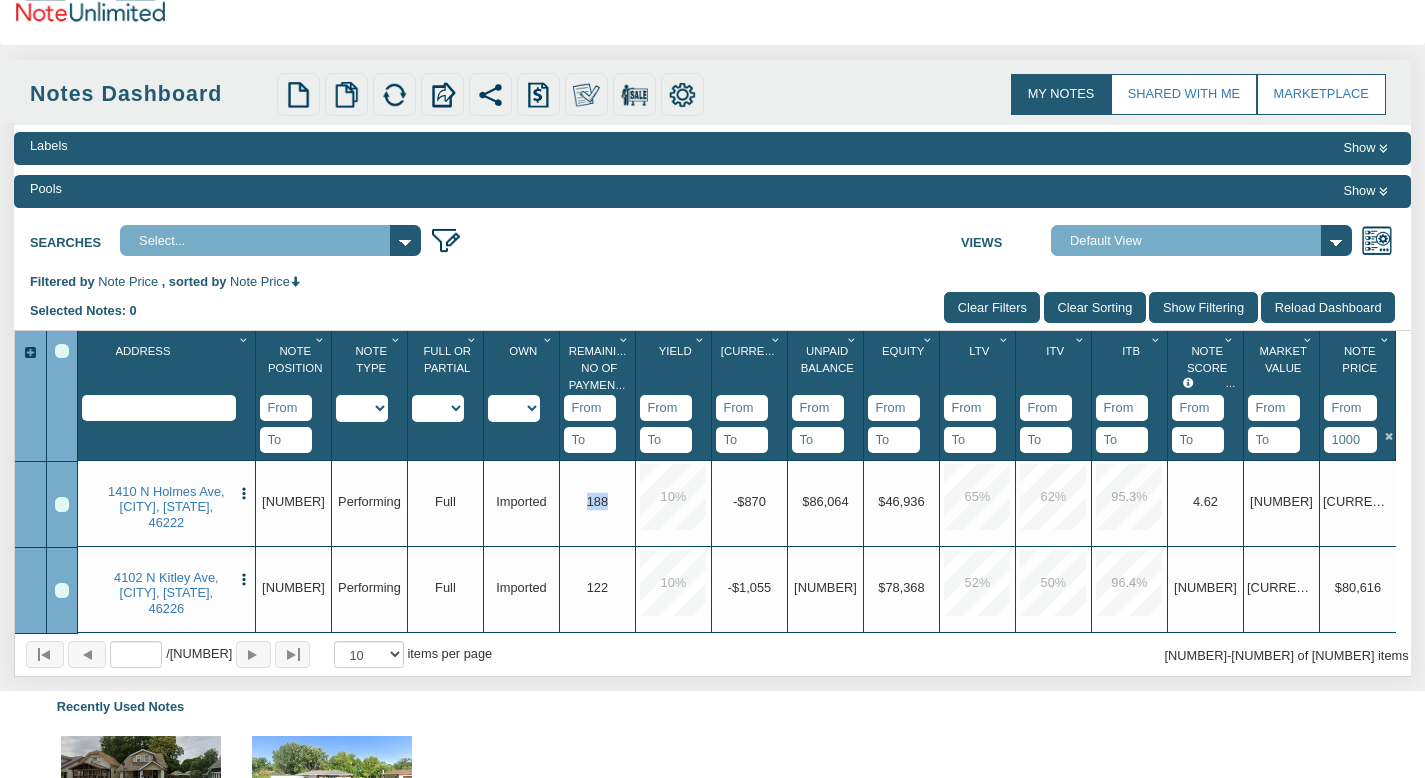 click on "[NUMBER]" at bounding box center (597, 500) 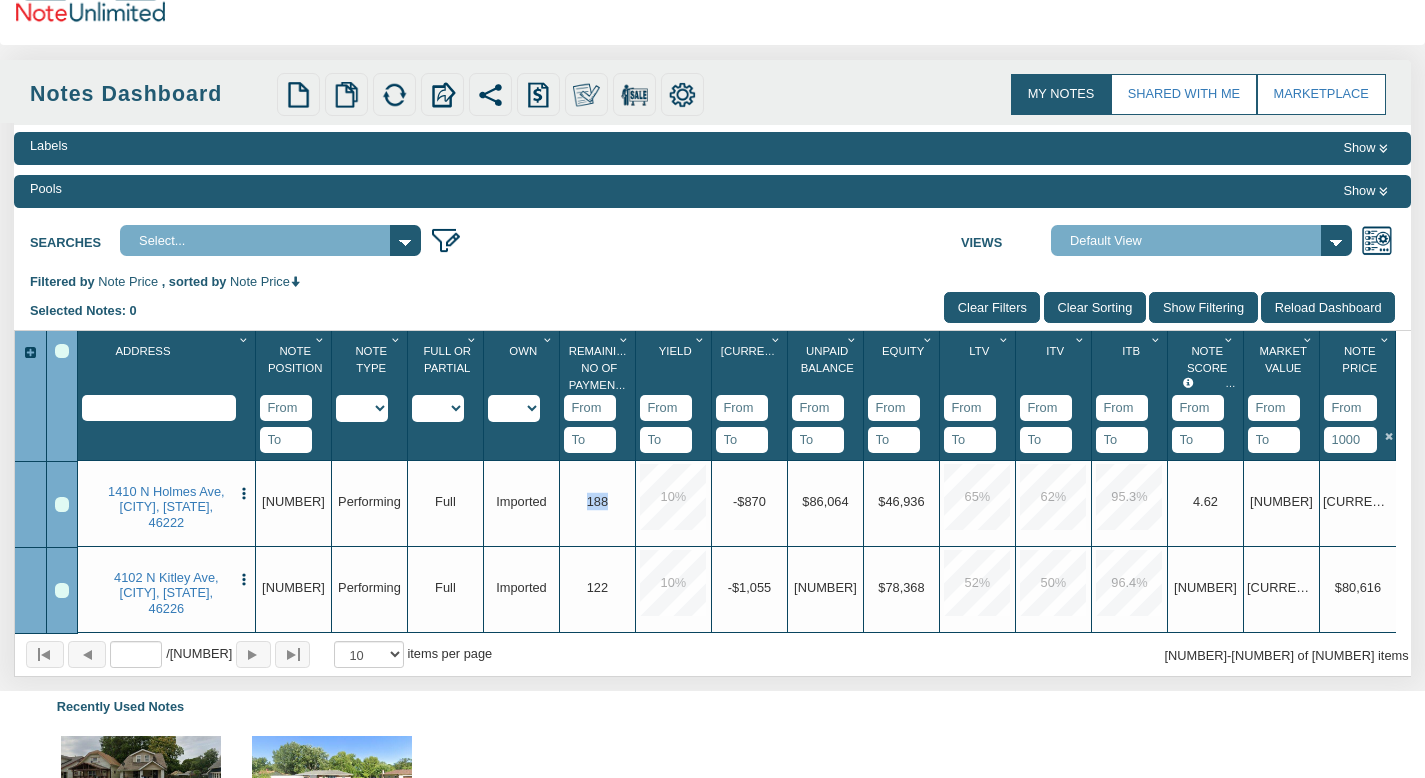 click on "[NUMBER]" at bounding box center (597, 500) 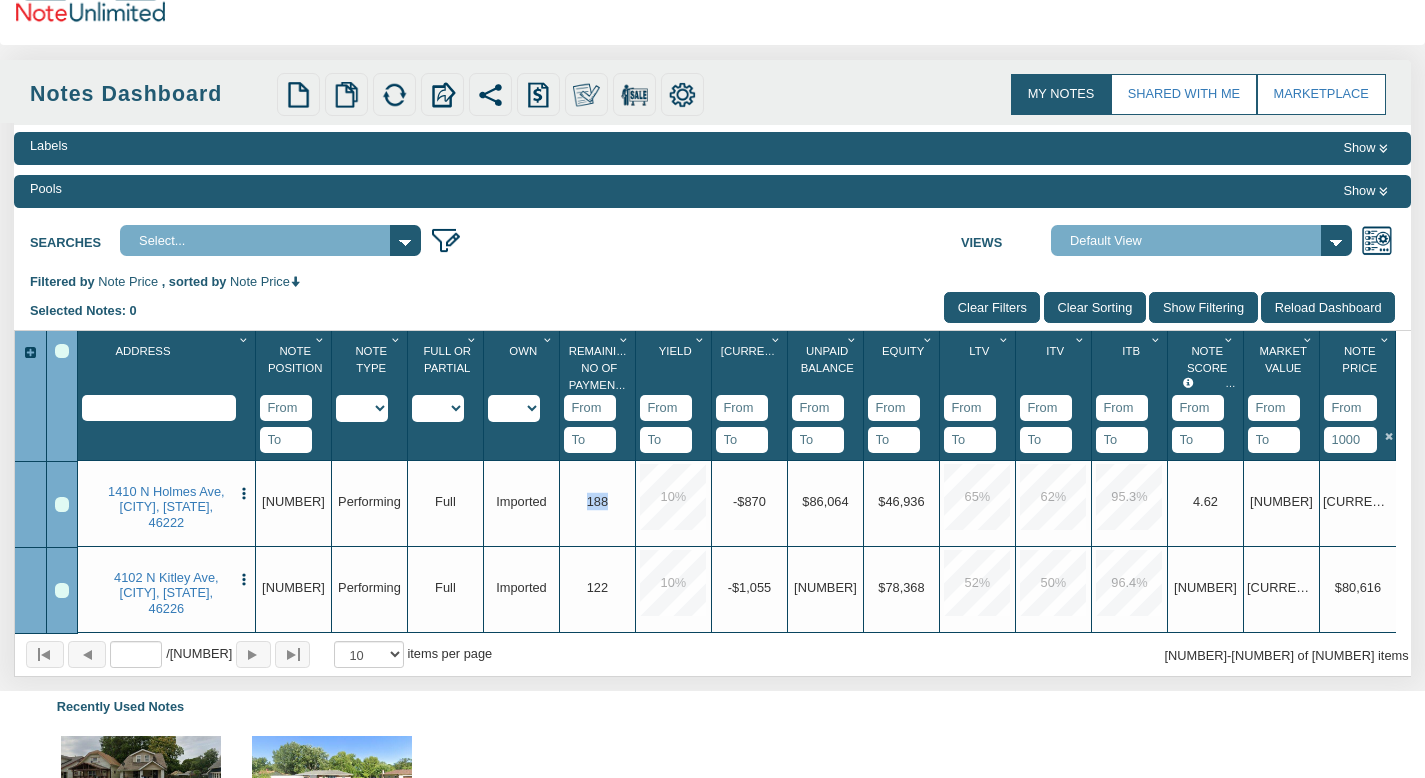 click on "Upgrade 188" at bounding box center (597, 501) 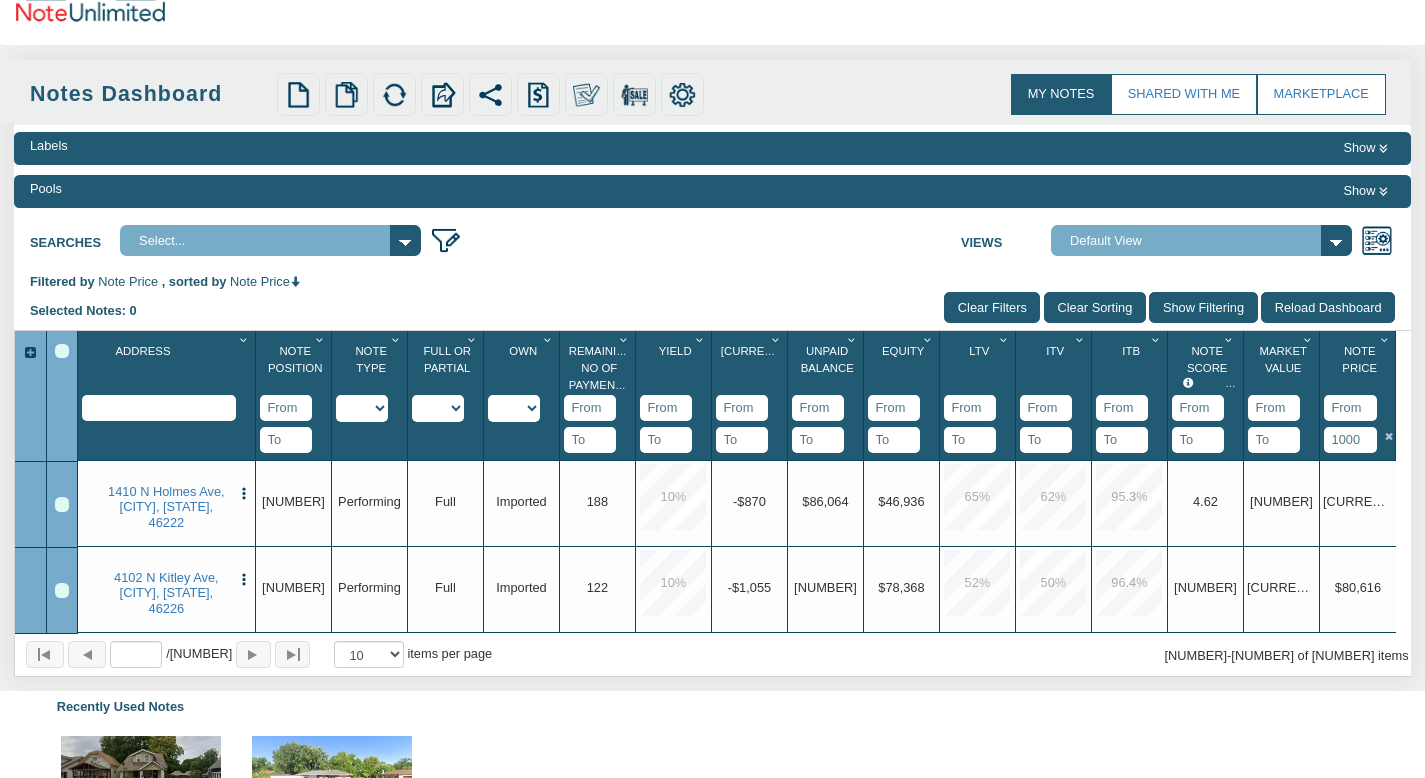 click on "[NUMBER]" at bounding box center (597, 500) 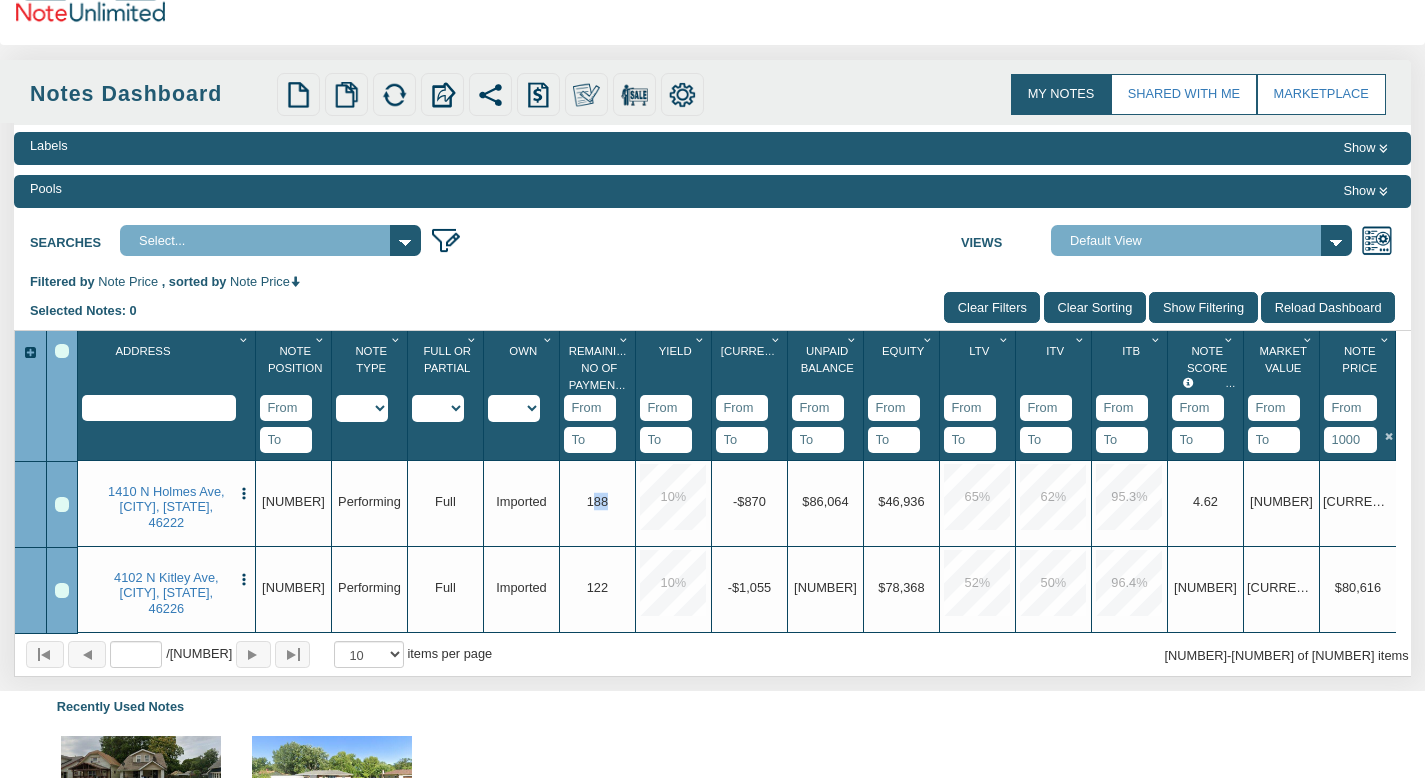 drag, startPoint x: 592, startPoint y: 471, endPoint x: 622, endPoint y: 465, distance: 30.594116 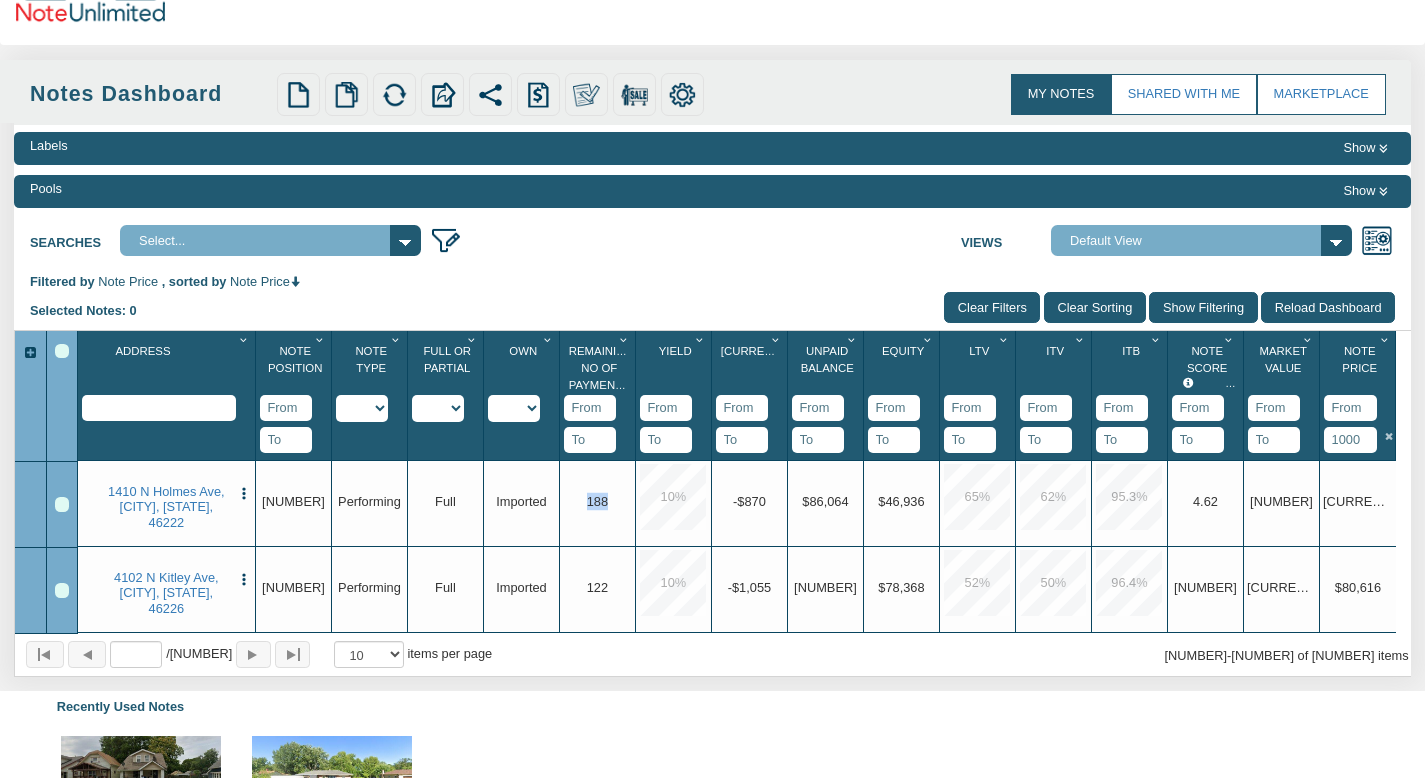 drag, startPoint x: 558, startPoint y: 467, endPoint x: 613, endPoint y: 461, distance: 55.326305 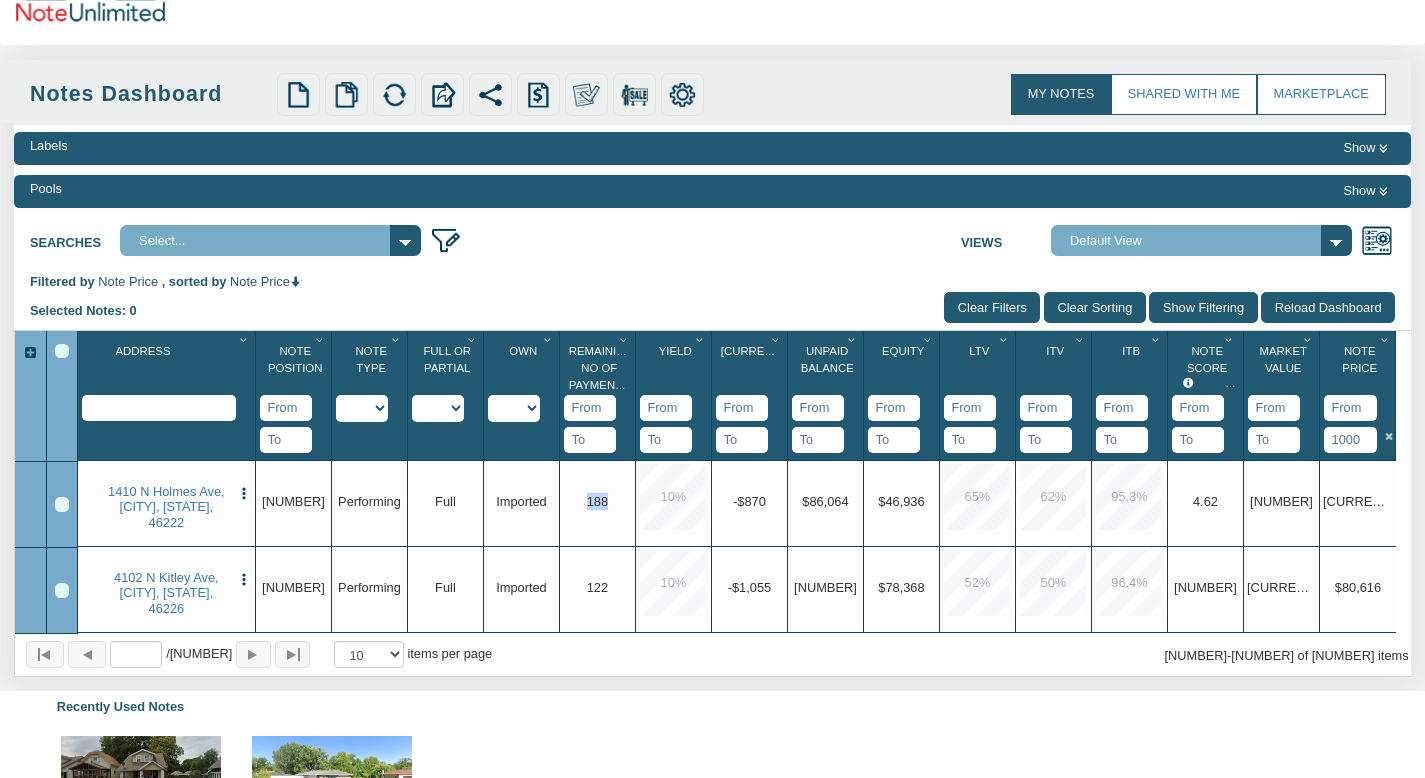 drag, startPoint x: 613, startPoint y: 461, endPoint x: 569, endPoint y: 465, distance: 44.181442 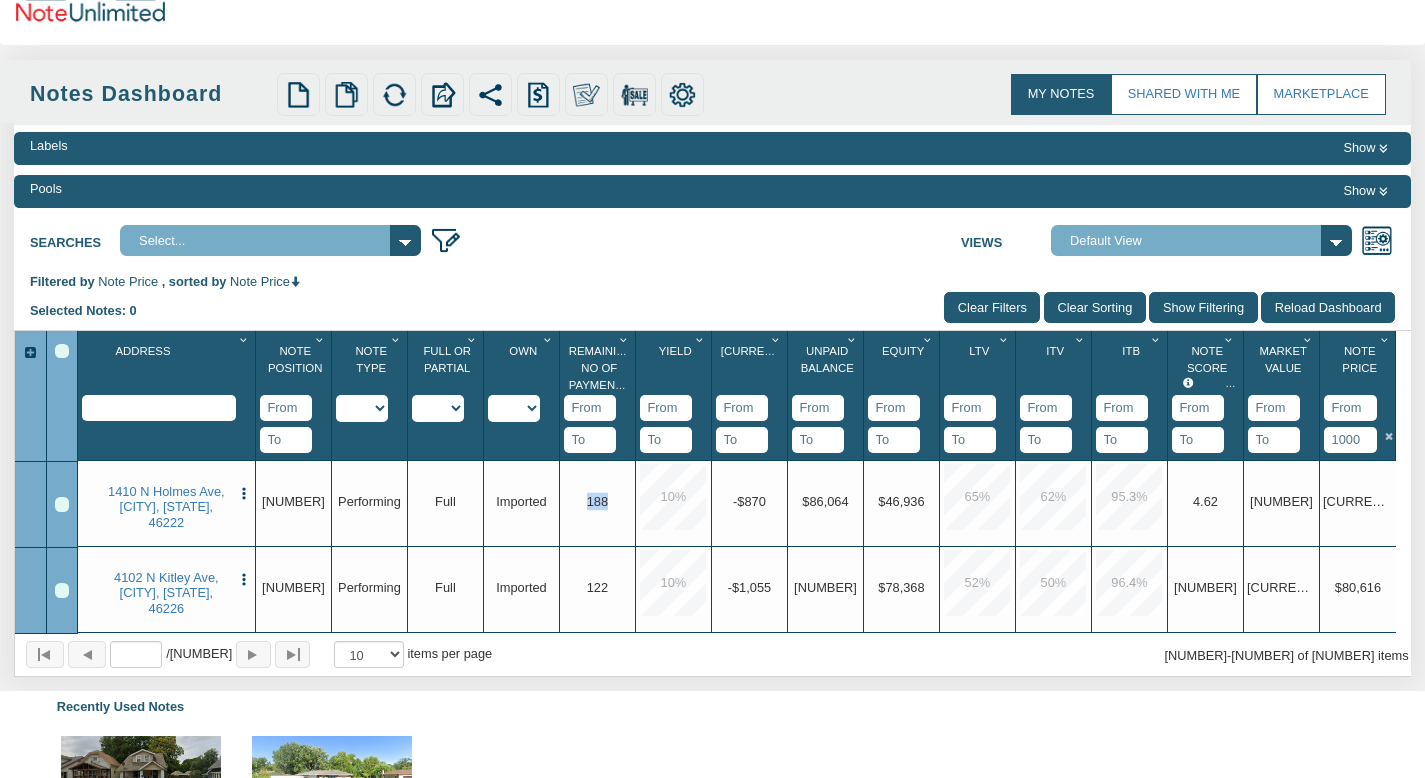 click on "Upgrade 188" at bounding box center (597, 501) 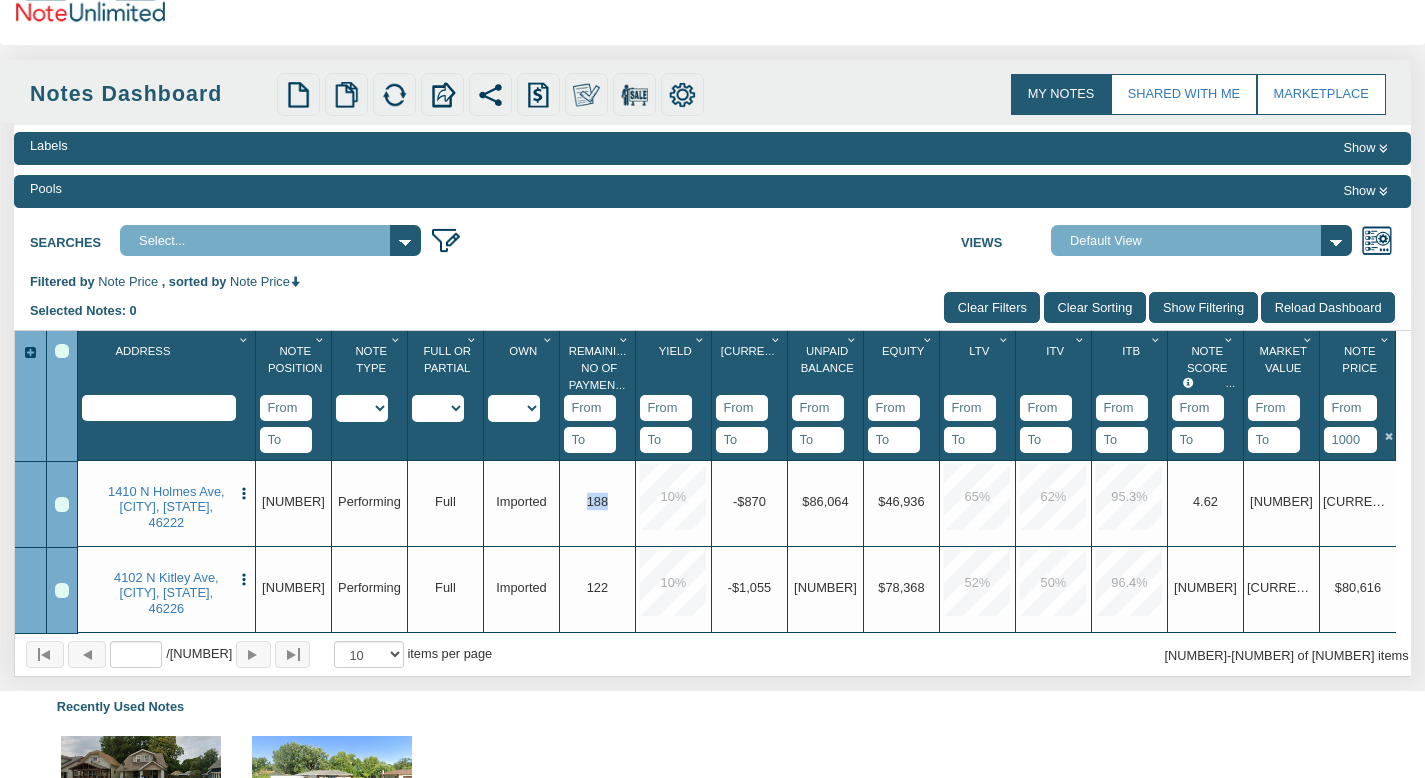 drag, startPoint x: 582, startPoint y: 465, endPoint x: 607, endPoint y: 465, distance: 25 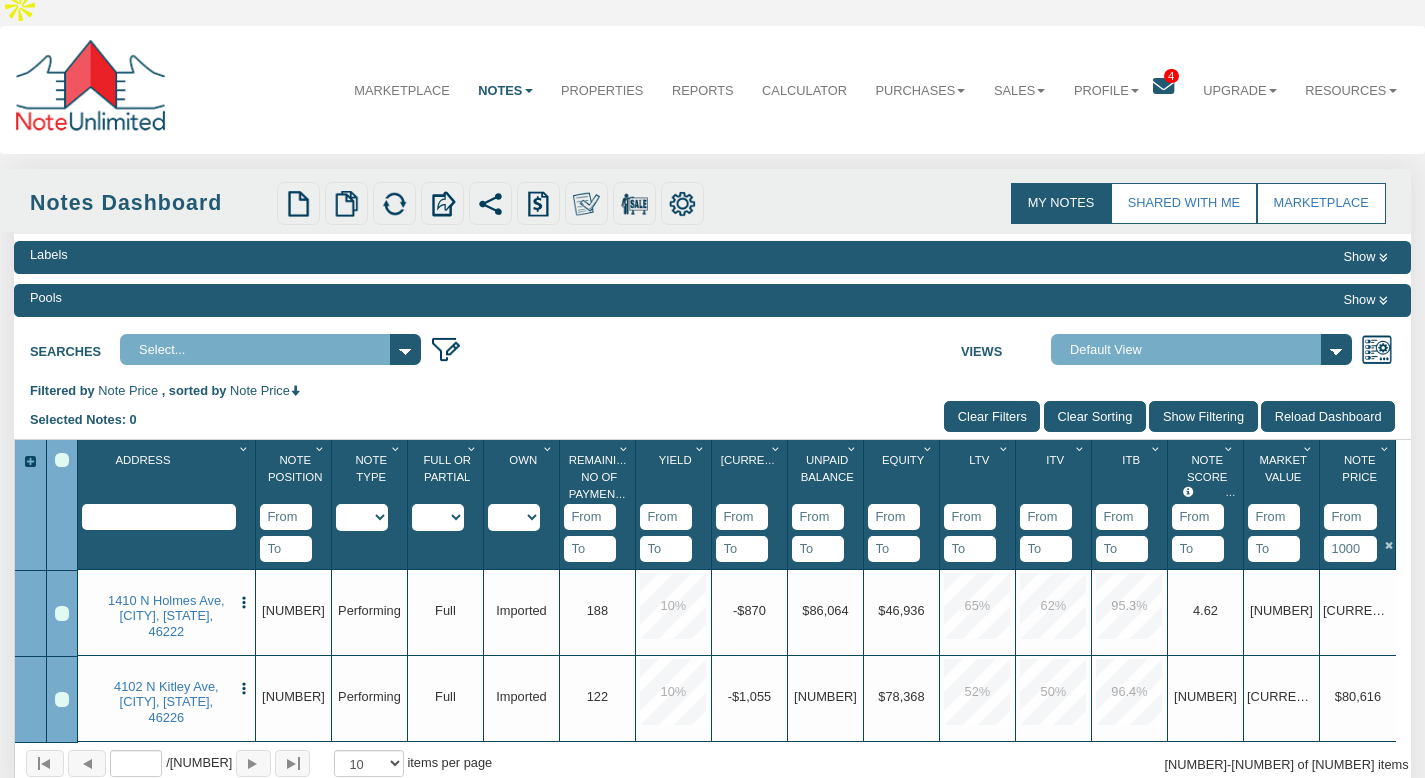 scroll, scrollTop: 15, scrollLeft: 0, axis: vertical 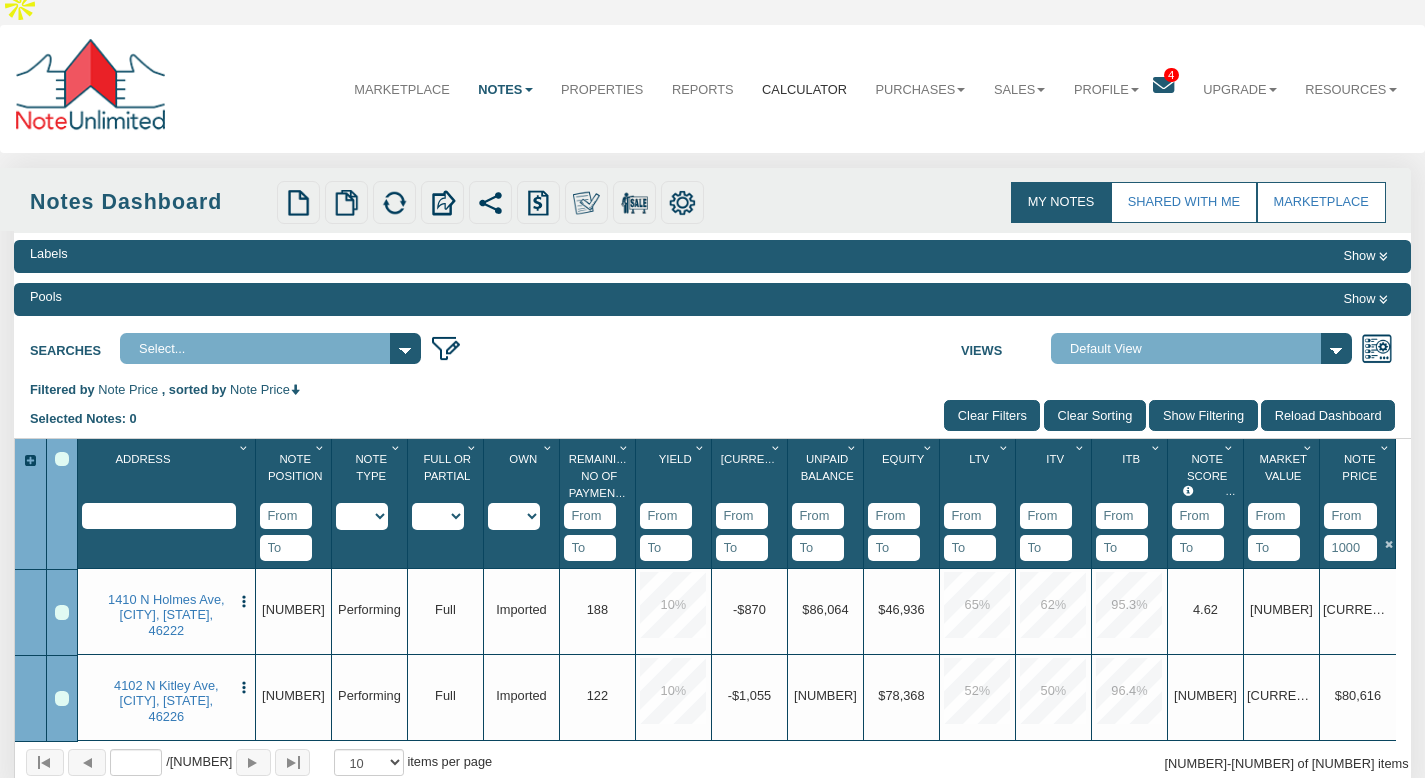 click on "Calculator" at bounding box center (804, 89) 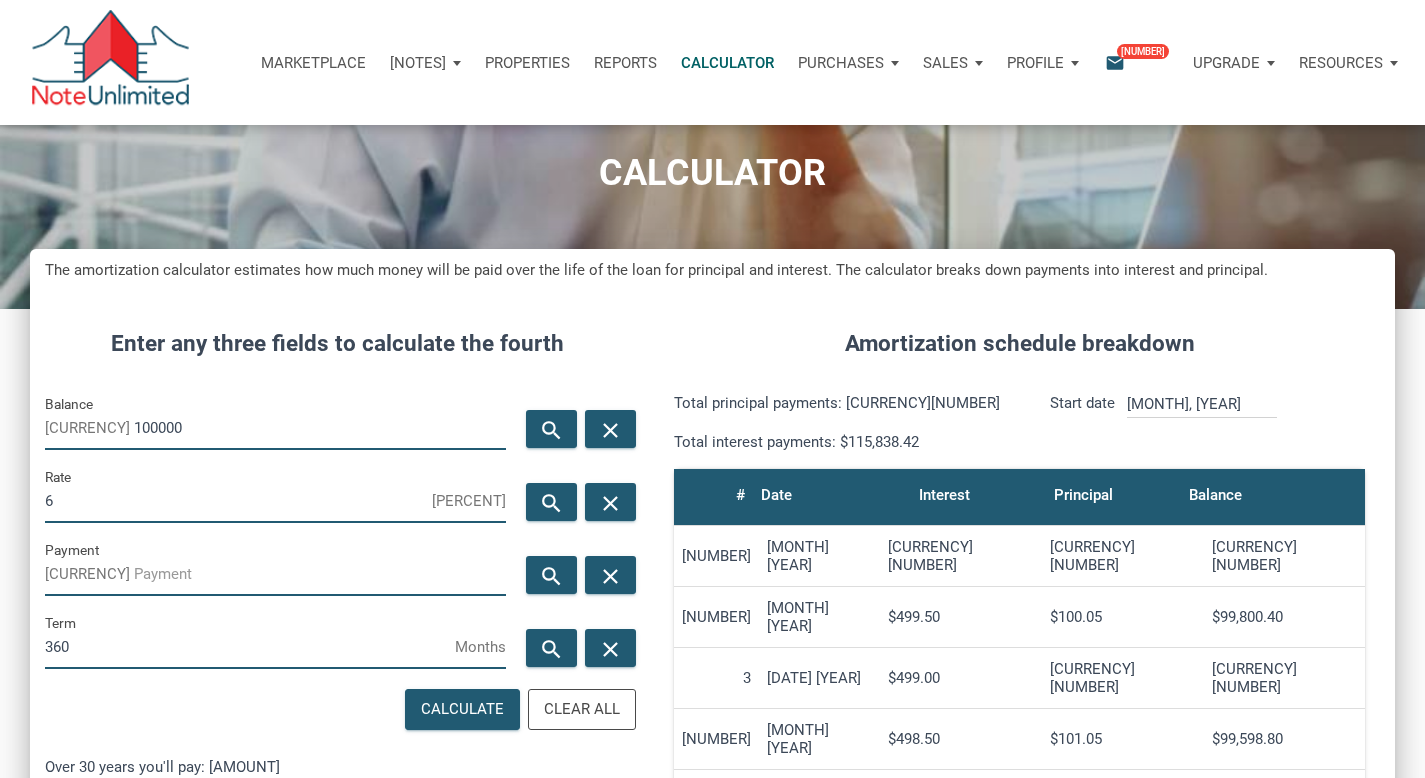 scroll, scrollTop: 66, scrollLeft: 0, axis: vertical 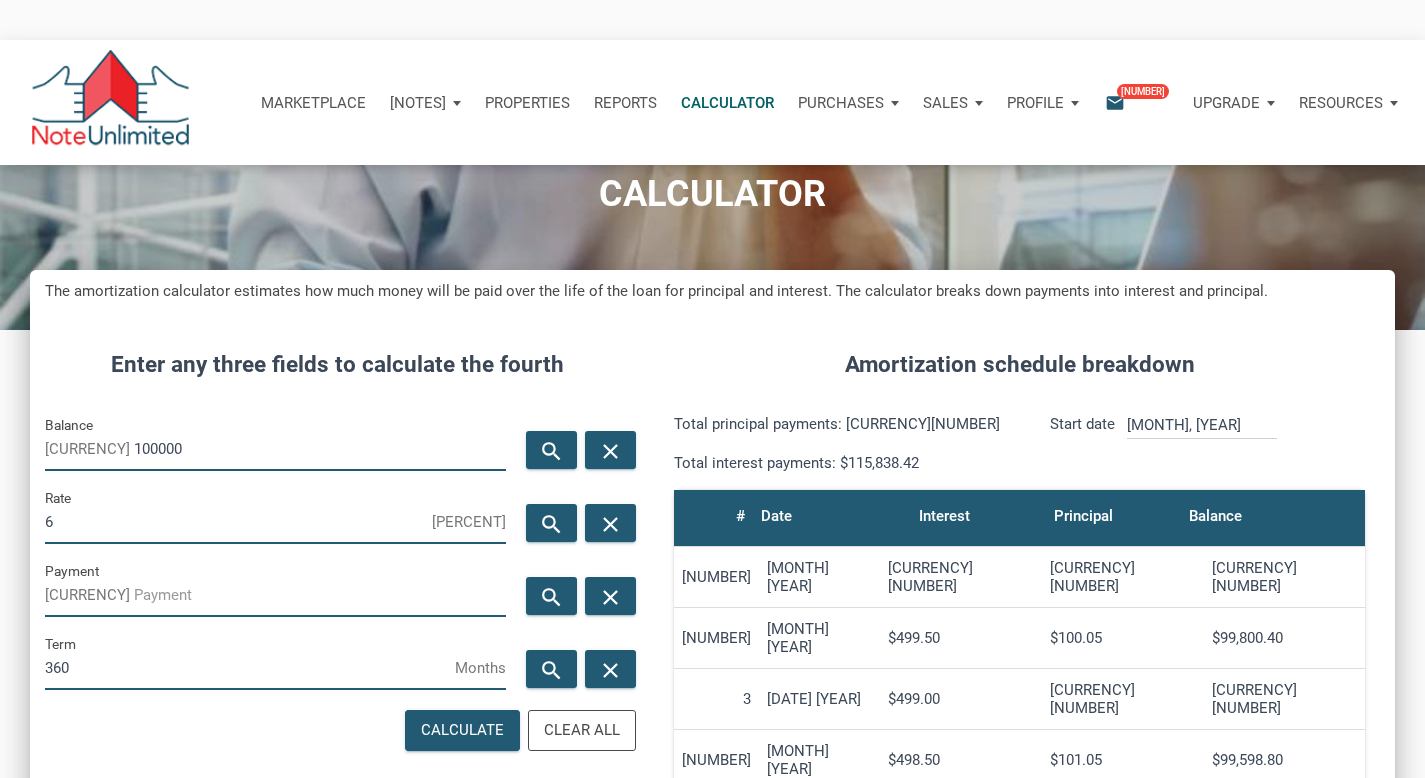 click on "100000" at bounding box center (320, 448) 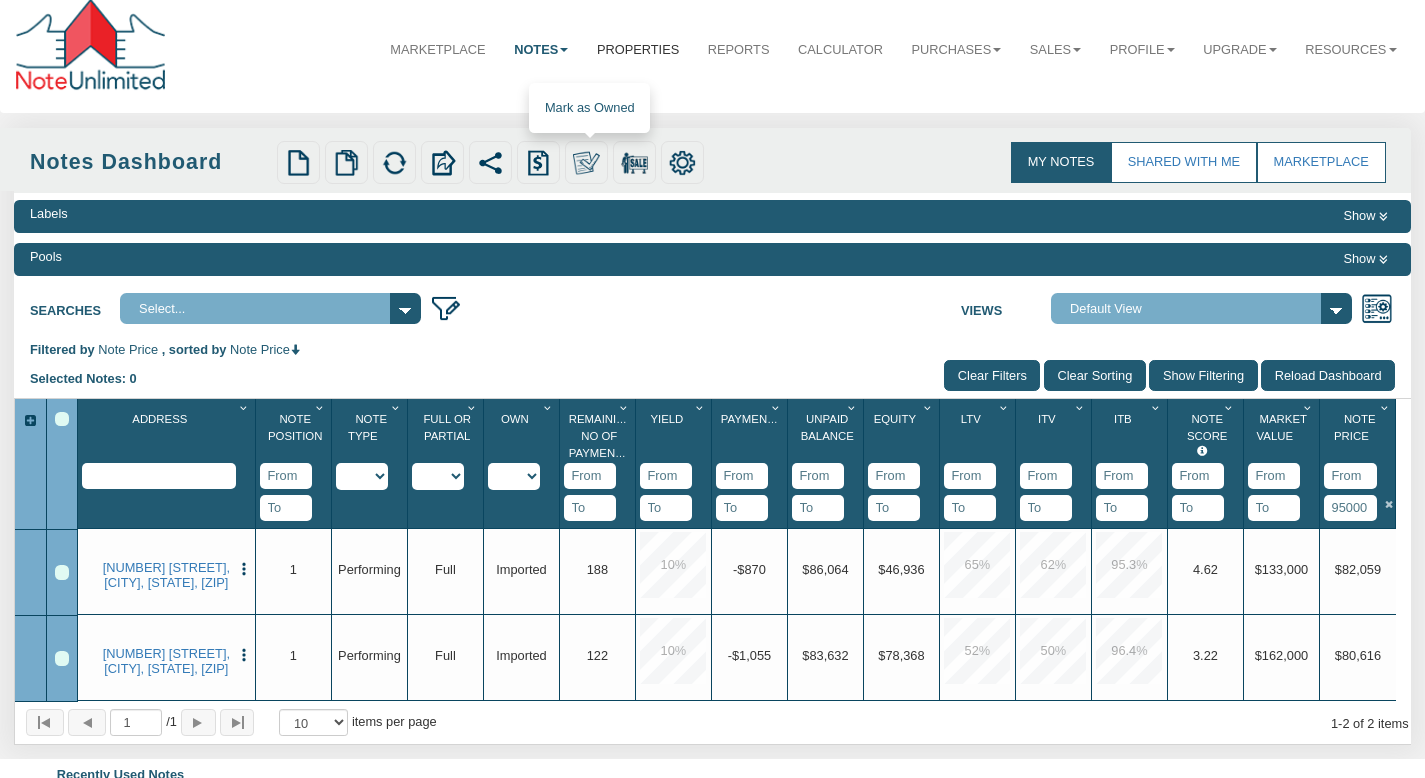 scroll, scrollTop: 15, scrollLeft: 0, axis: vertical 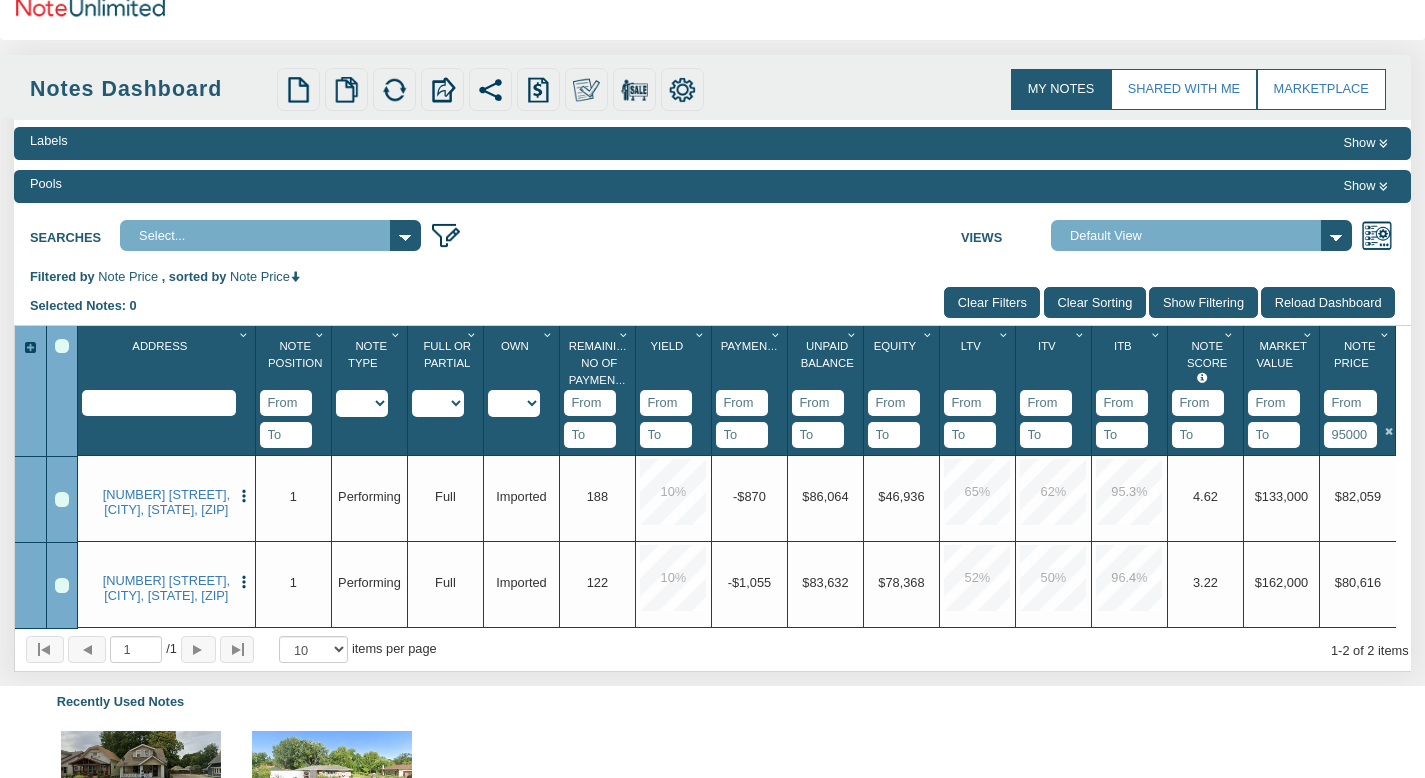 click on "$86,064" at bounding box center (825, 495) 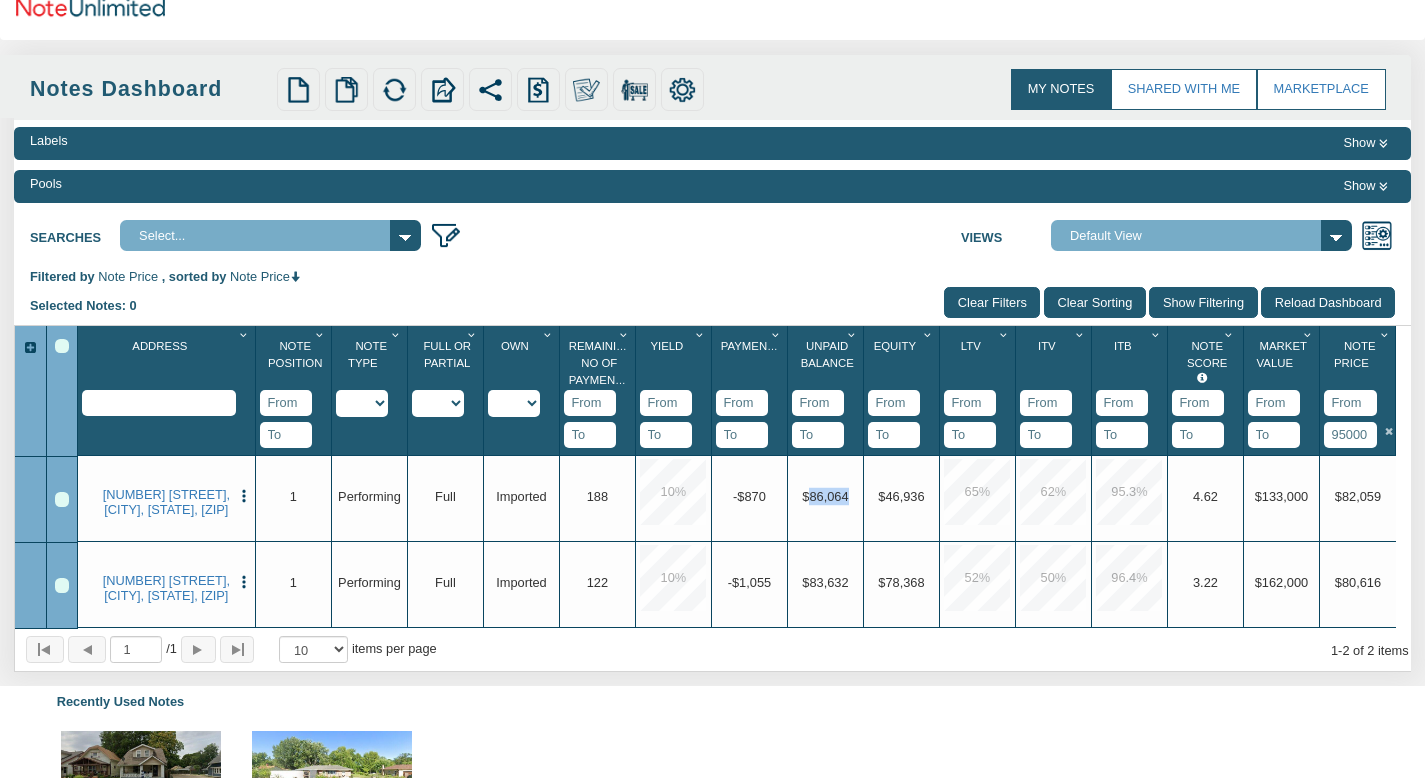 click on "$86,064" at bounding box center [825, 495] 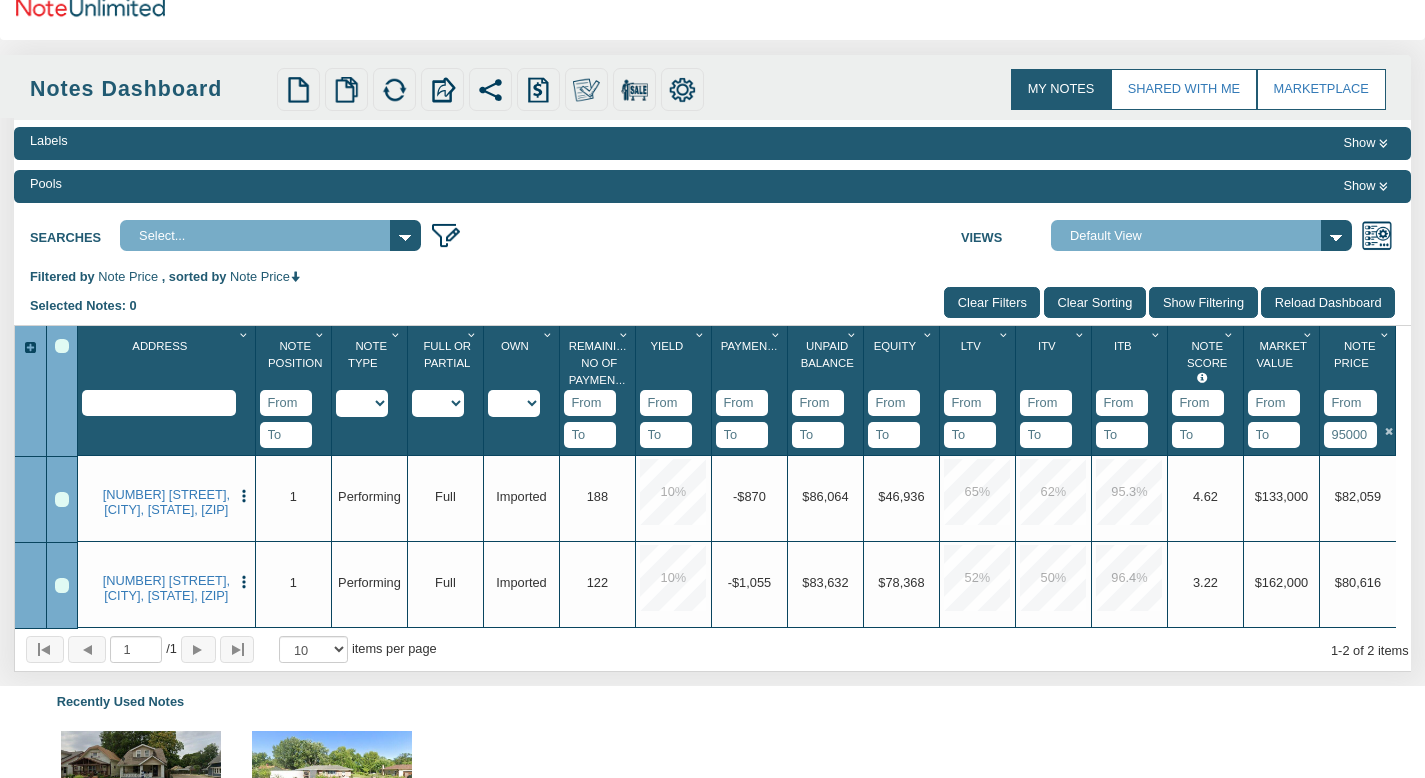click on "Upgrade -$870" at bounding box center [750, 499] 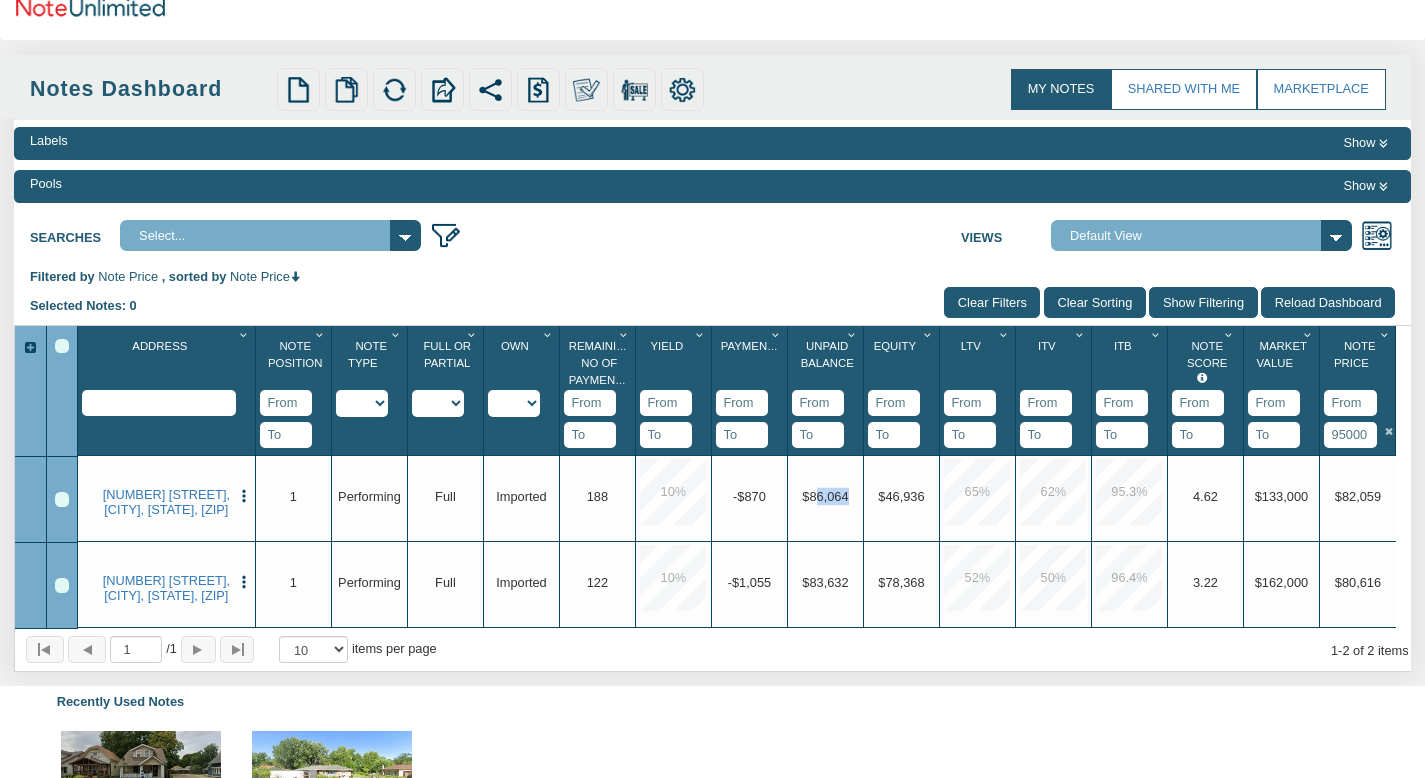 drag, startPoint x: 813, startPoint y: 459, endPoint x: 829, endPoint y: 505, distance: 48.703182 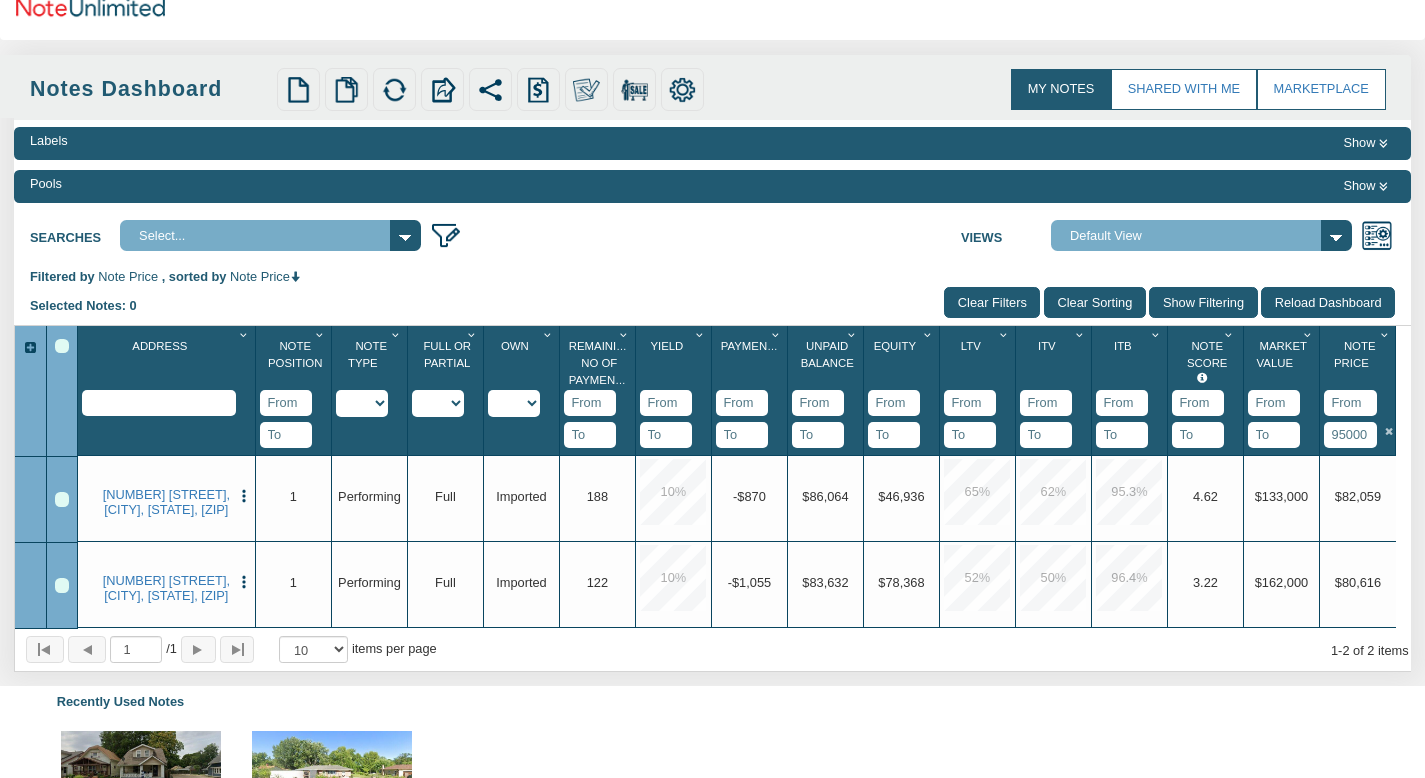 click on "Upgrade $83,632" at bounding box center (826, 499) 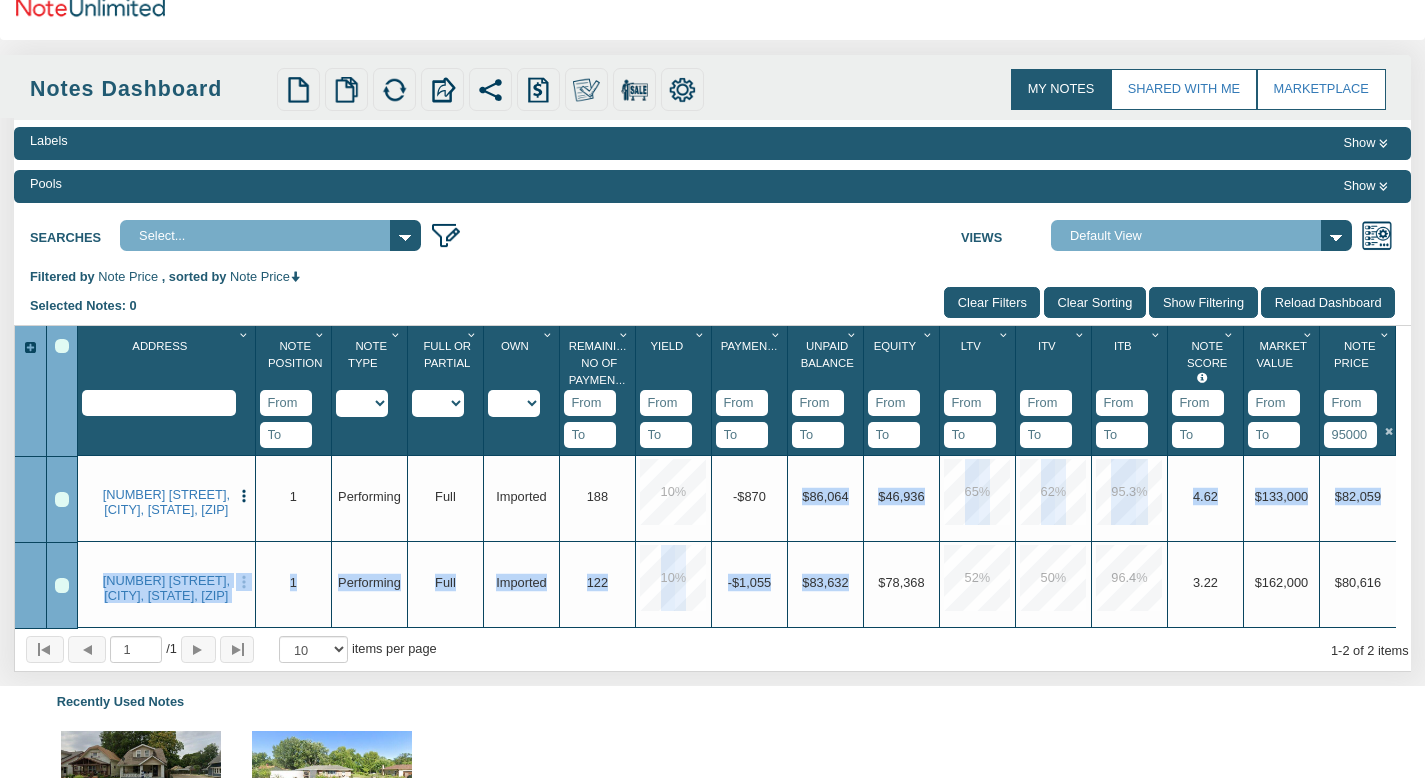 drag, startPoint x: 850, startPoint y: 549, endPoint x: 799, endPoint y: 460, distance: 102.5768 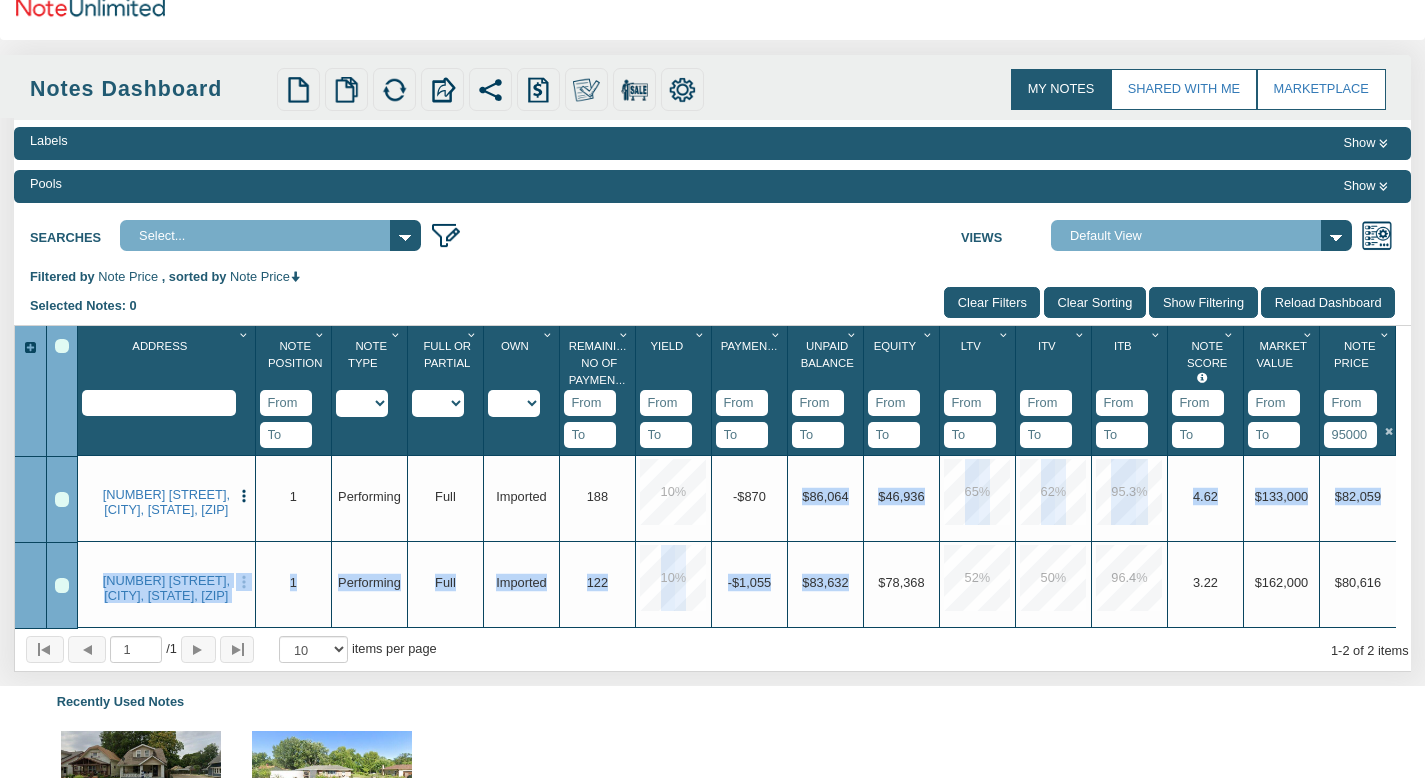 click on "1410 N Holmes Ave, Indianapolis, IN, 46222 Edit Delete Exit Strategy Payments Payment History Payments Overview Reports Redeeming And Non-Redeeming Summary Note Mark as Owned Loan Modification Record Purchase List for Sale   Upgrade 1 Upgrade  Performing Upgrade Full Upgrade Imported Upgrade 188 10 % Upgrade -$870 Upgrade $86,064 Upgrade $46,936 65 % 62 % 95.3 % Upgrade 4.62 Upgrade $133,000 Upgrade $82,059 4102 N Kitley Ave, Indianapolis, IN, 46226 Edit Delete Exit Strategy Payments Payment History Payments Overview Reports Redeeming And Non-Redeeming Summary Note Mark as Owned Loan Modification Record Purchase List for Sale   Upgrade 1 Upgrade  Performing Upgrade Full Upgrade Imported Upgrade 122 10 % Upgrade -$1,055 Upgrade $83,632 Upgrade $78,368 52 % 50 % 96.4 % Upgrade 3.22 Upgrade $162,000 Upgrade $80,616" at bounding box center (737, 542) 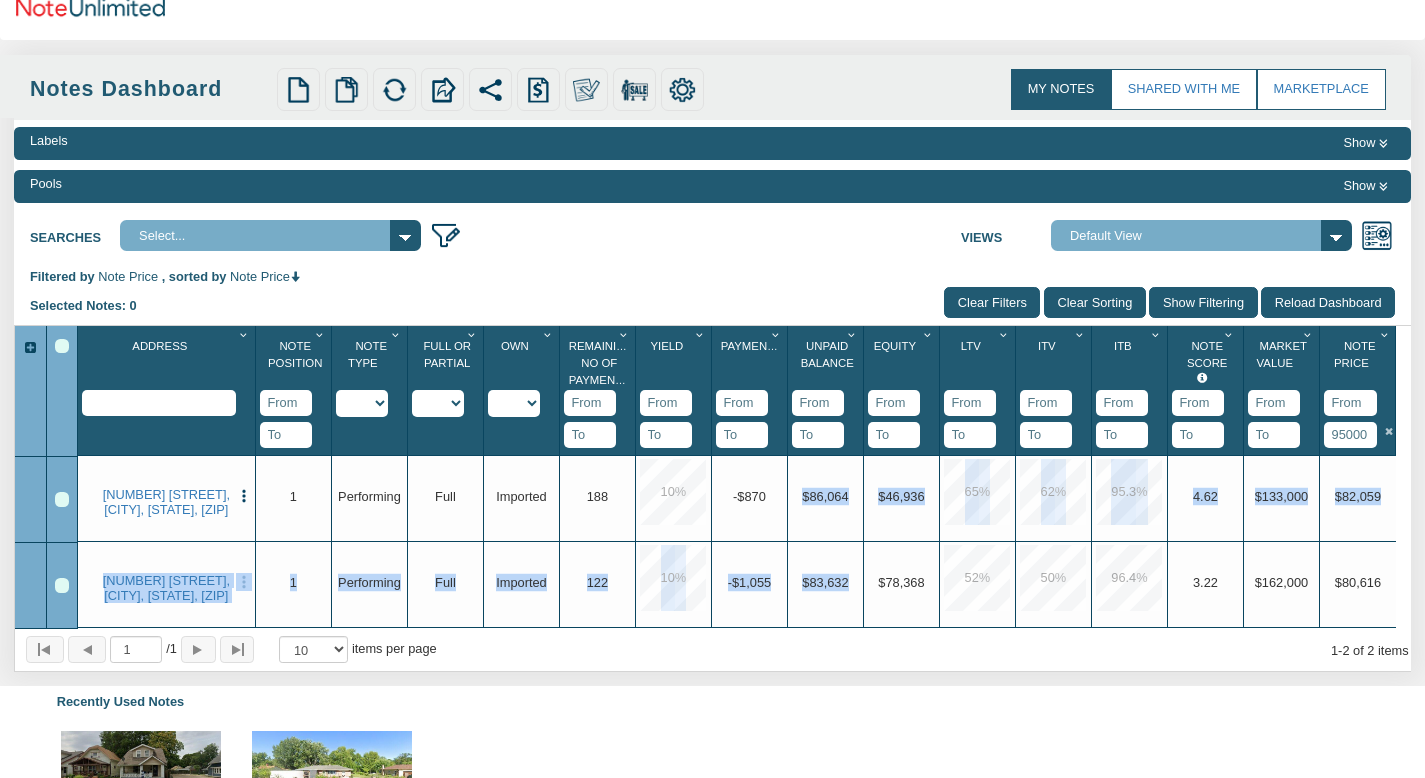 drag, startPoint x: 804, startPoint y: 463, endPoint x: 847, endPoint y: 534, distance: 83.00603 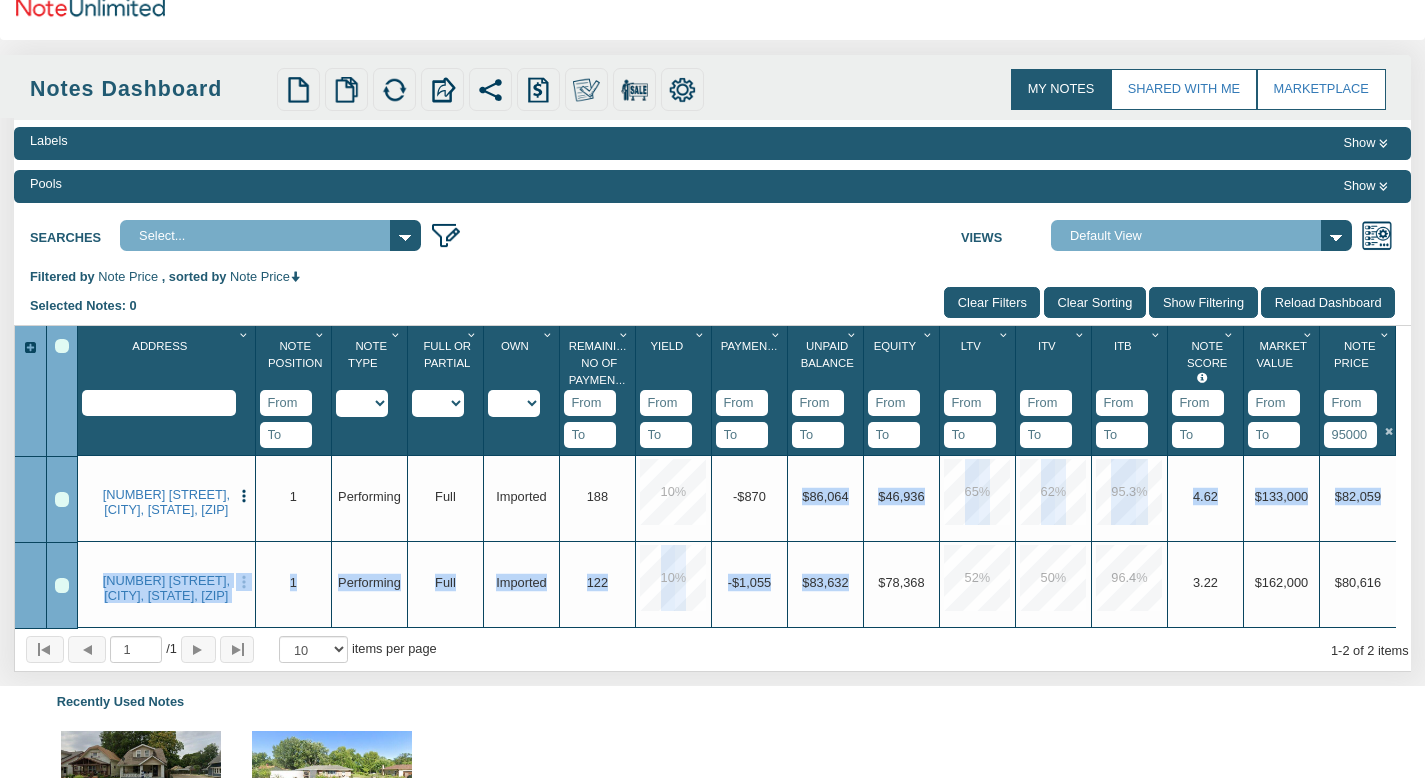 click on "1410 N Holmes Ave, Indianapolis, IN, 46222 Edit Delete Exit Strategy Payments Payment History Payments Overview Reports Redeeming And Non-Redeeming Summary Note Mark as Owned Loan Modification Record Purchase List for Sale   Upgrade 1 Upgrade  Performing Upgrade Full Upgrade Imported Upgrade 188 10 % Upgrade -$870 Upgrade $86,064 Upgrade $46,936 65 % 62 % 95.3 % Upgrade 4.62 Upgrade $133,000 Upgrade $82,059 4102 N Kitley Ave, Indianapolis, IN, 46226 Edit Delete Exit Strategy Payments Payment History Payments Overview Reports Redeeming And Non-Redeeming Summary Note Mark as Owned Loan Modification Record Purchase List for Sale   Upgrade 1 Upgrade  Performing Upgrade Full Upgrade Imported Upgrade 122 10 % Upgrade -$1,055 Upgrade $83,632 Upgrade $78,368 52 % 50 % 96.4 % Upgrade 3.22 Upgrade $162,000 Upgrade $80,616" at bounding box center (737, 542) 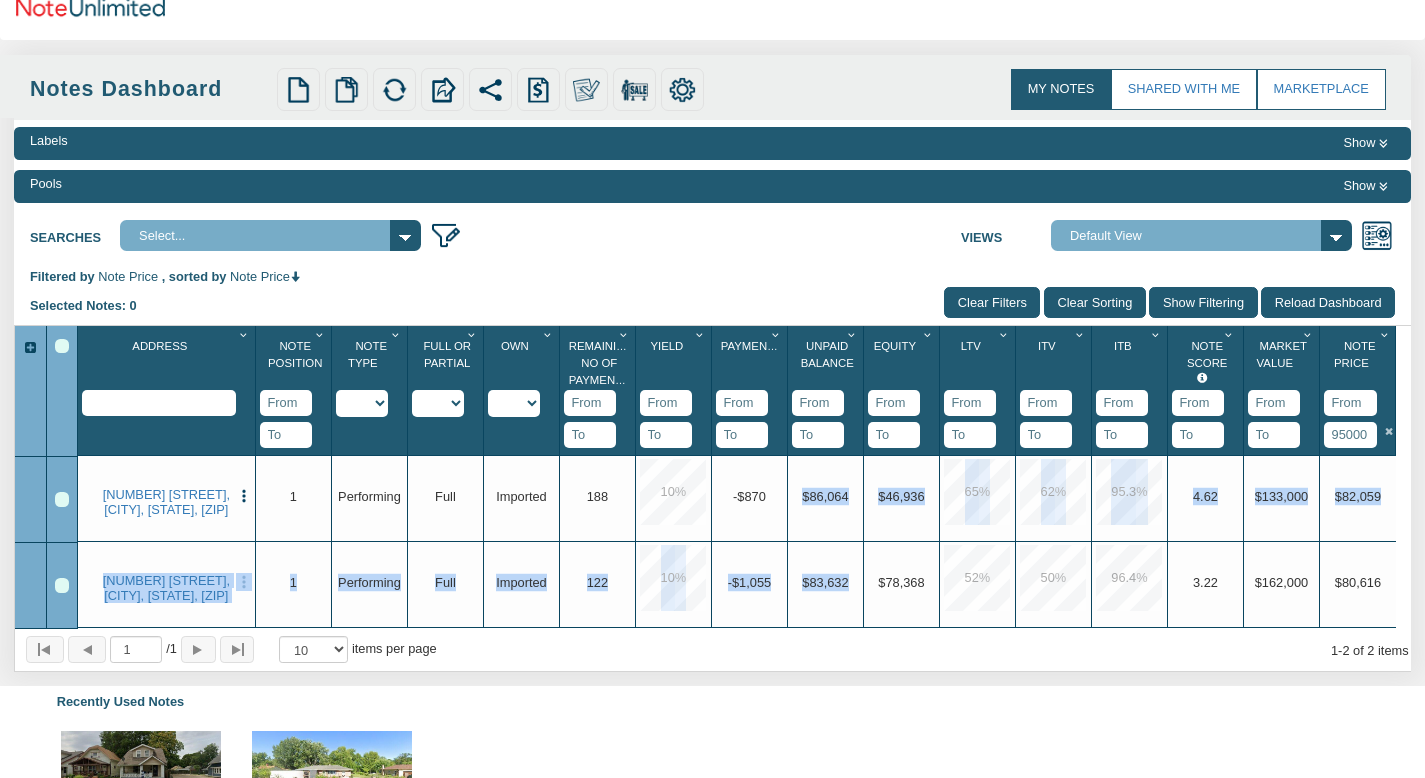 drag, startPoint x: 848, startPoint y: 545, endPoint x: 803, endPoint y: 465, distance: 91.787796 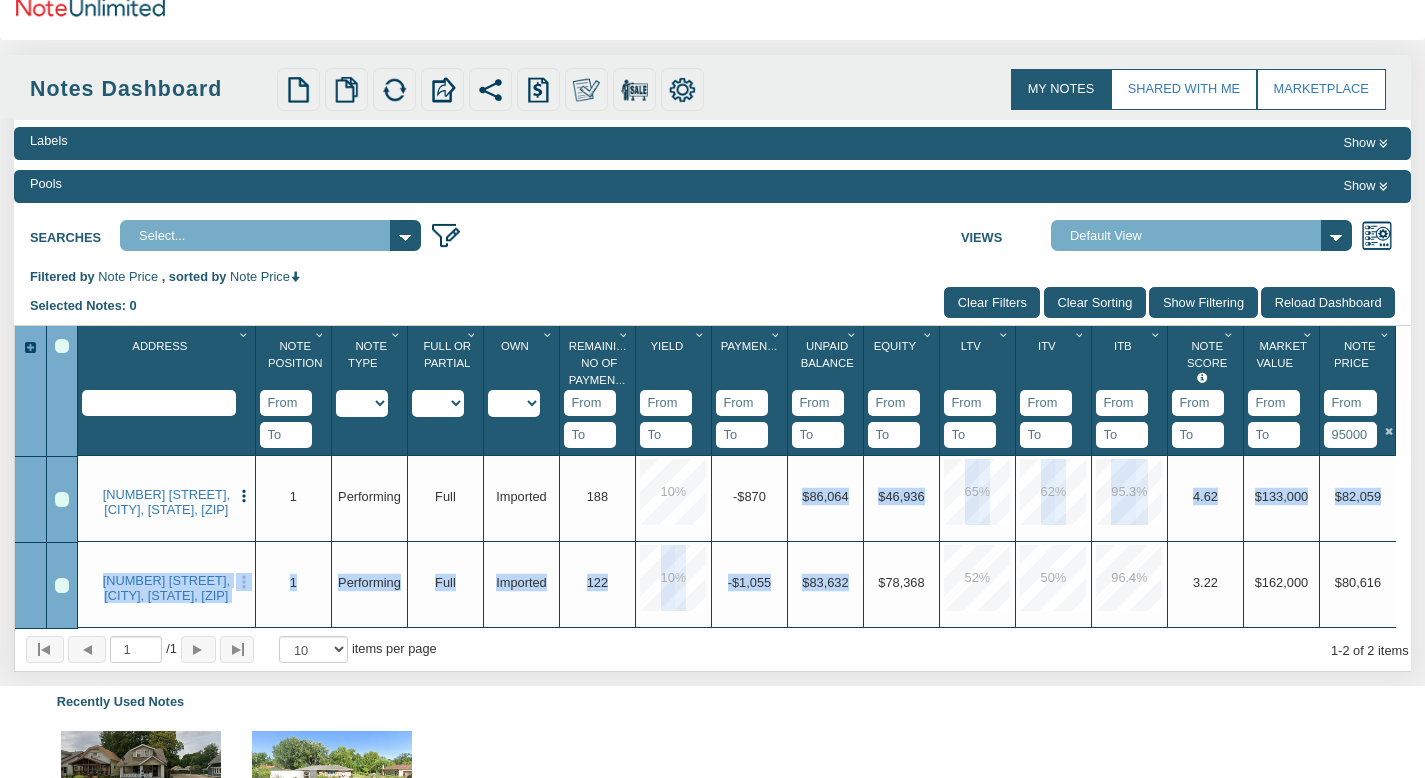 click on "1410 N Holmes Ave, Indianapolis, IN, 46222 Edit Delete Exit Strategy Payments Payment History Payments Overview Reports Redeeming And Non-Redeeming Summary Note Mark as Owned Loan Modification Record Purchase List for Sale   Upgrade 1 Upgrade  Performing Upgrade Full Upgrade Imported Upgrade 188 10 % Upgrade -$870 Upgrade $86,064 Upgrade $46,936 65 % 62 % 95.3 % Upgrade 4.62 Upgrade $133,000 Upgrade $82,059 4102 N Kitley Ave, Indianapolis, IN, 46226 Edit Delete Exit Strategy Payments Payment History Payments Overview Reports Redeeming And Non-Redeeming Summary Note Mark as Owned Loan Modification Record Purchase List for Sale   Upgrade 1 Upgrade  Performing Upgrade Full Upgrade Imported Upgrade 122 10 % Upgrade -$1,055 Upgrade $83,632 Upgrade $78,368 52 % 50 % 96.4 % Upgrade 3.22 Upgrade $162,000 Upgrade $80,616" at bounding box center (737, 542) 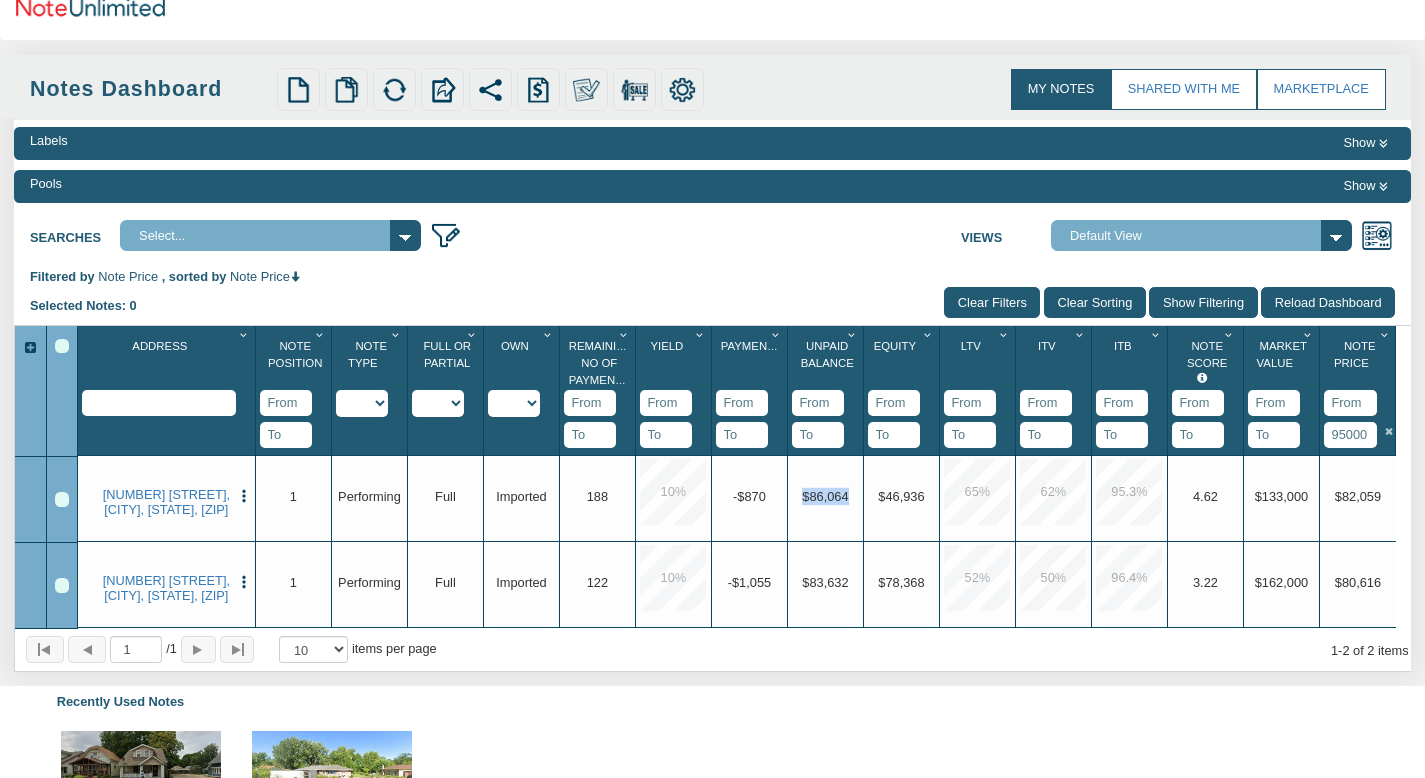drag, startPoint x: 804, startPoint y: 465, endPoint x: 820, endPoint y: 464, distance: 16.03122 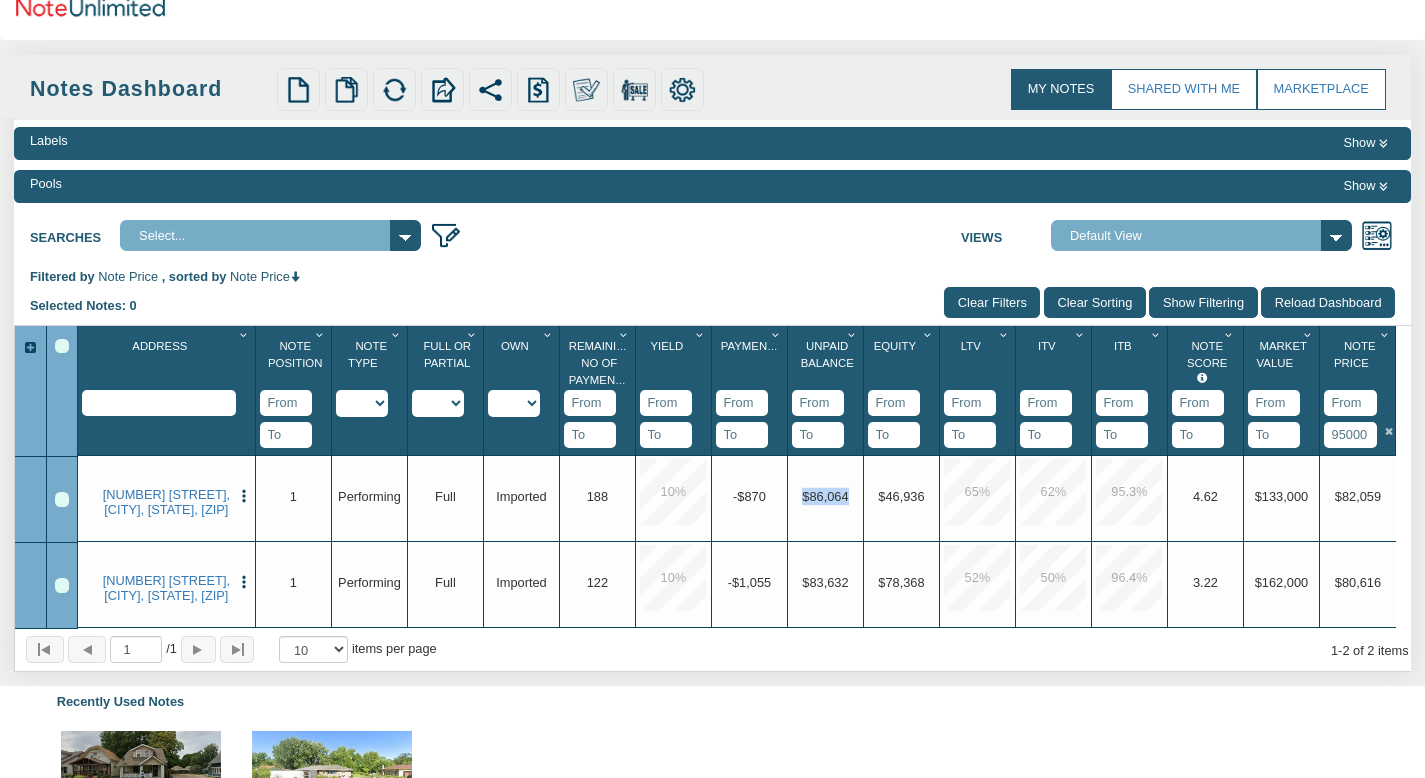 click on "$86,064" at bounding box center (825, 495) 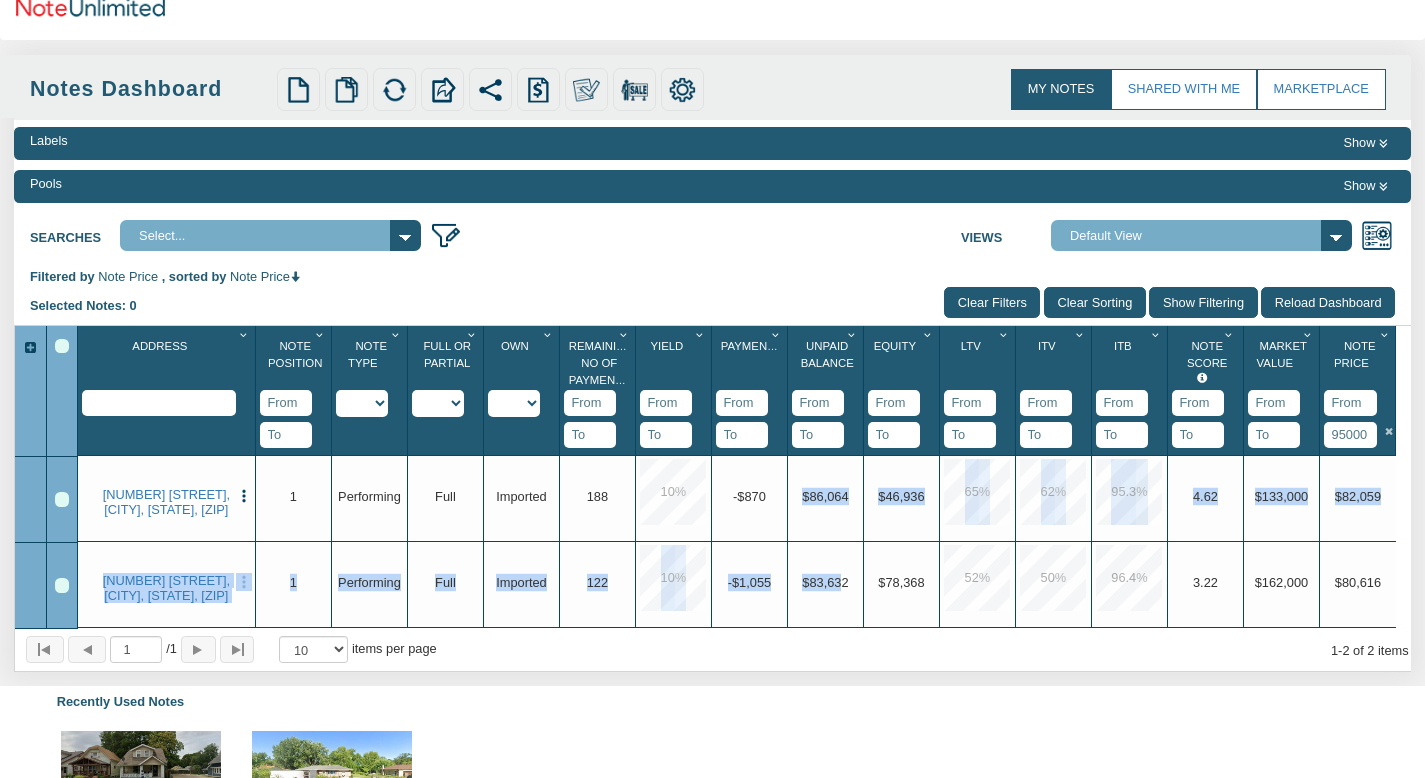 drag, startPoint x: 802, startPoint y: 464, endPoint x: 840, endPoint y: 539, distance: 84.07735 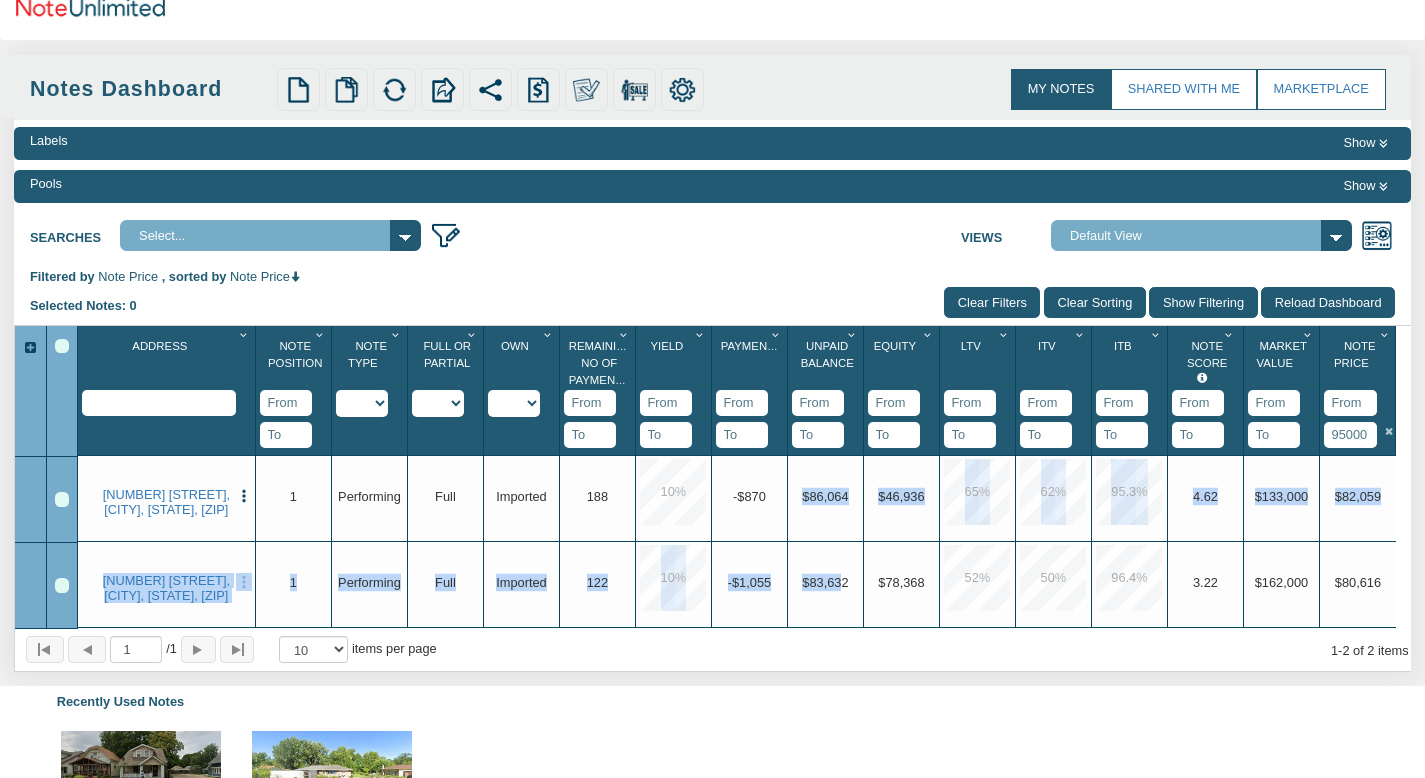 click on "1410 N Holmes Ave, Indianapolis, IN, 46222 Edit Delete Exit Strategy Payments Payment History Payments Overview Reports Redeeming And Non-Redeeming Summary Note Mark as Owned Loan Modification Record Purchase List for Sale   Upgrade 1 Upgrade  Performing Upgrade Full Upgrade Imported Upgrade 188 10 % Upgrade -$870 Upgrade $86,064 Upgrade $46,936 65 % 62 % 95.3 % Upgrade 4.62 Upgrade $133,000 Upgrade $82,059 4102 N Kitley Ave, Indianapolis, IN, 46226 Edit Delete Exit Strategy Payments Payment History Payments Overview Reports Redeeming And Non-Redeeming Summary Note Mark as Owned Loan Modification Record Purchase List for Sale   Upgrade 1 Upgrade  Performing Upgrade Full Upgrade Imported Upgrade 122 10 % Upgrade -$1,055 Upgrade $83,632 Upgrade $78,368 52 % 50 % 96.4 % Upgrade 3.22 Upgrade $162,000 Upgrade $80,616" at bounding box center [737, 542] 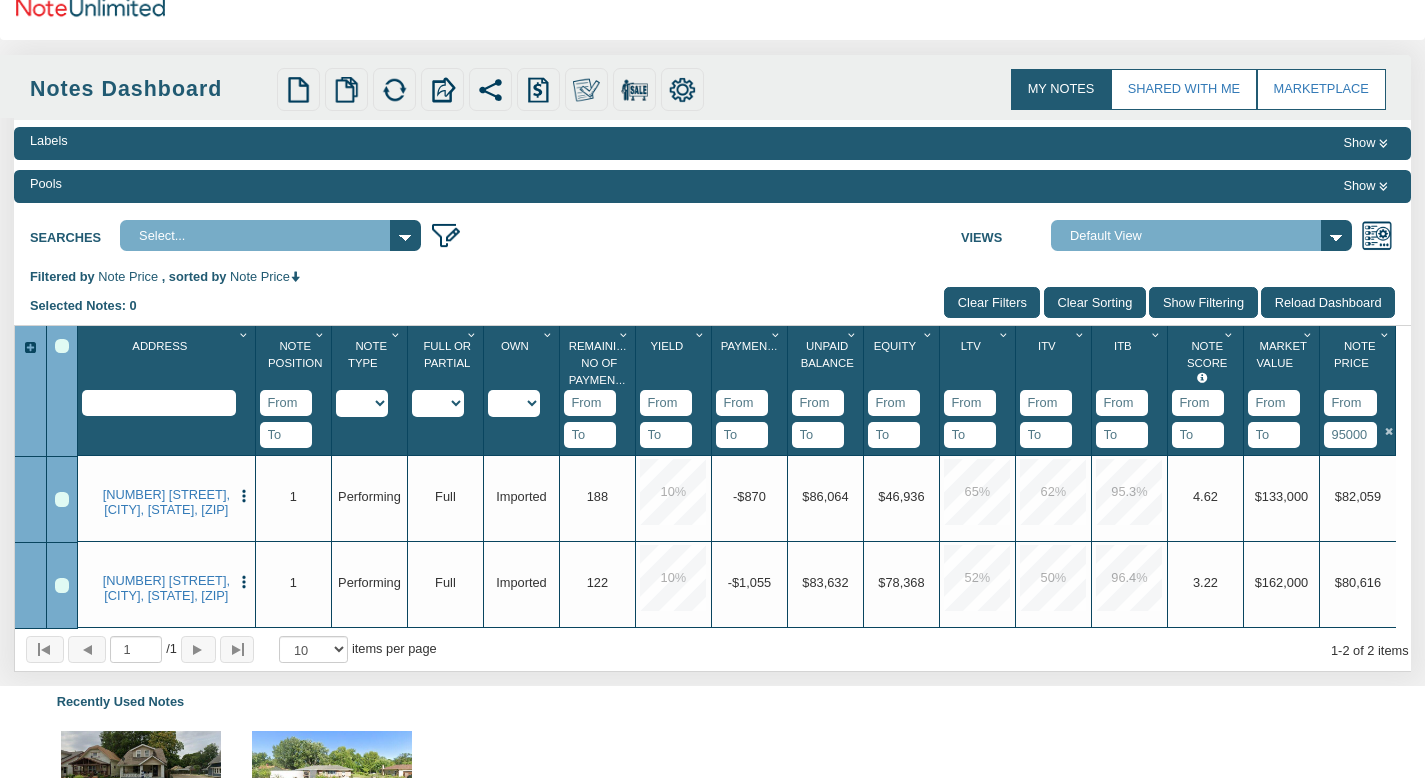 click on "$83,632" at bounding box center (825, 495) 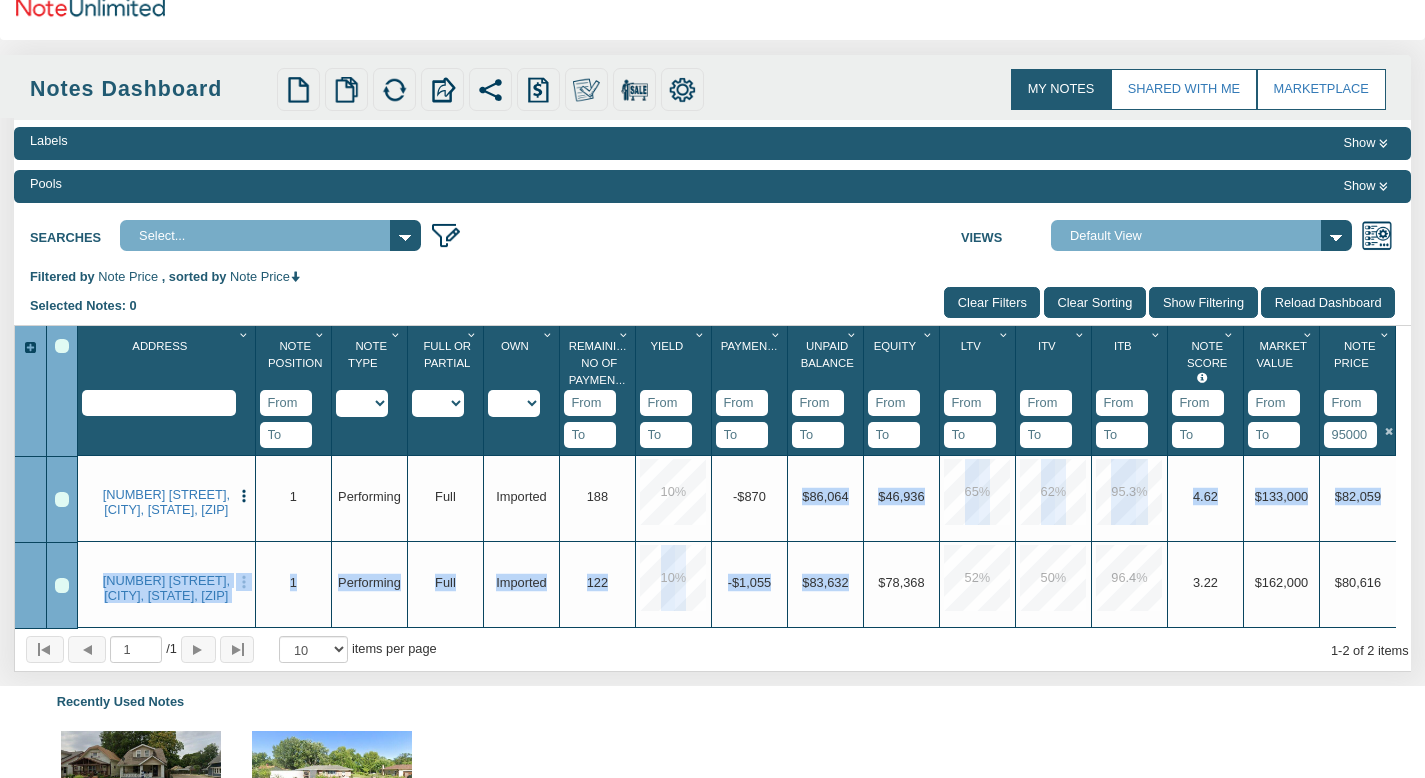 drag, startPoint x: 843, startPoint y: 545, endPoint x: 801, endPoint y: 464, distance: 91.24144 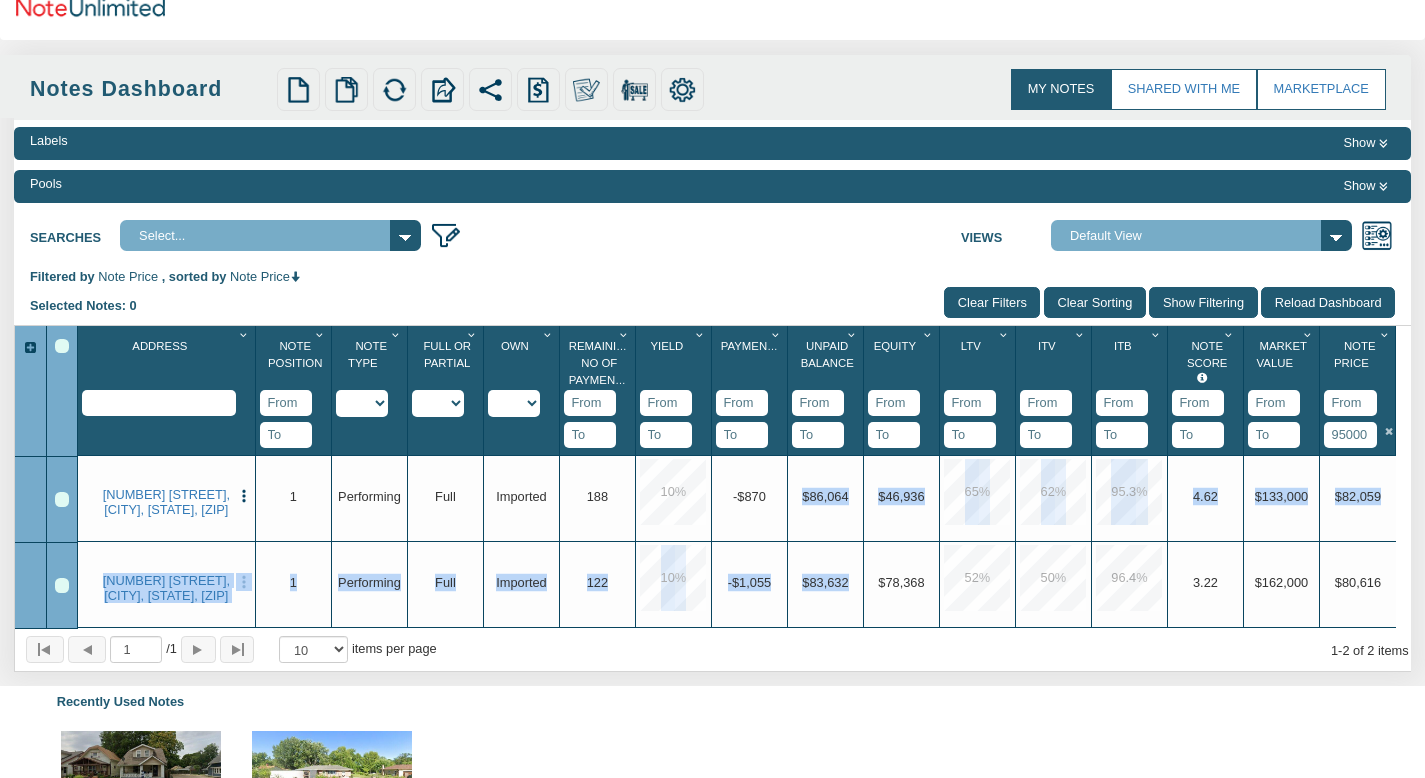 click on "1410 N Holmes Ave, Indianapolis, IN, 46222 Edit Delete Exit Strategy Payments Payment History Payments Overview Reports Redeeming And Non-Redeeming Summary Note Mark as Owned Loan Modification Record Purchase List for Sale   Upgrade 1 Upgrade  Performing Upgrade Full Upgrade Imported Upgrade 188 10 % Upgrade -$870 Upgrade $86,064 Upgrade $46,936 65 % 62 % 95.3 % Upgrade 4.62 Upgrade $133,000 Upgrade $82,059 4102 N Kitley Ave, Indianapolis, IN, 46226 Edit Delete Exit Strategy Payments Payment History Payments Overview Reports Redeeming And Non-Redeeming Summary Note Mark as Owned Loan Modification Record Purchase List for Sale   Upgrade 1 Upgrade  Performing Upgrade Full Upgrade Imported Upgrade 122 10 % Upgrade -$1,055 Upgrade $83,632 Upgrade $78,368 52 % 50 % 96.4 % Upgrade 3.22 Upgrade $162,000 Upgrade $80,616" at bounding box center [737, 542] 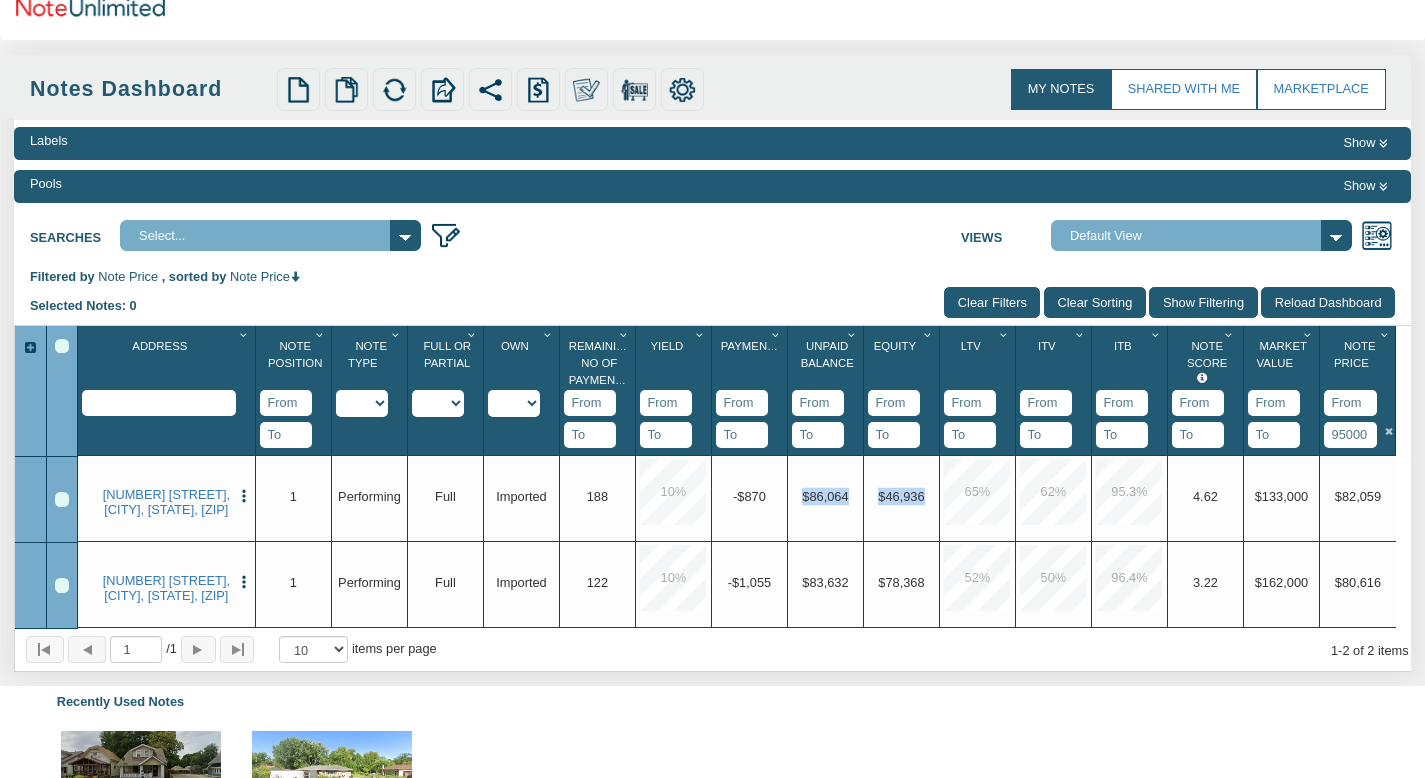 drag, startPoint x: 801, startPoint y: 464, endPoint x: 924, endPoint y: 451, distance: 123.68508 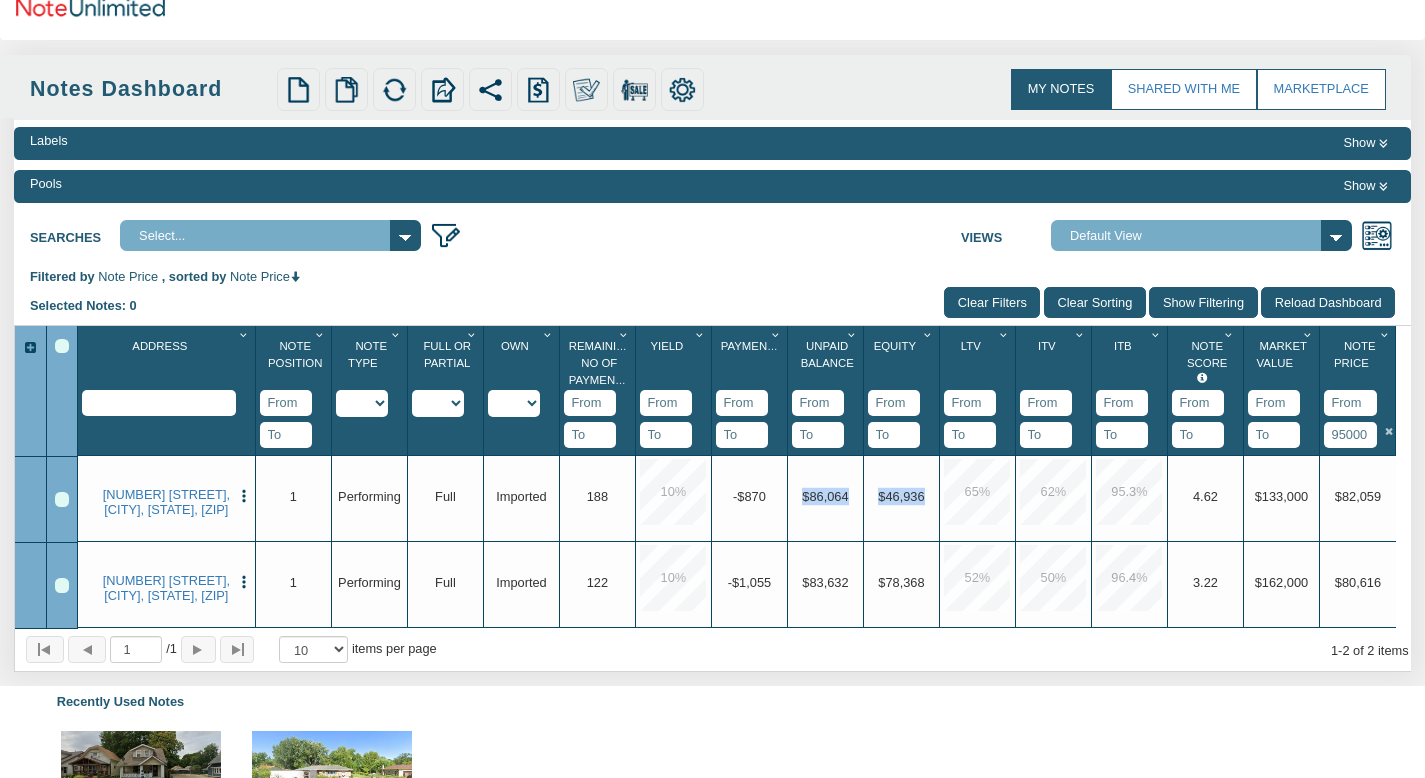 click on "1410 N Holmes Ave, Indianapolis, IN, 46222 Edit Delete Exit Strategy Payments Payment History Payments Overview Reports Redeeming And Non-Redeeming Summary Note Mark as Owned Loan Modification Record Purchase List for Sale   Upgrade 1 Upgrade  Performing Upgrade Full Upgrade Imported Upgrade 188 10 % Upgrade -$870 Upgrade $86,064 Upgrade $46,936 65 % 62 % 95.3 % Upgrade 4.62 Upgrade $133,000 Upgrade $82,059" at bounding box center [737, 456] 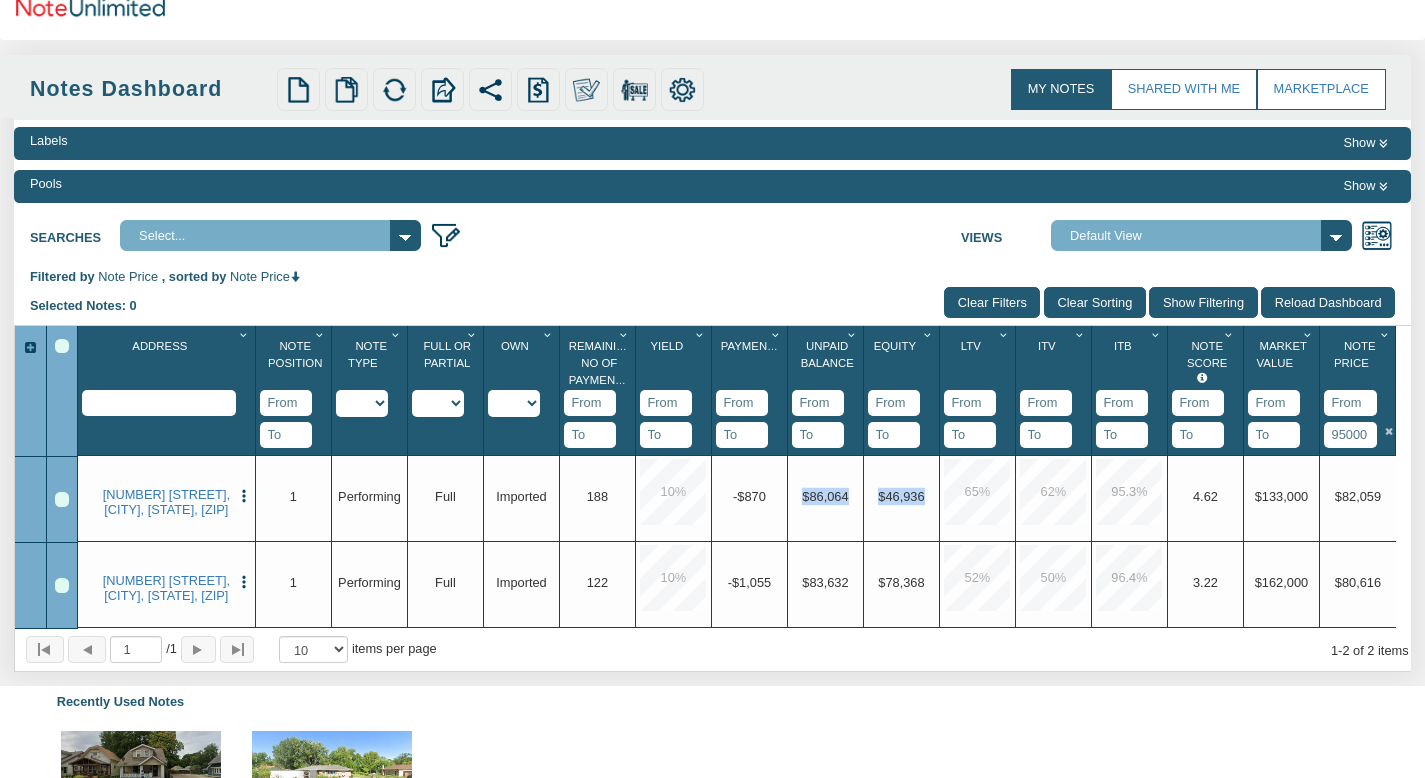 click on "Upgrade $46,936" at bounding box center [901, 496] 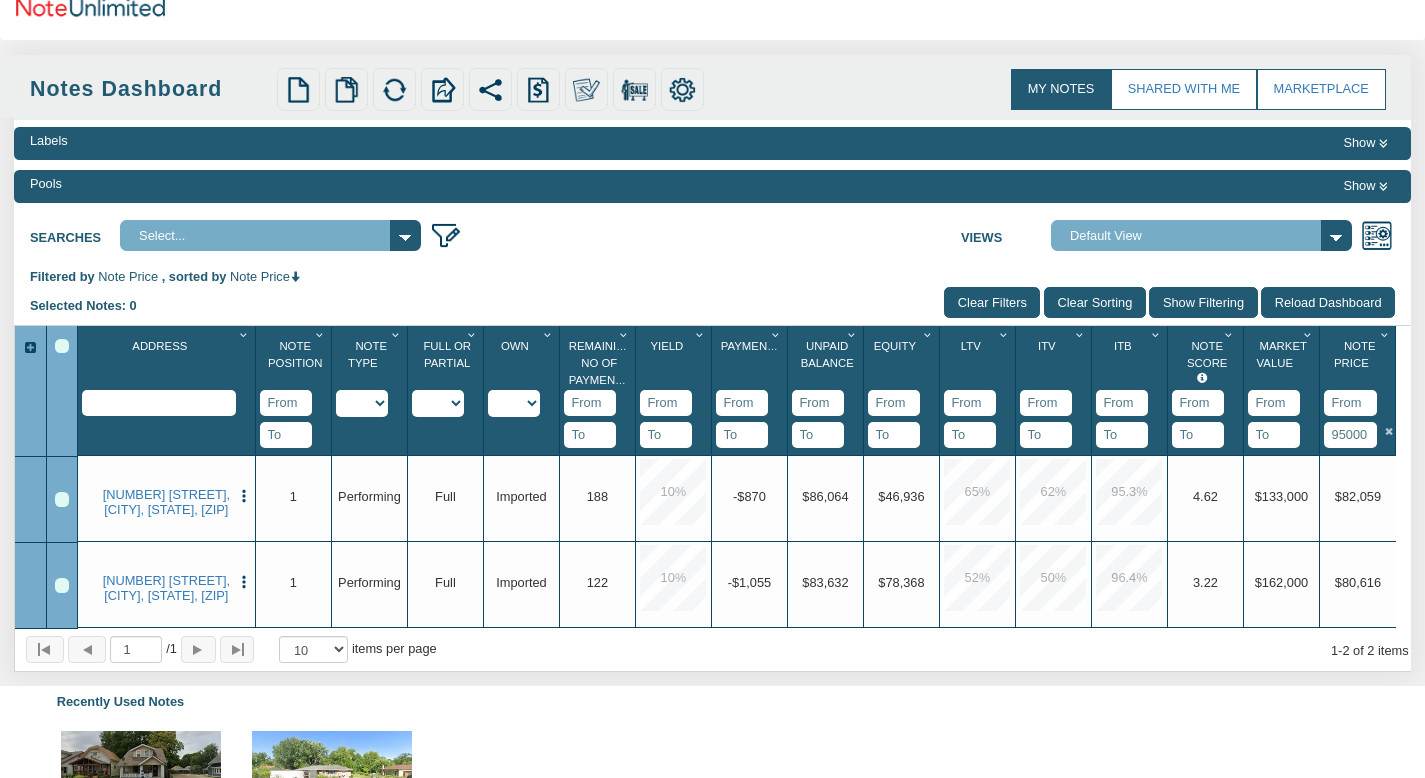 click on "Upgrade -$870" at bounding box center [750, 499] 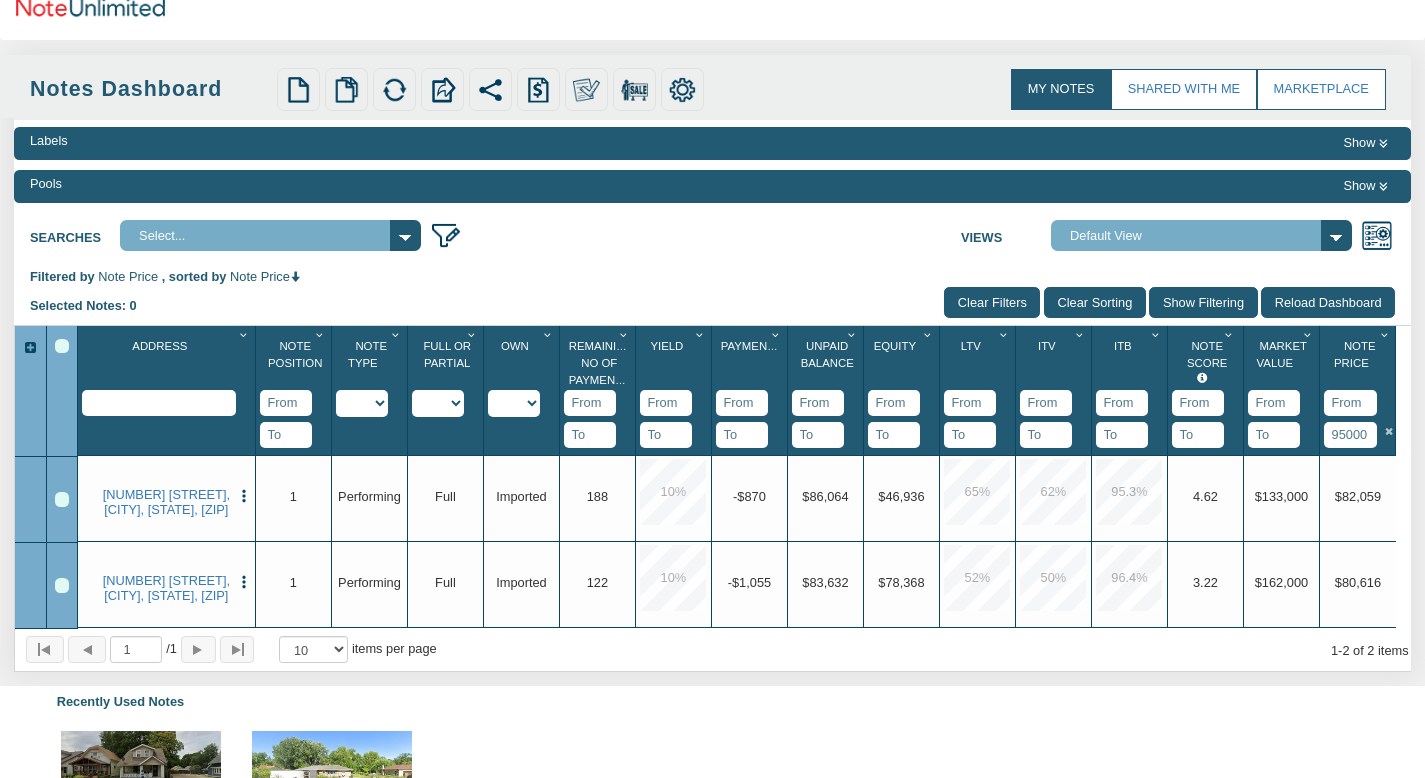 click at bounding box center [1388, 448] 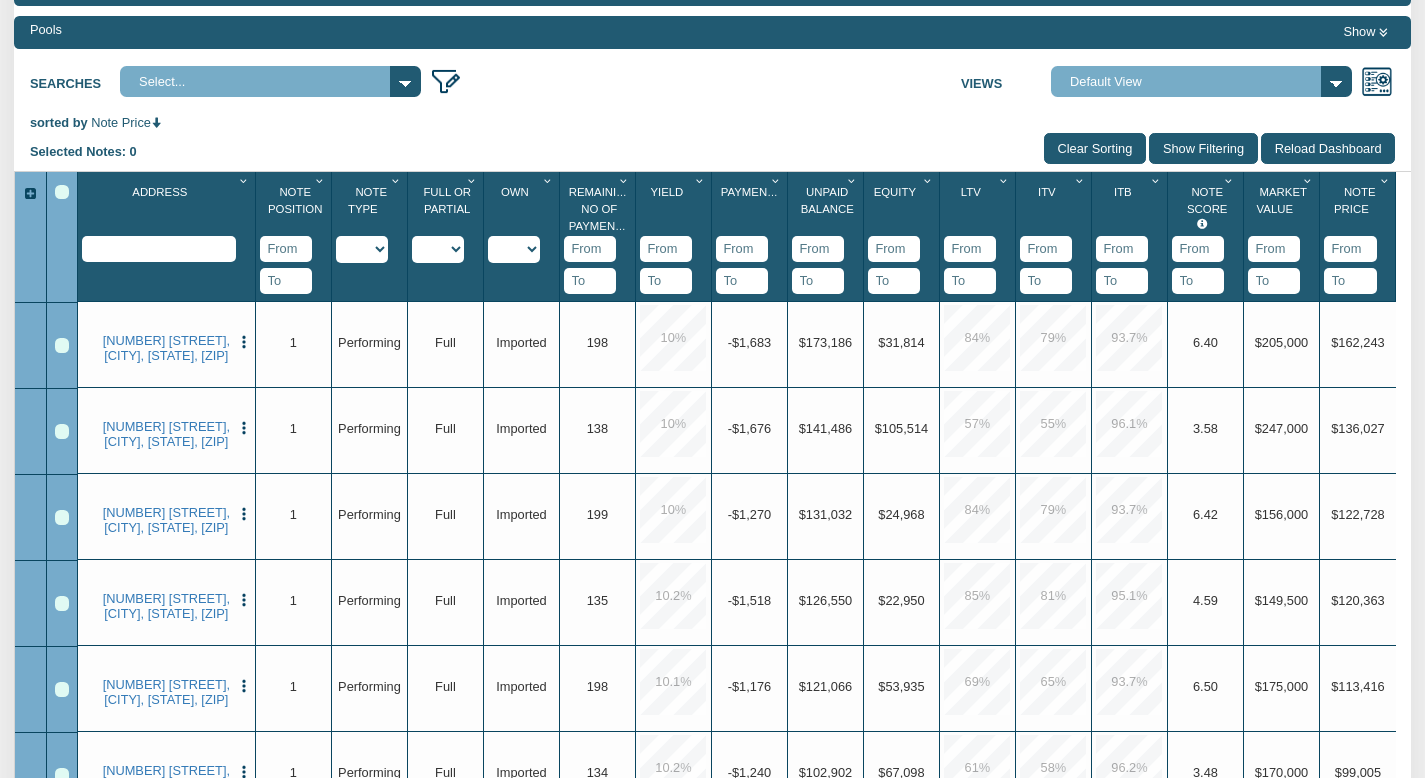 scroll, scrollTop: 287, scrollLeft: 0, axis: vertical 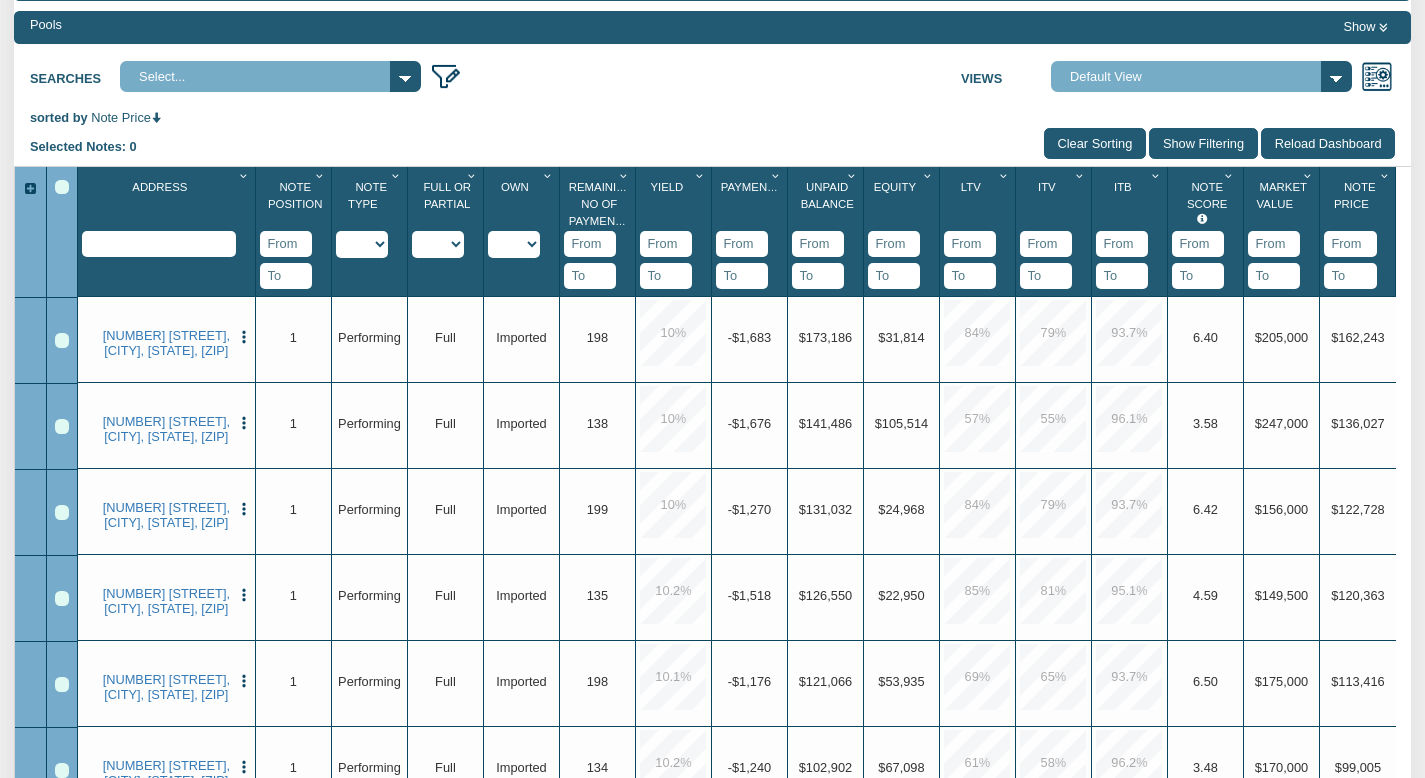 click at bounding box center (1350, 276) 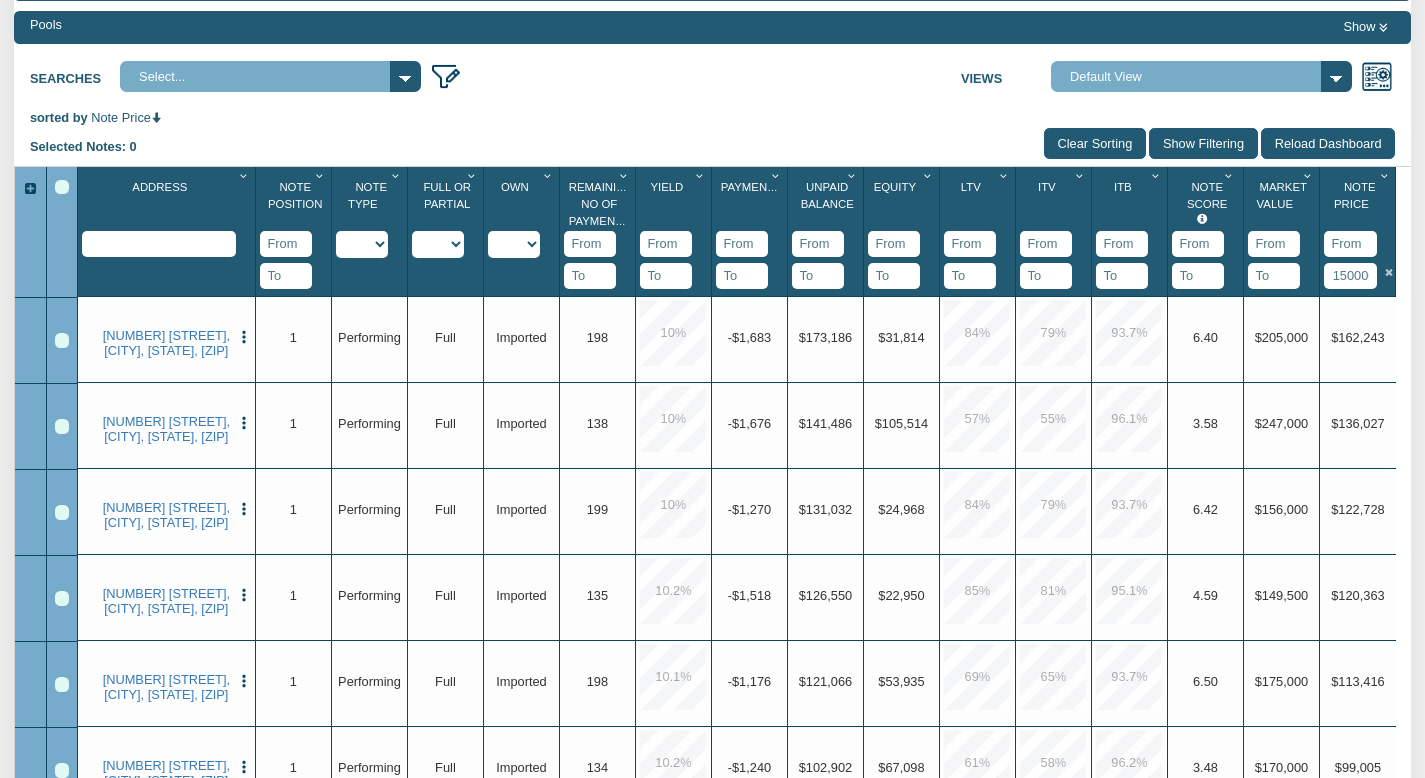 scroll, scrollTop: 0, scrollLeft: 13, axis: horizontal 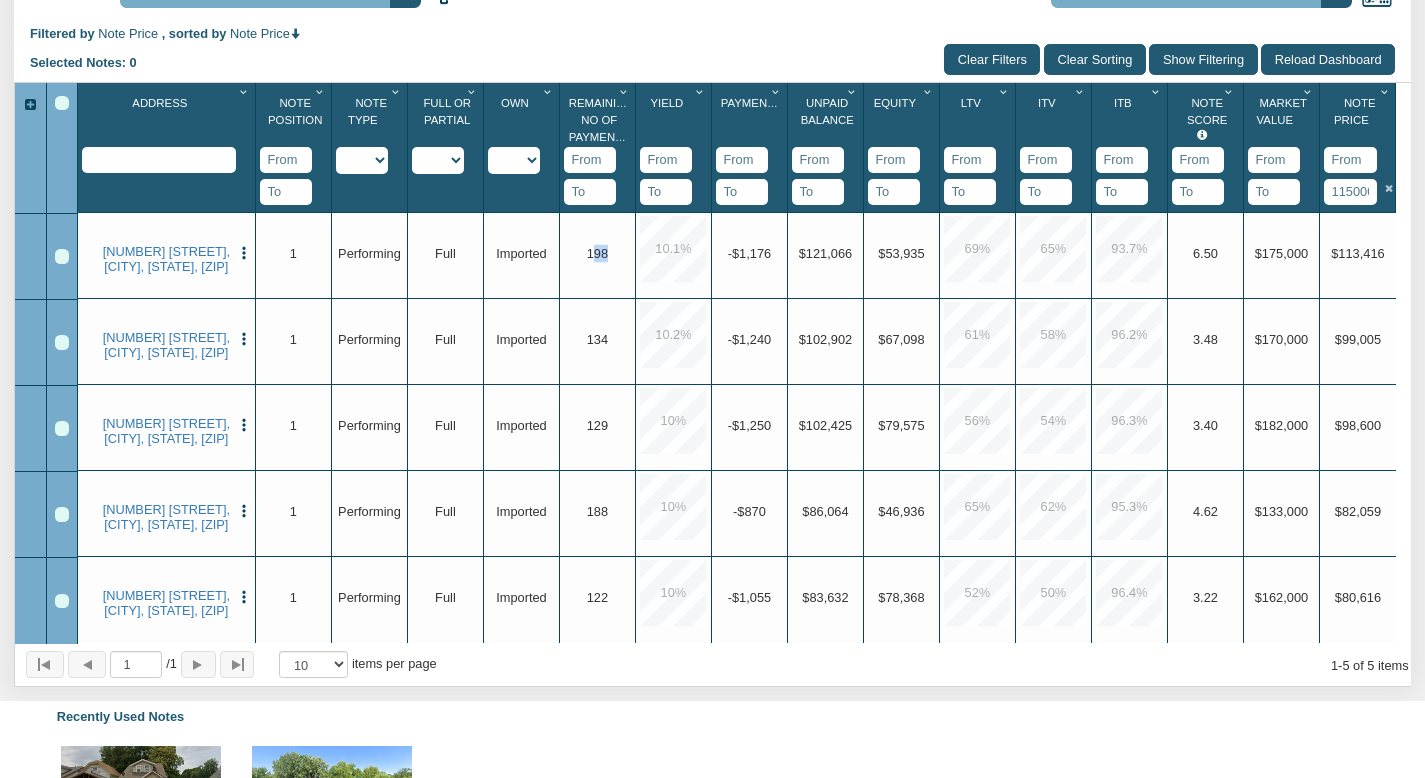 drag, startPoint x: 593, startPoint y: 218, endPoint x: 607, endPoint y: 219, distance: 14.035668 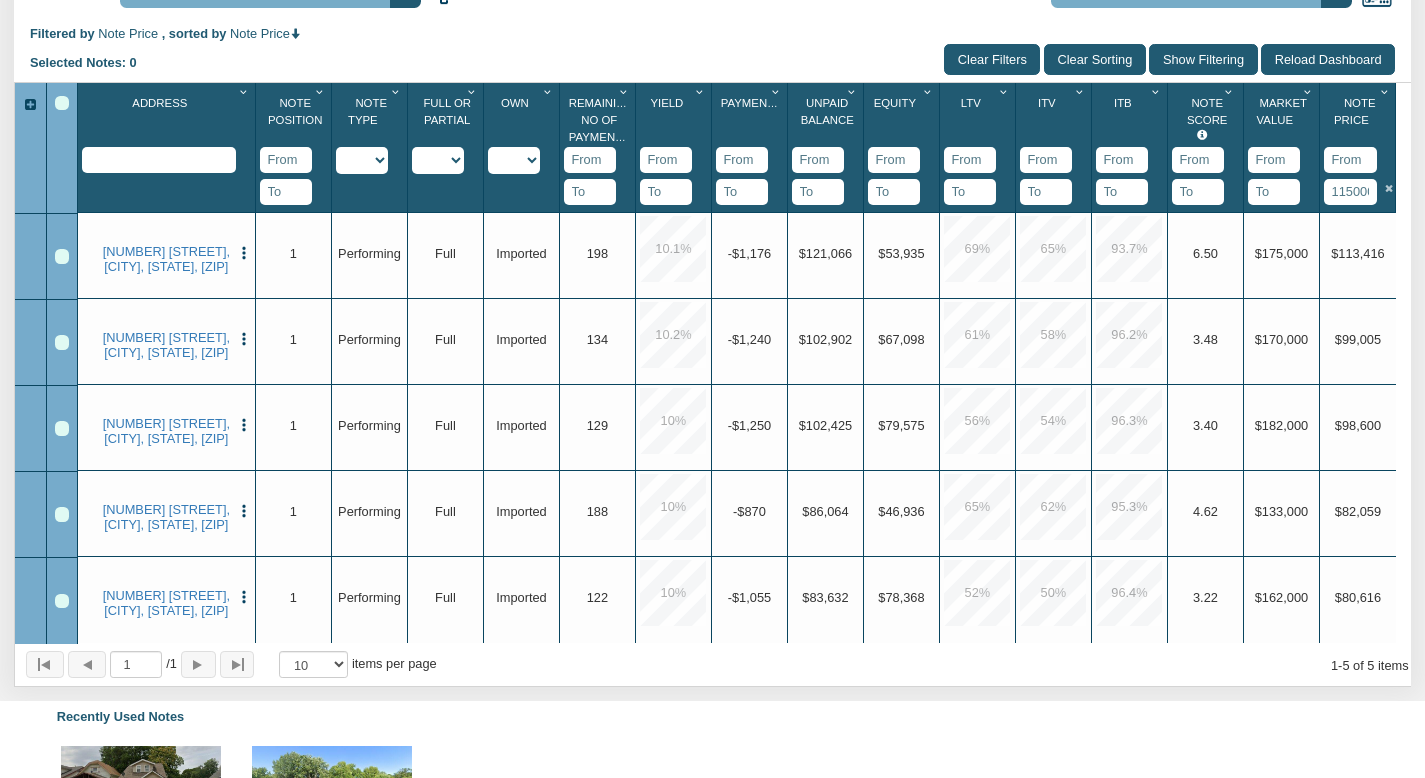 click on "Upgrade 198" at bounding box center [597, 253] 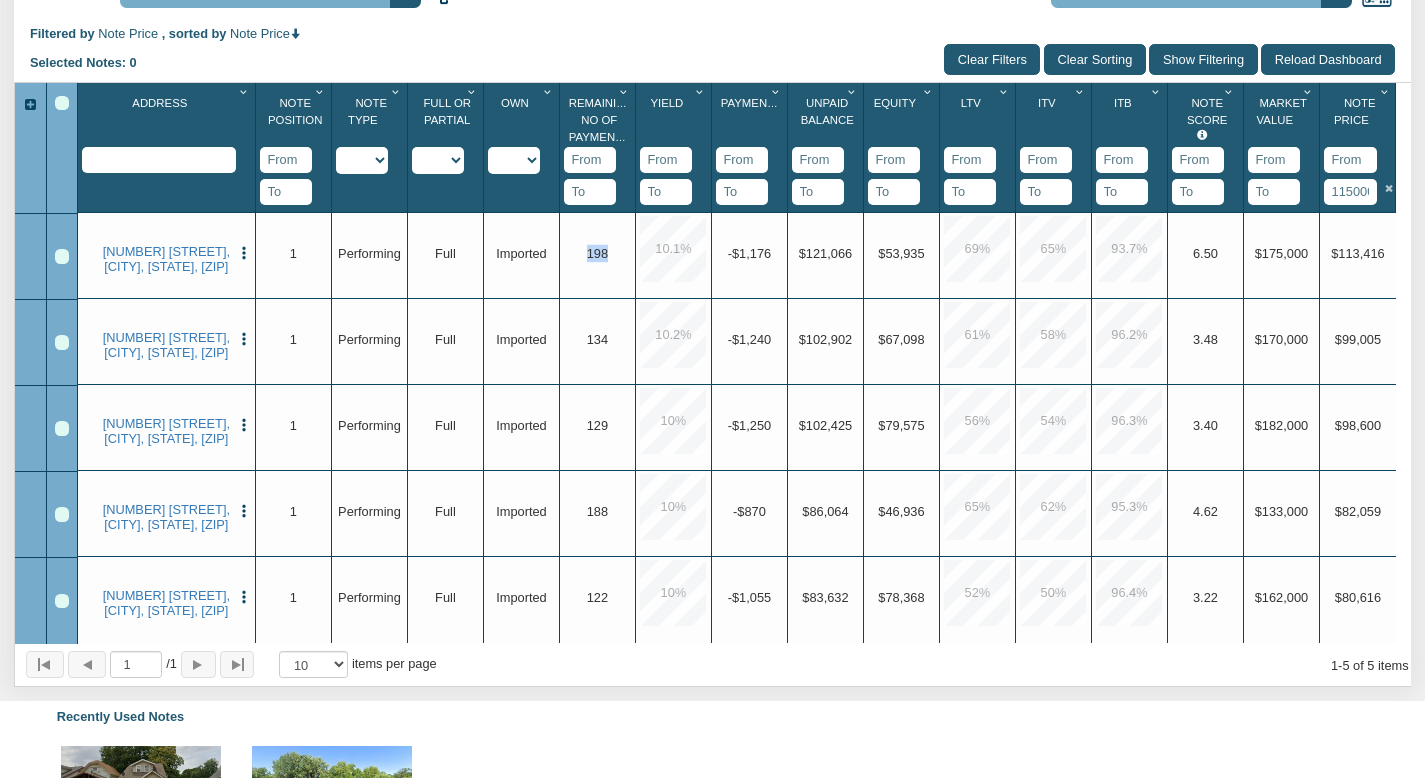 drag, startPoint x: 585, startPoint y: 218, endPoint x: 609, endPoint y: 222, distance: 24.33105 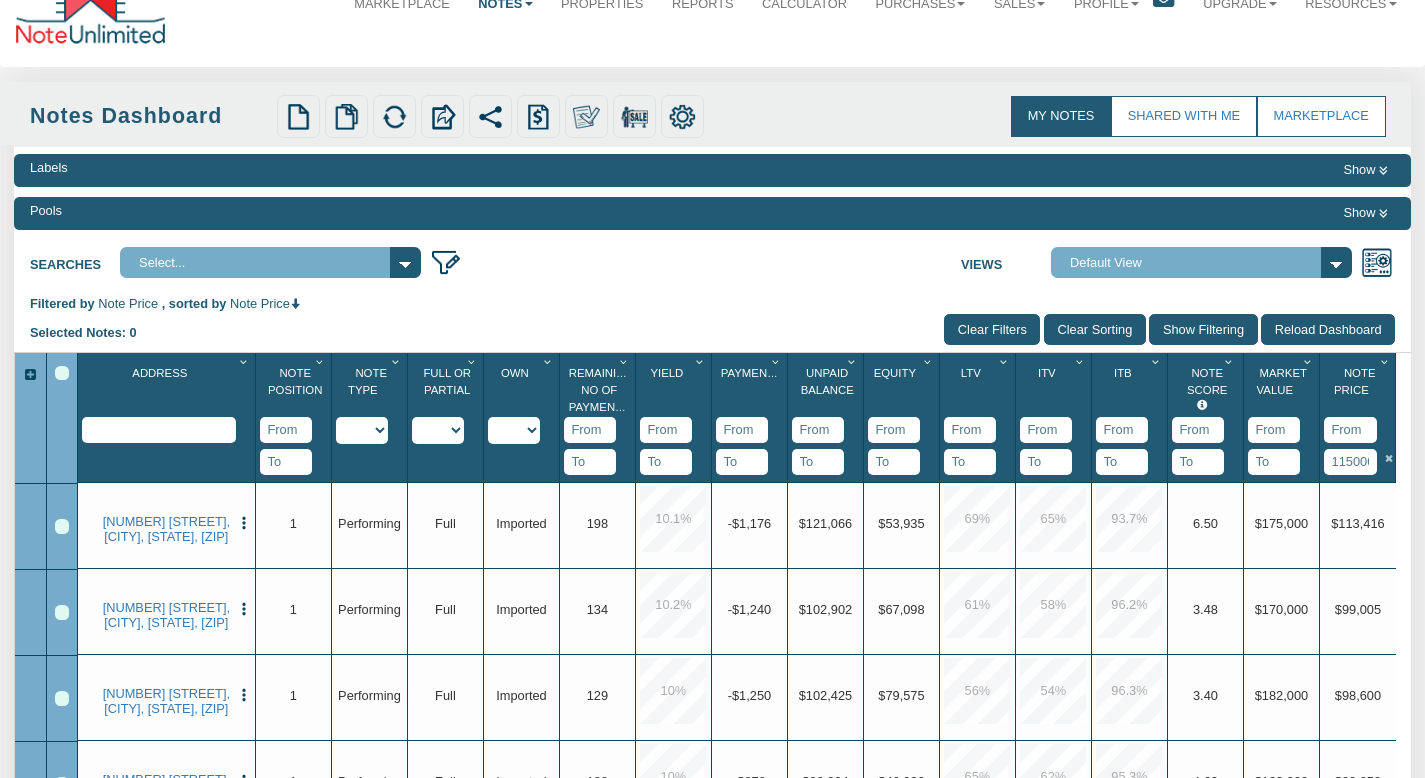 scroll, scrollTop: 323, scrollLeft: 0, axis: vertical 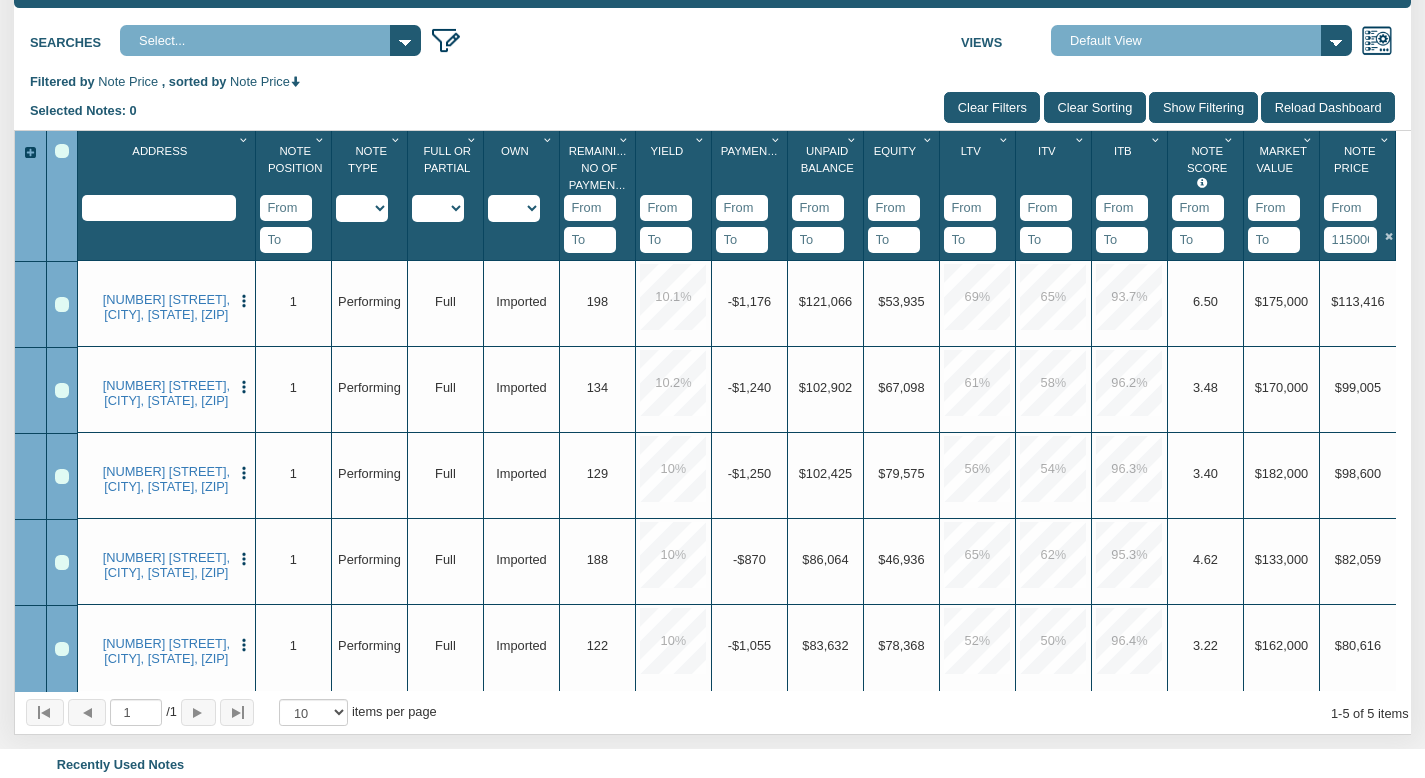 click on "115000" at bounding box center (1350, 240) 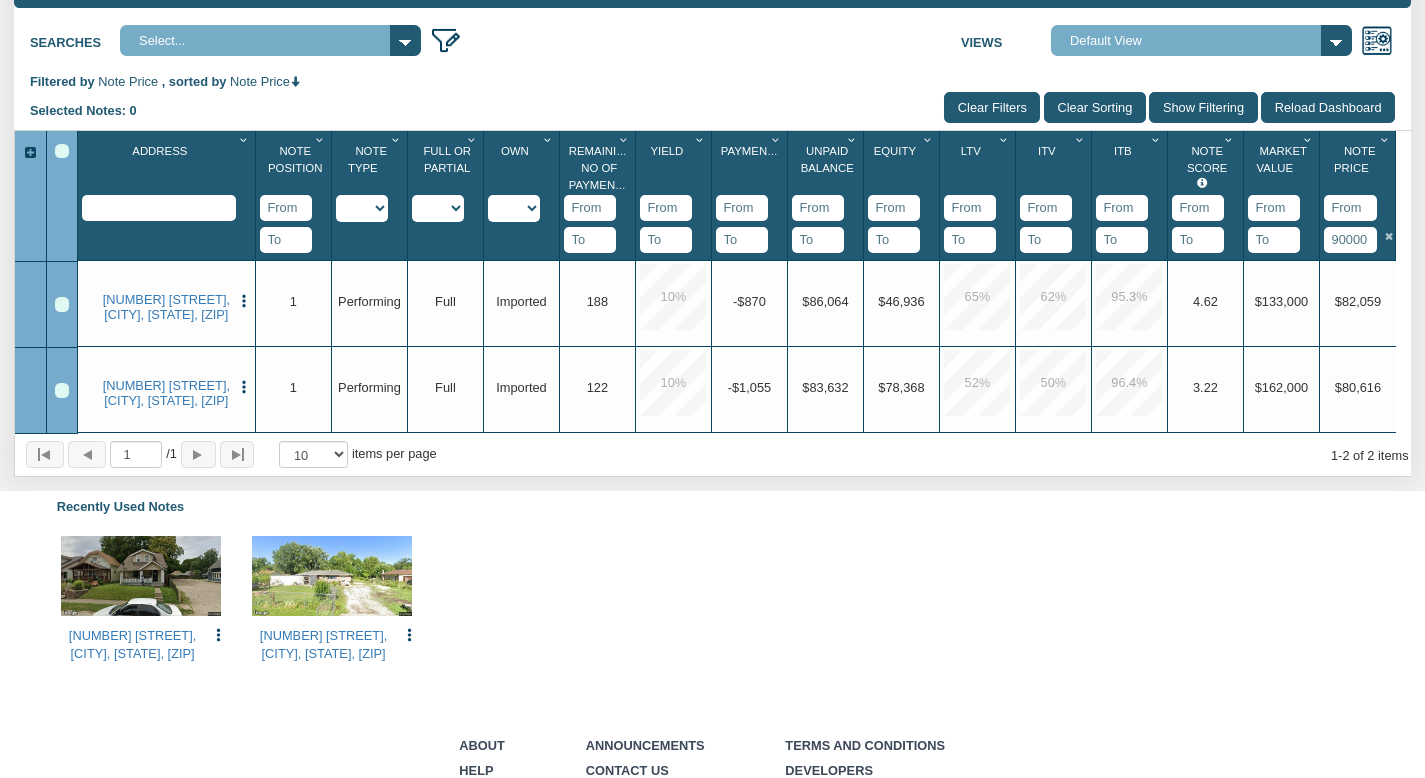 type on "90000" 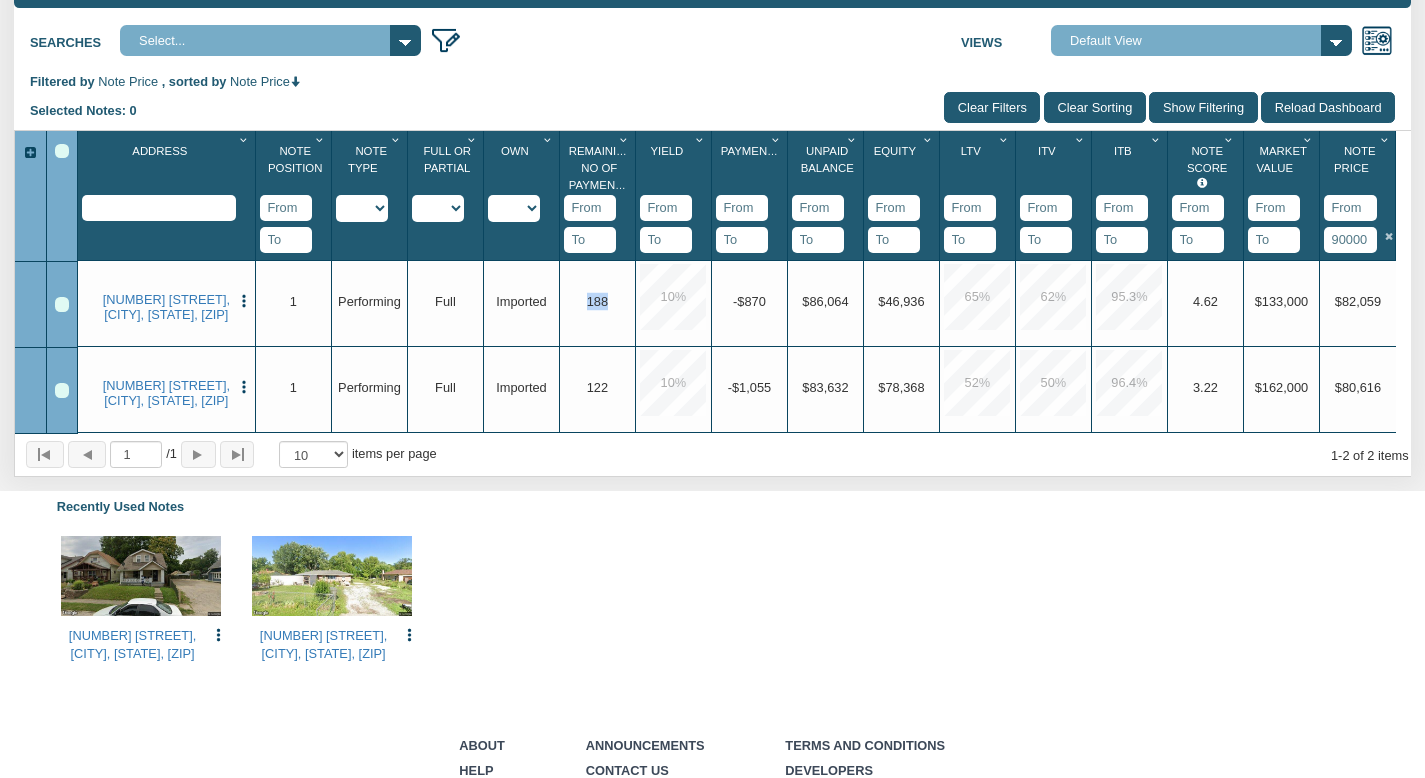 drag, startPoint x: 589, startPoint y: 268, endPoint x: 610, endPoint y: 268, distance: 21 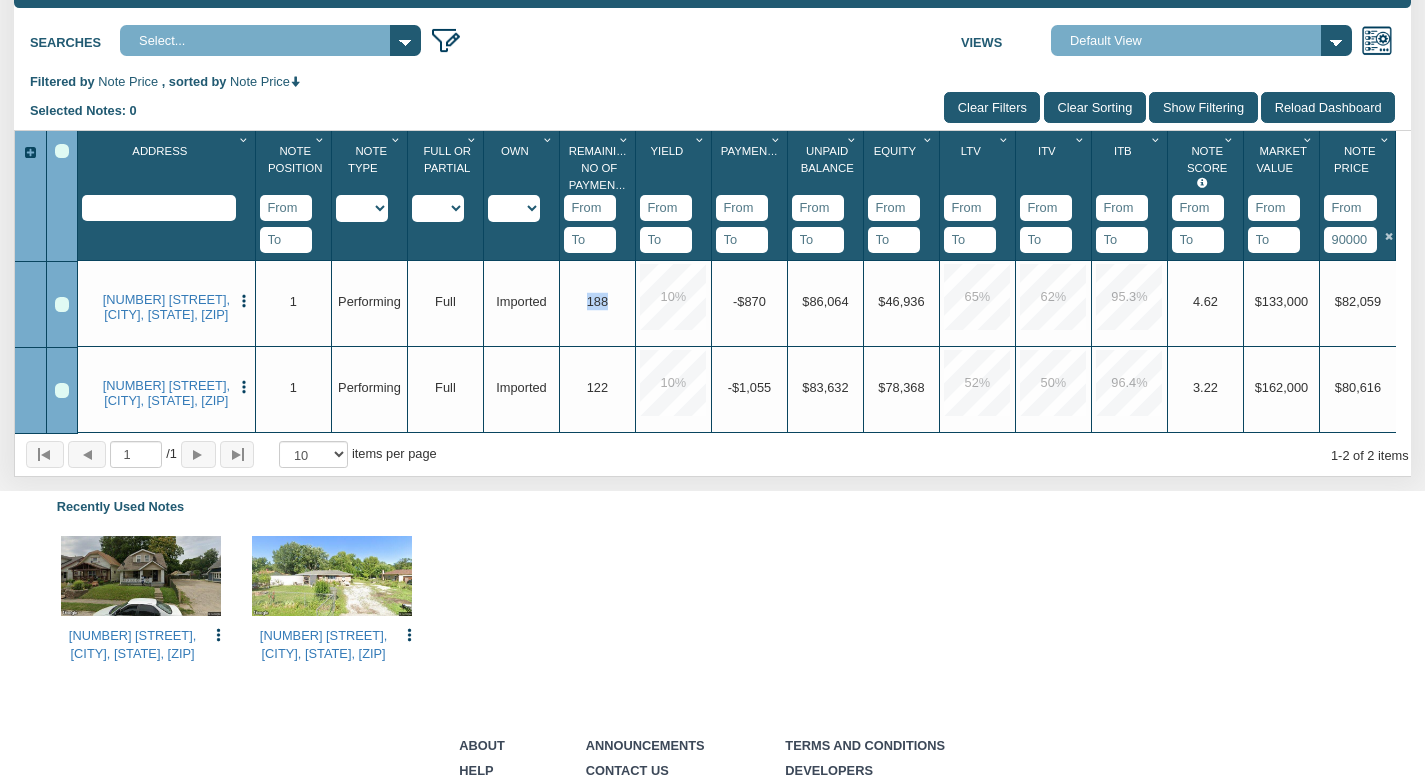 click on "[NUMBER]" at bounding box center [597, 300] 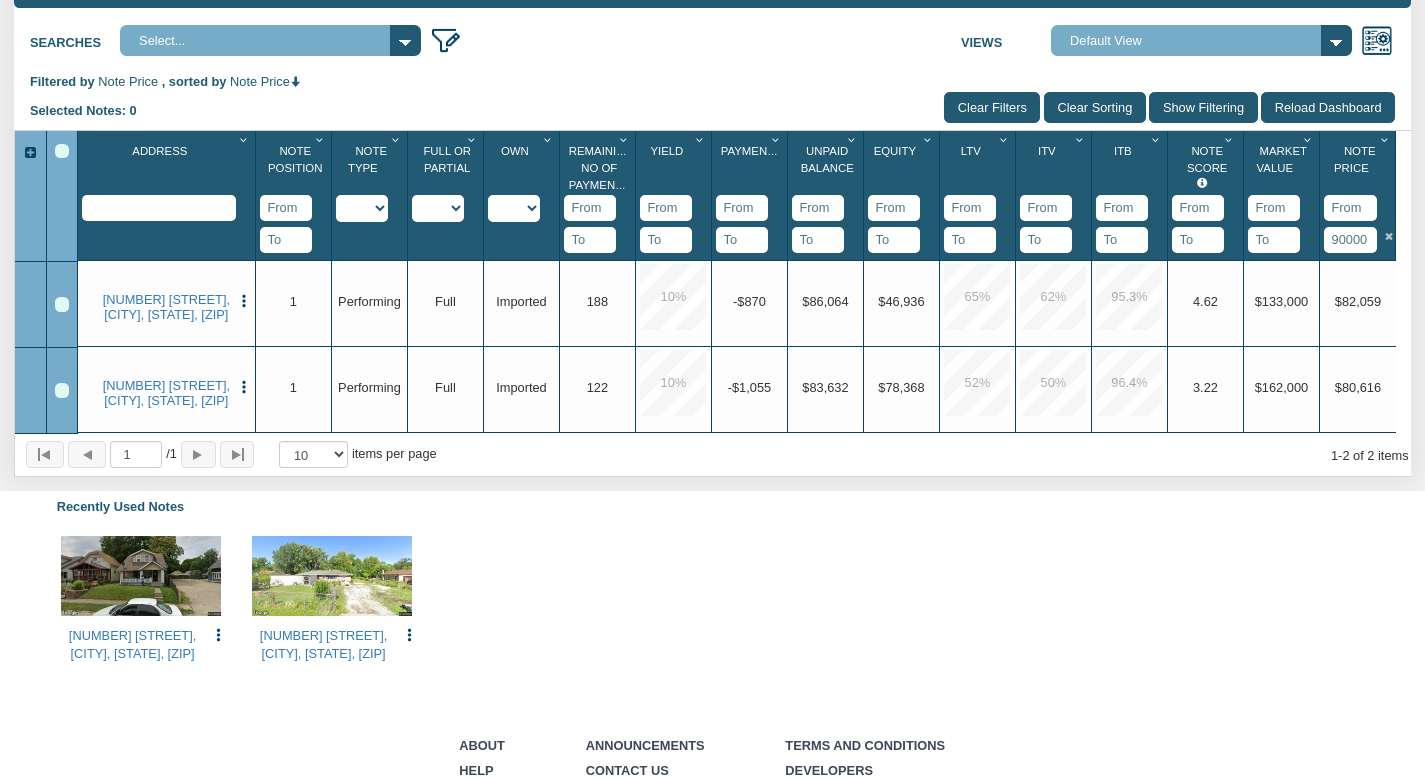 click on "[NUMBER]" at bounding box center (597, 300) 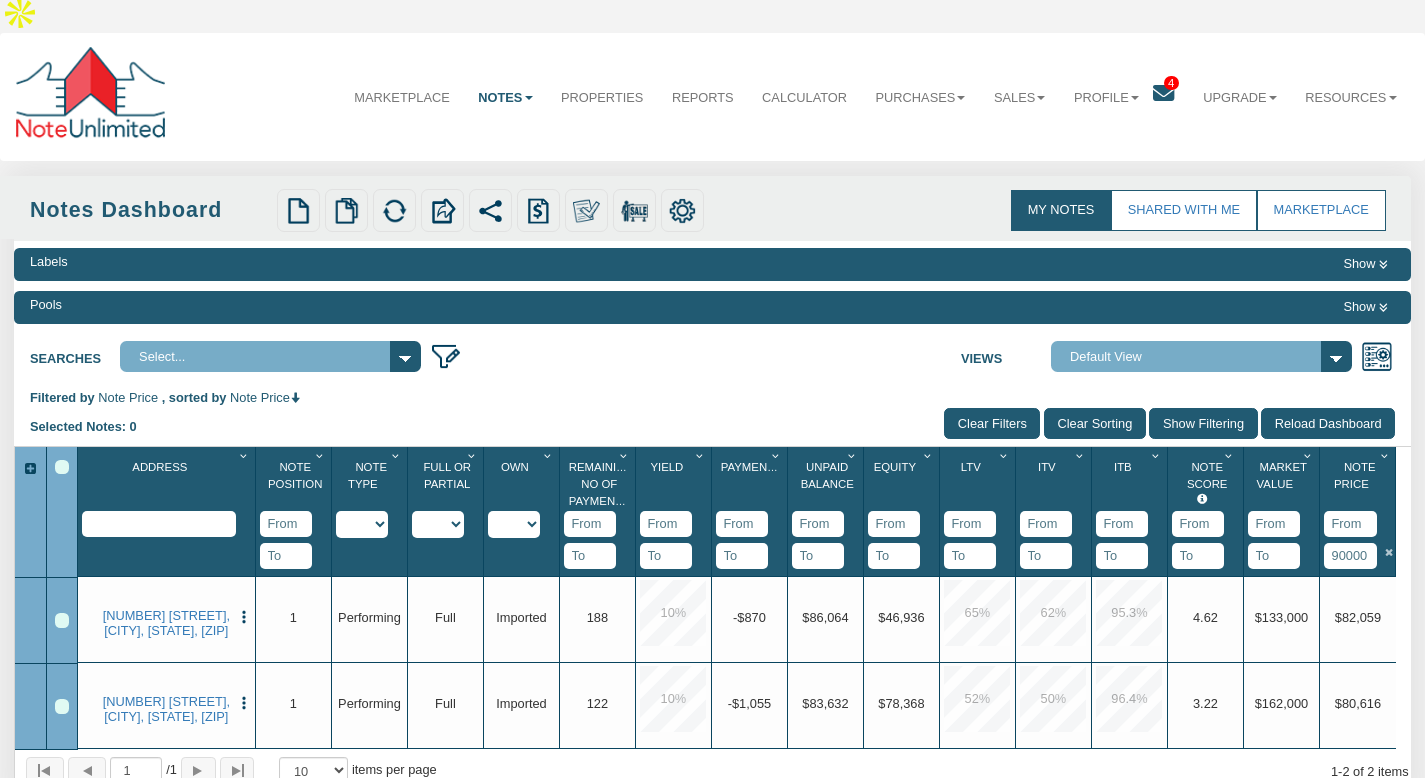 scroll, scrollTop: 0, scrollLeft: 0, axis: both 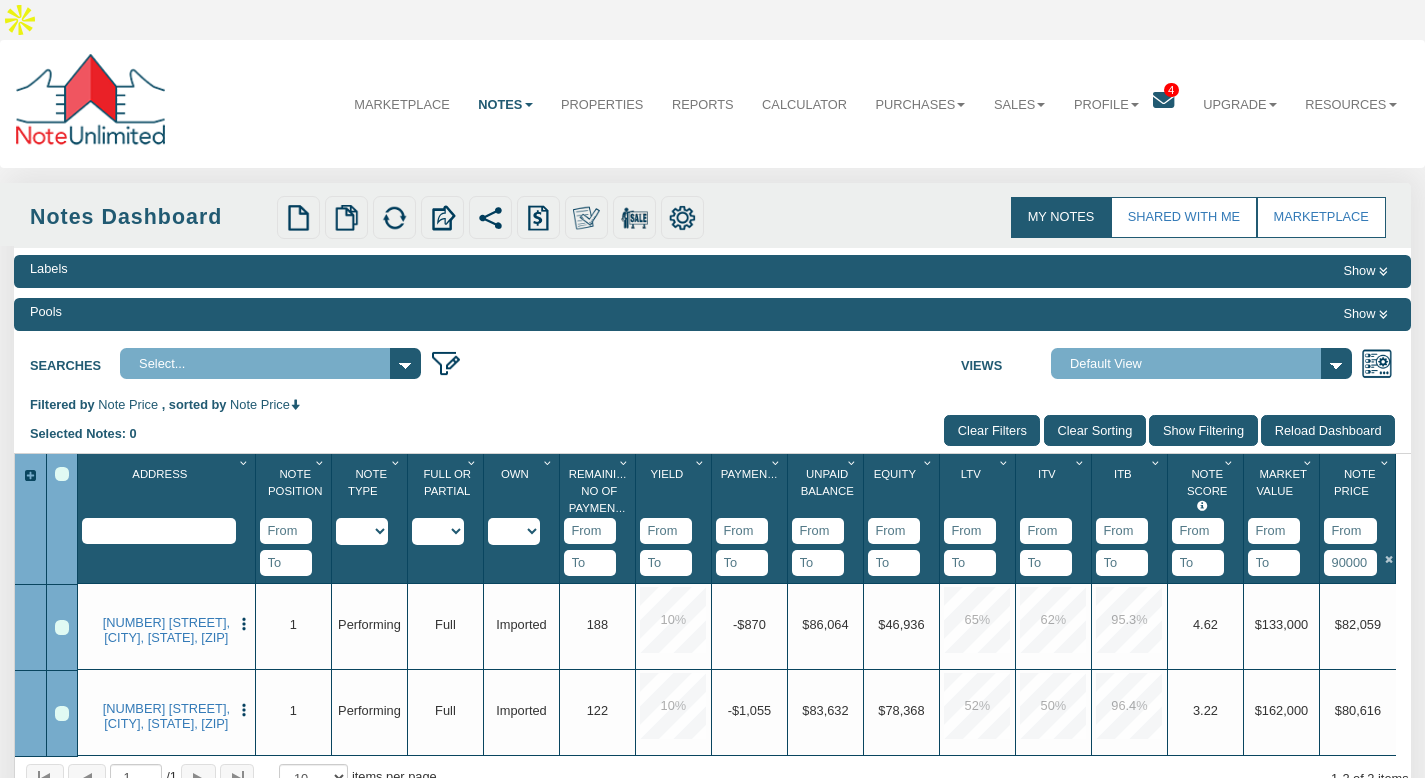 click at bounding box center (1163, 100) 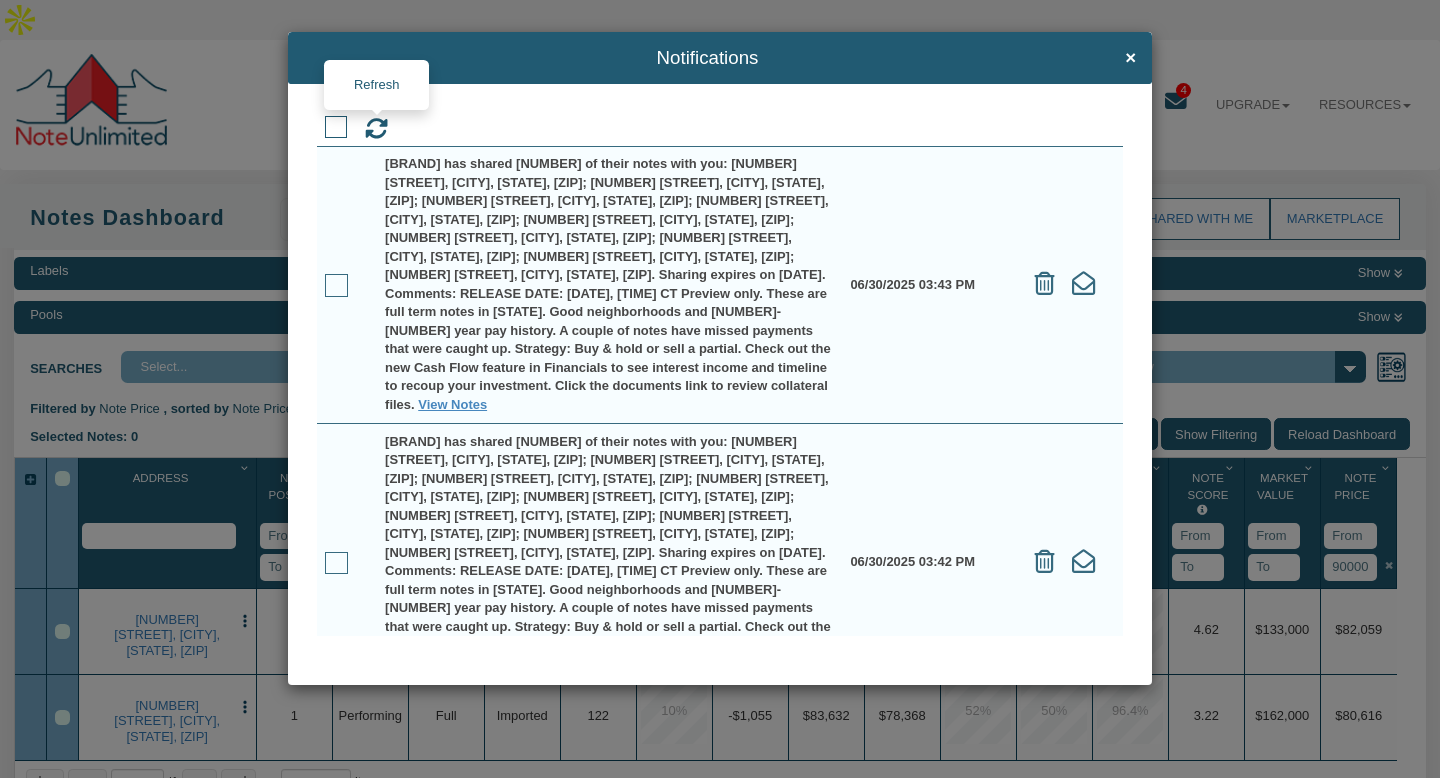 click at bounding box center [376, 128] 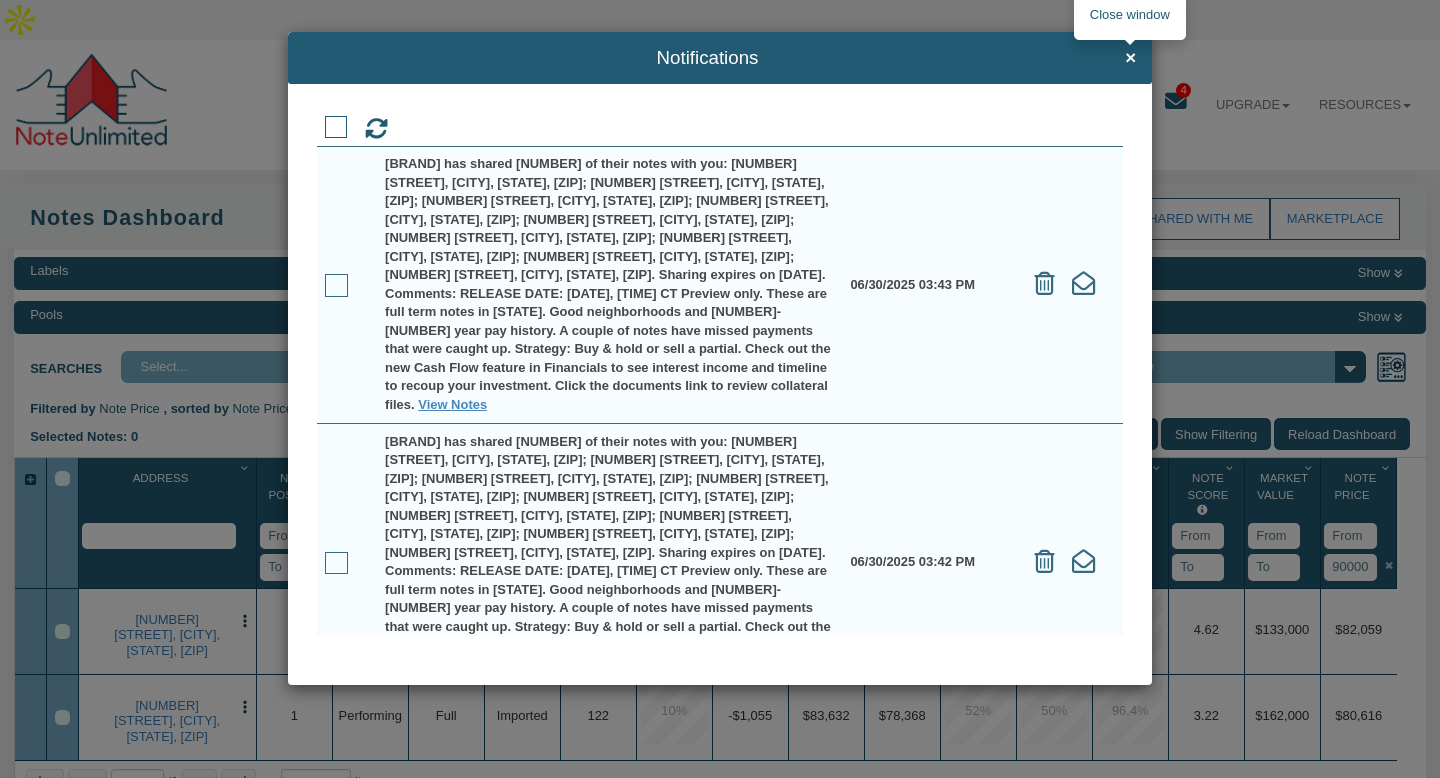 click on "×" at bounding box center (1130, 58) 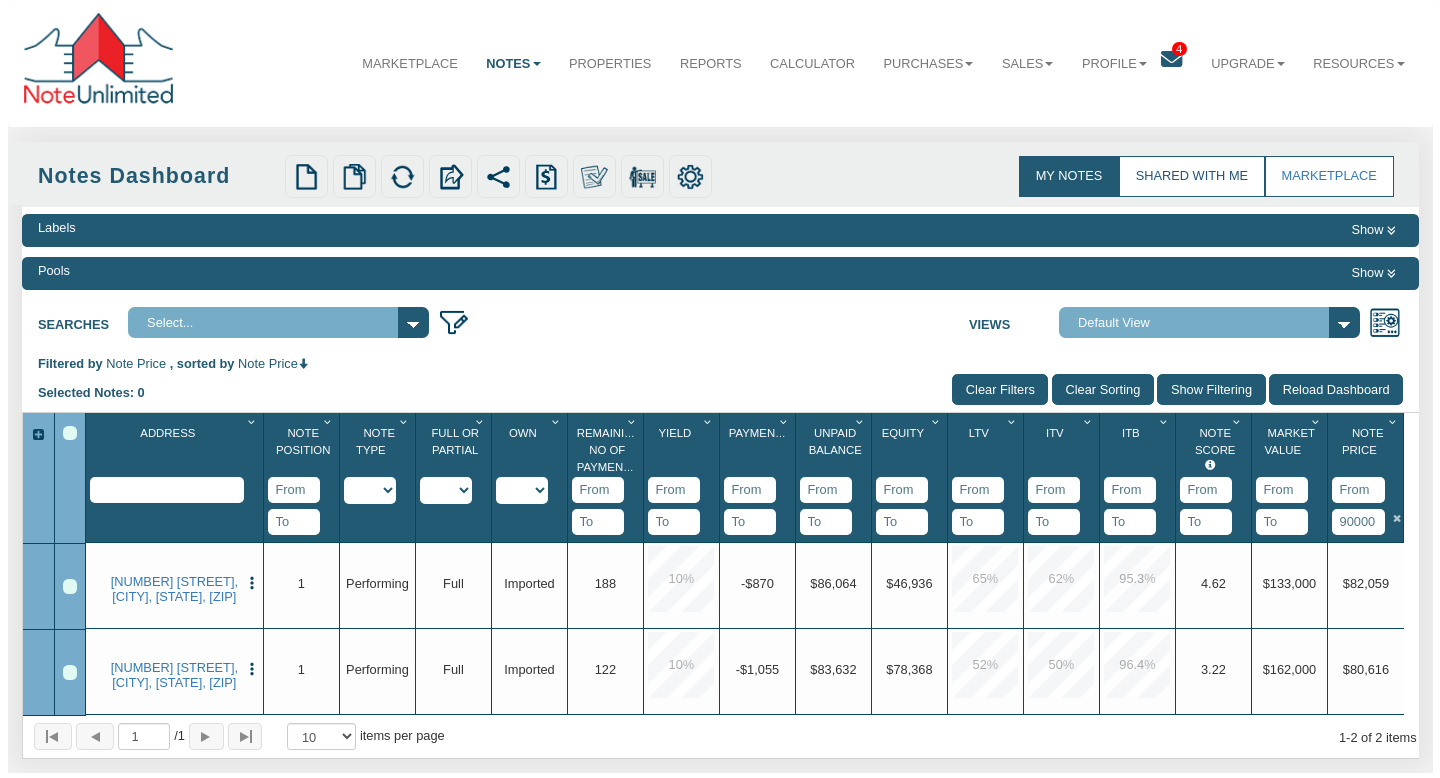 scroll, scrollTop: 0, scrollLeft: 0, axis: both 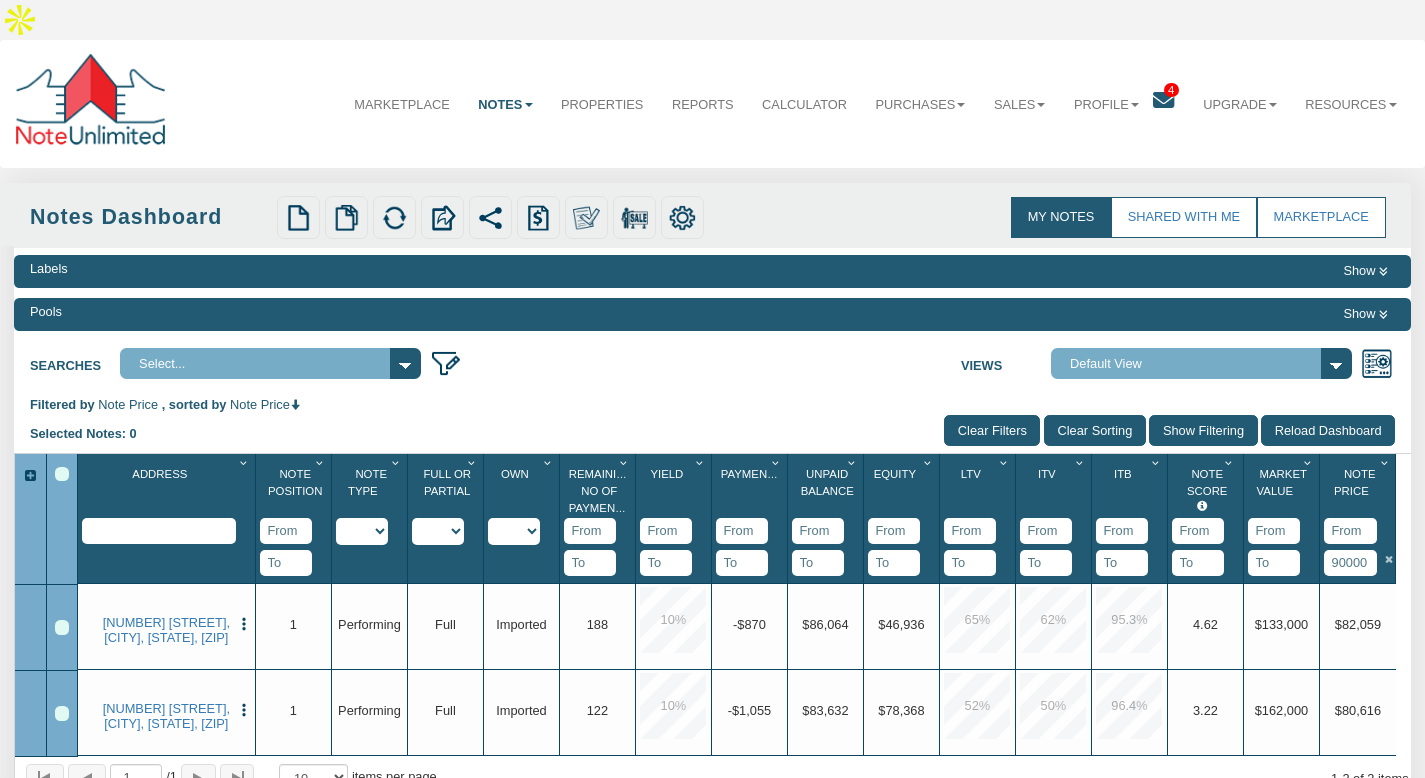 click at bounding box center [1163, 100] 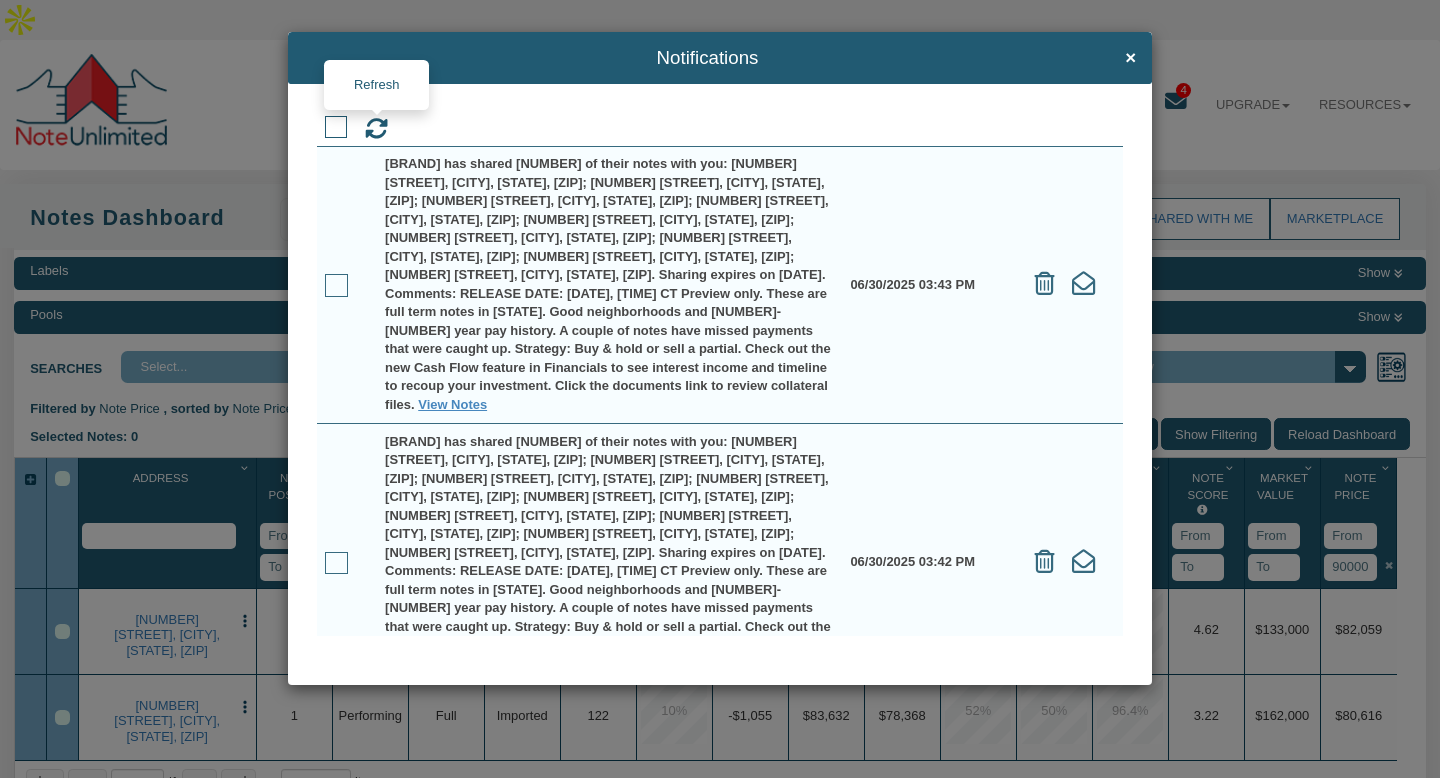 click at bounding box center (376, 128) 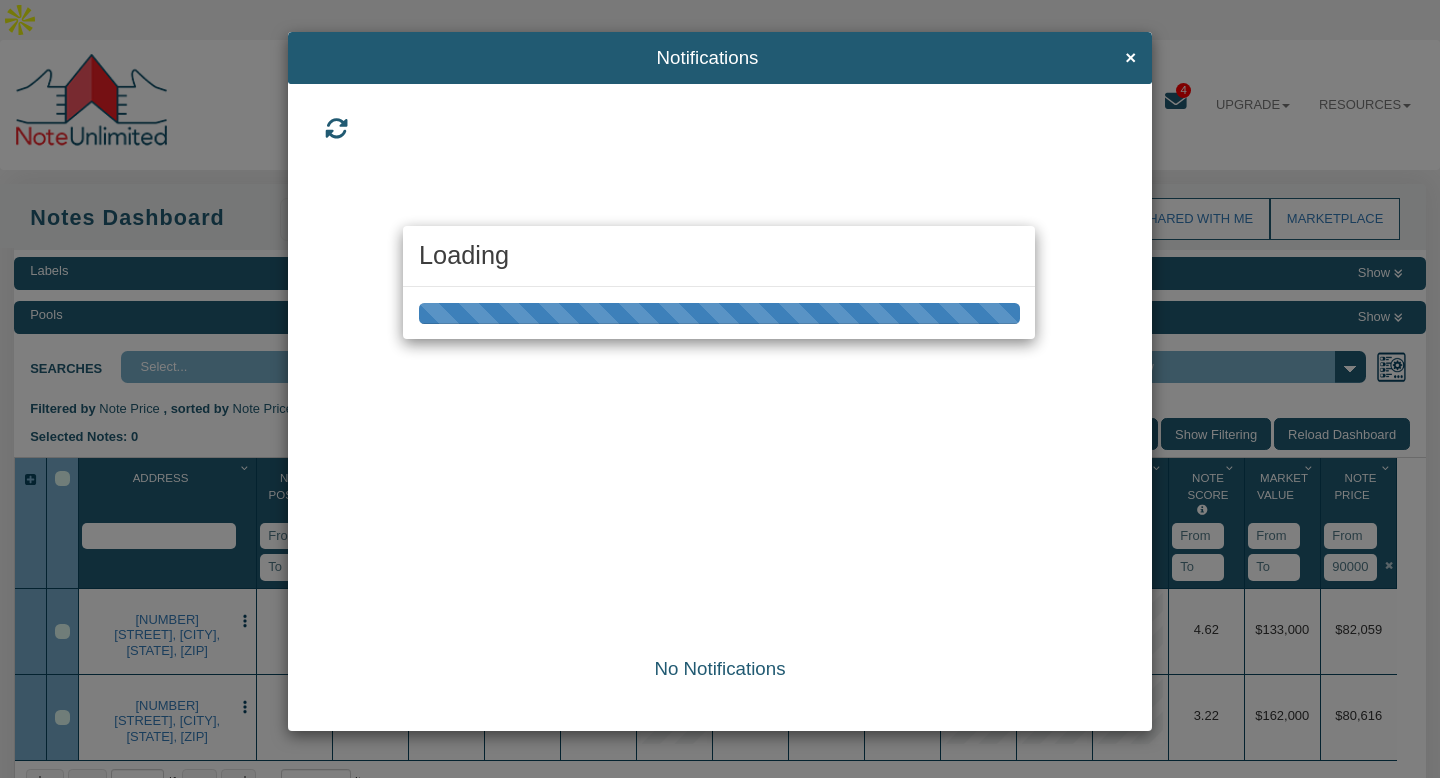 click at bounding box center [336, 128] 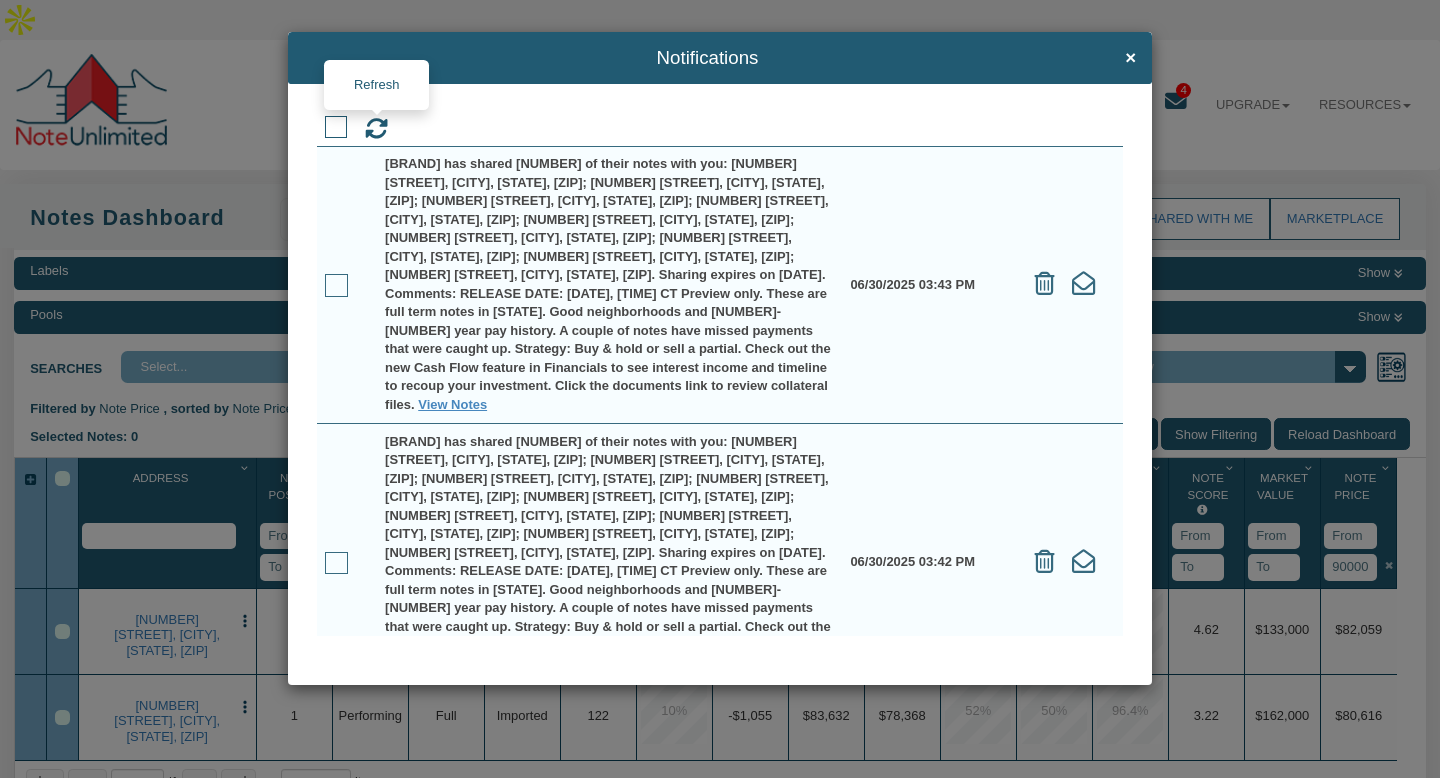 click at bounding box center (376, 128) 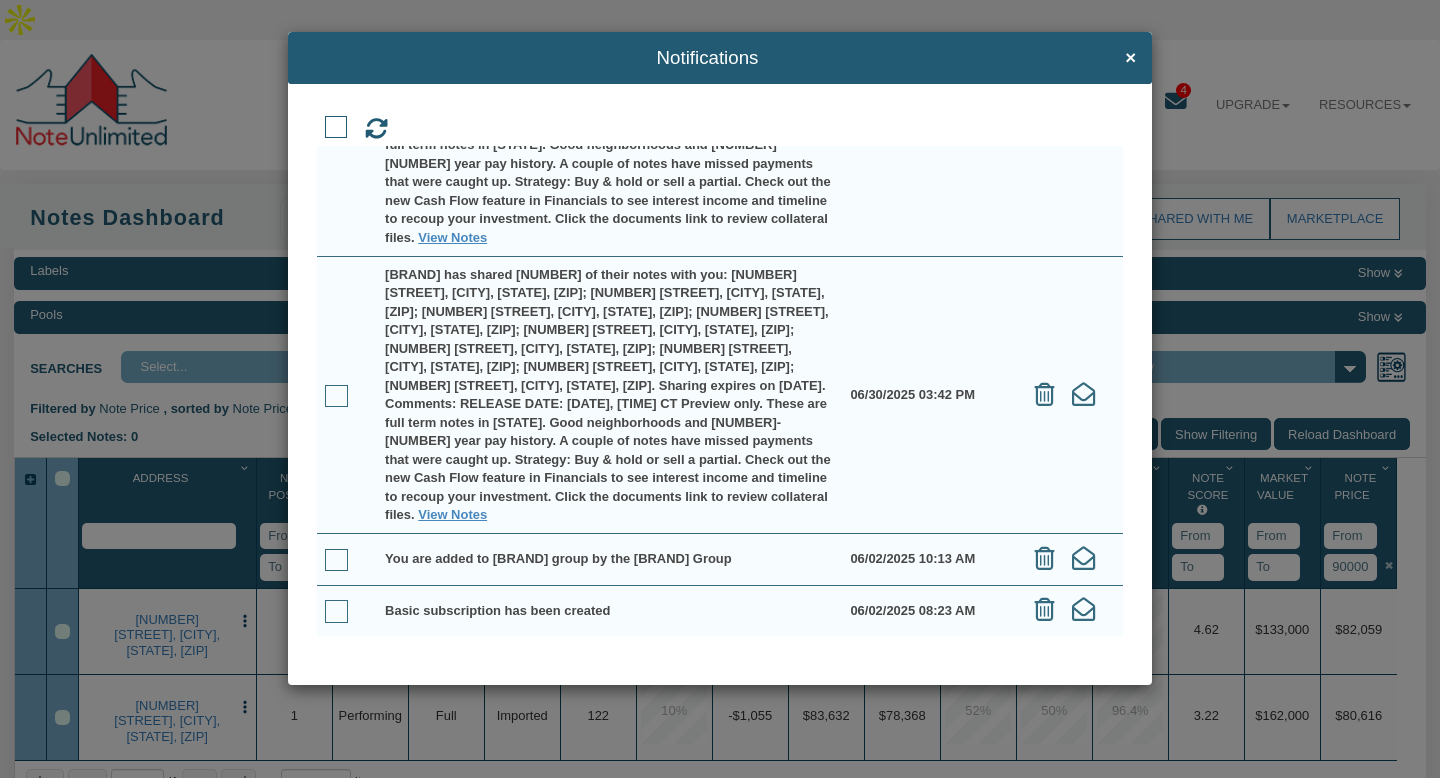scroll, scrollTop: 173, scrollLeft: 0, axis: vertical 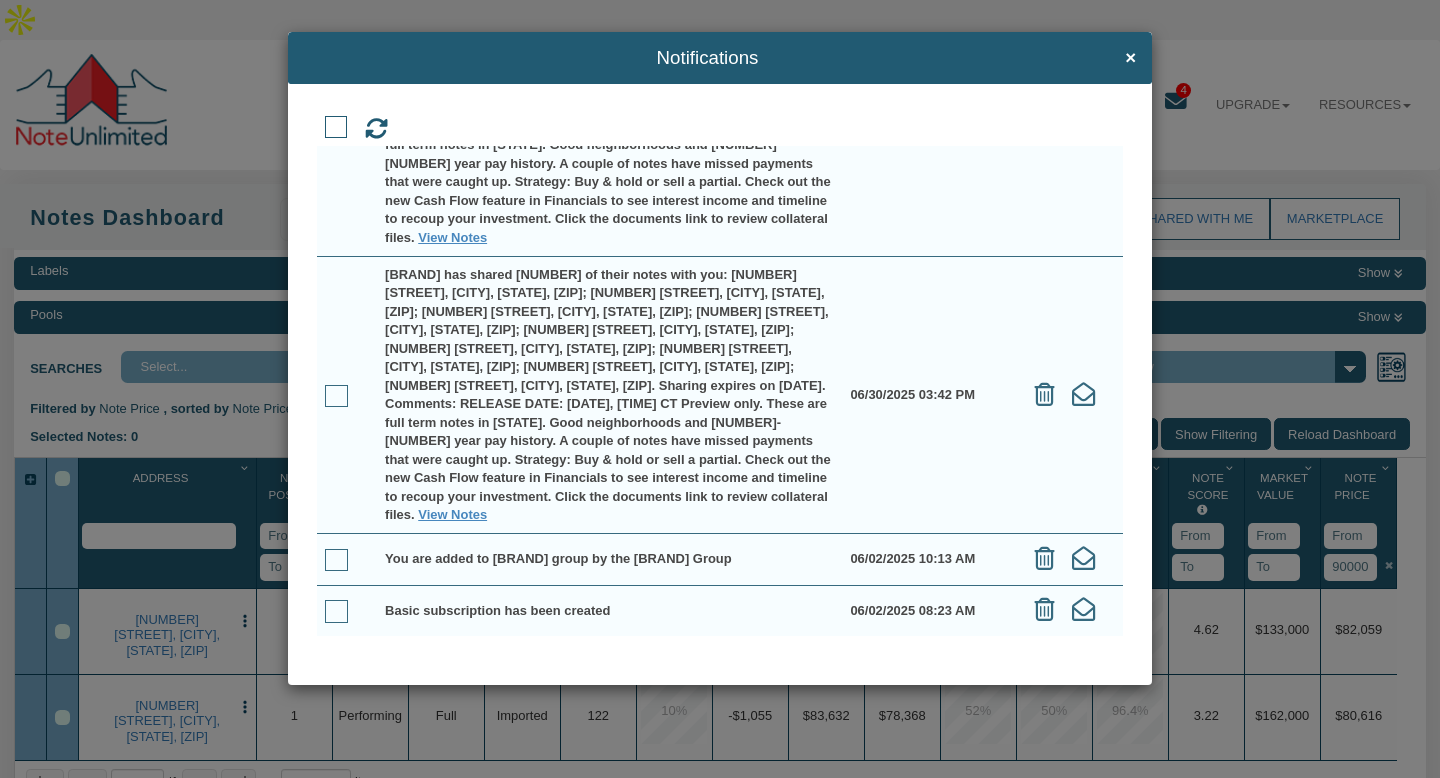 click on "You are added to EddieSpeedGroup group by the Colonial Funding Group" at bounding box center [608, 117] 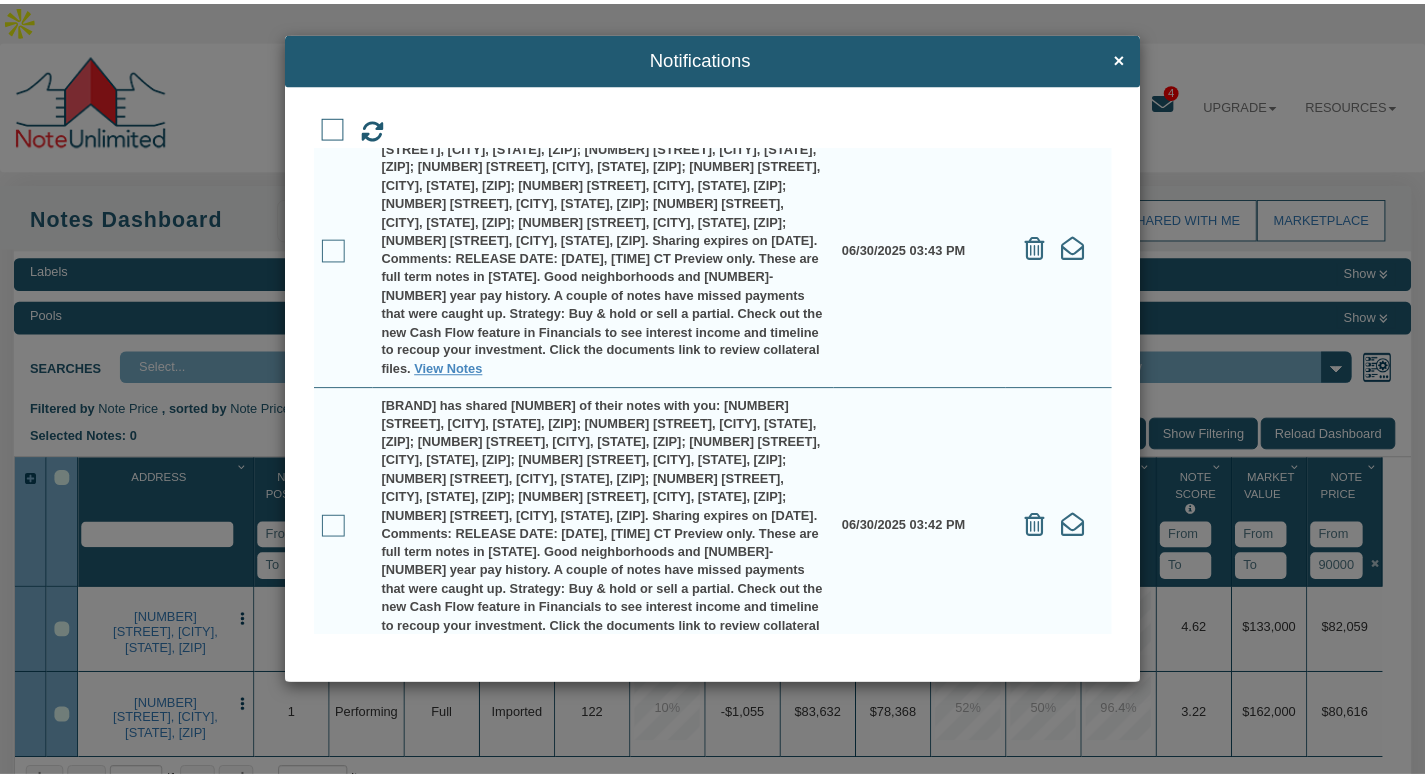 scroll, scrollTop: 0, scrollLeft: 0, axis: both 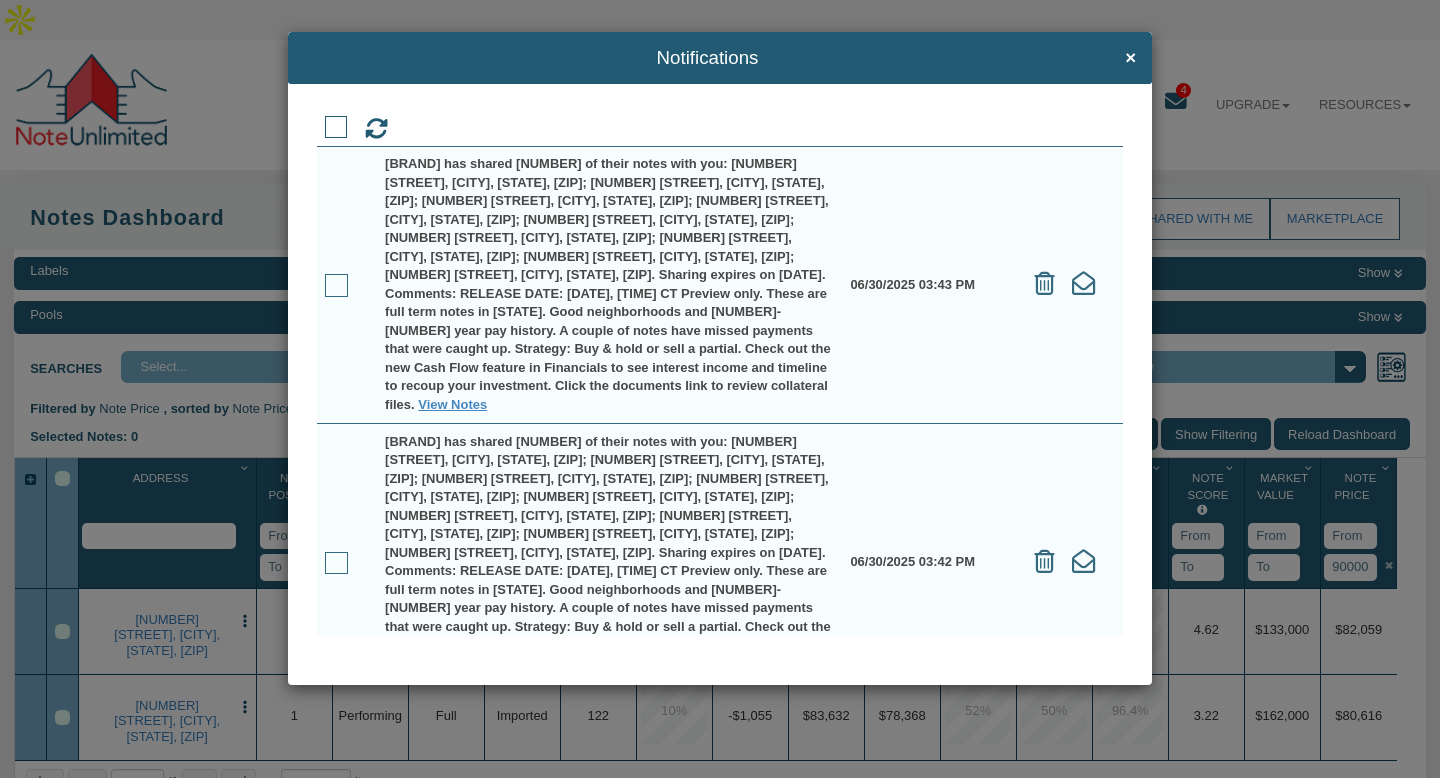 click on "Notifications
×" at bounding box center [720, 58] 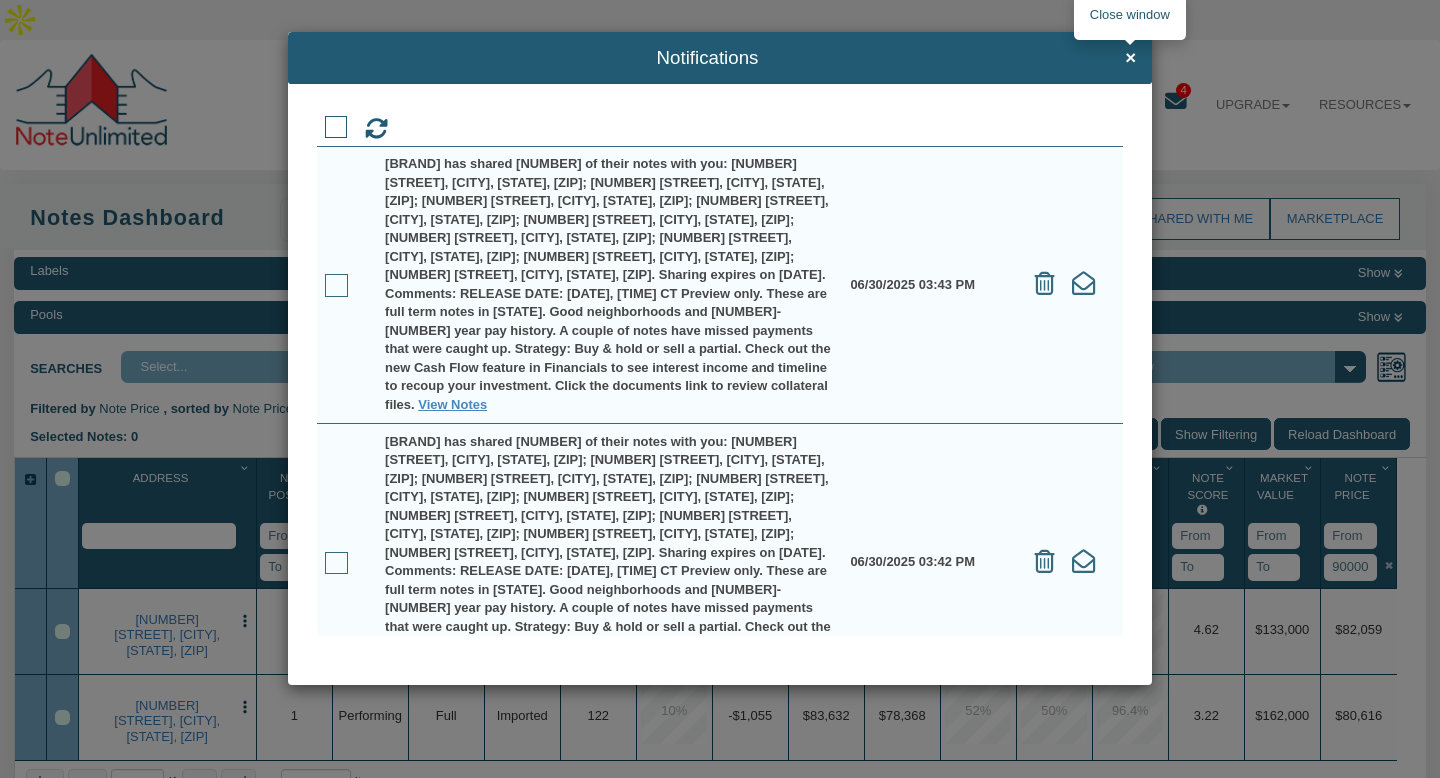click on "×" at bounding box center (1130, 58) 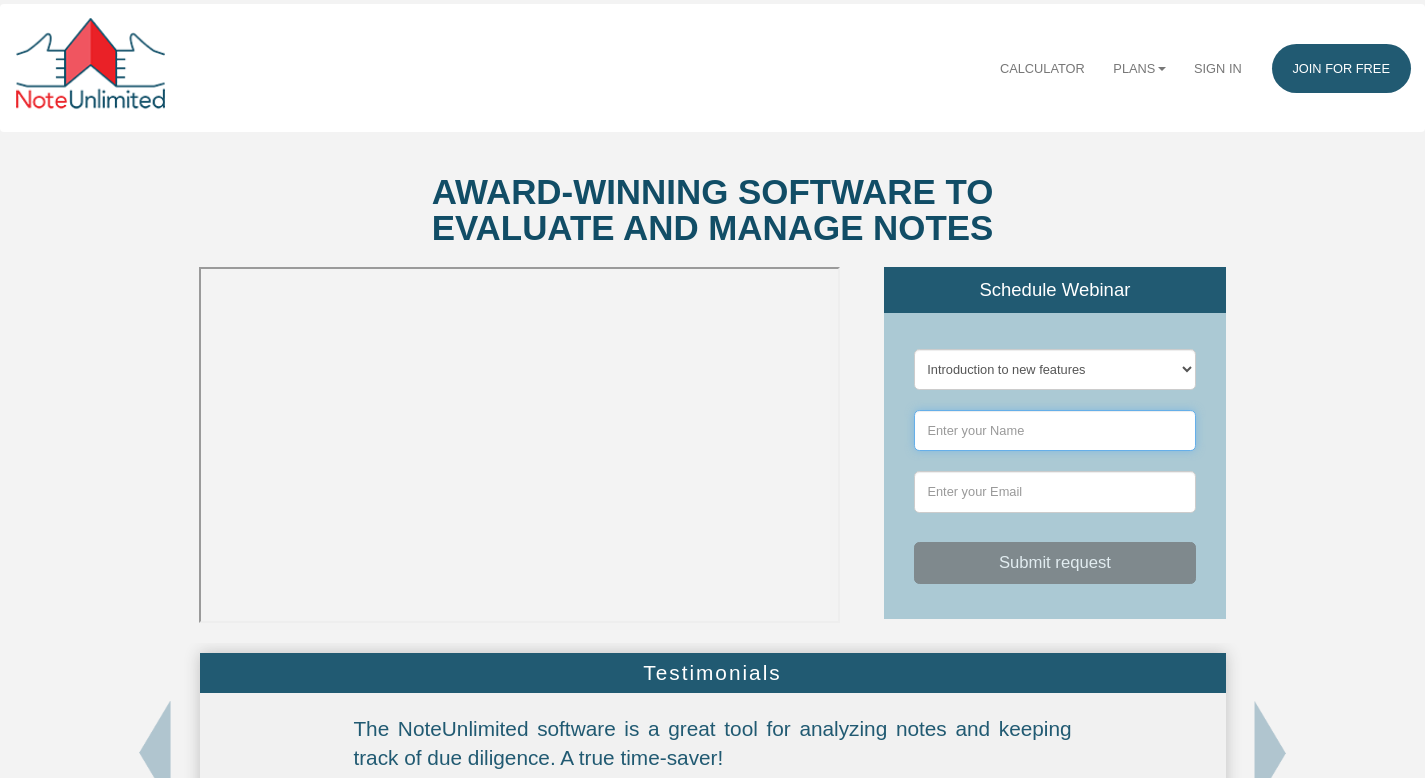 scroll, scrollTop: 0, scrollLeft: 0, axis: both 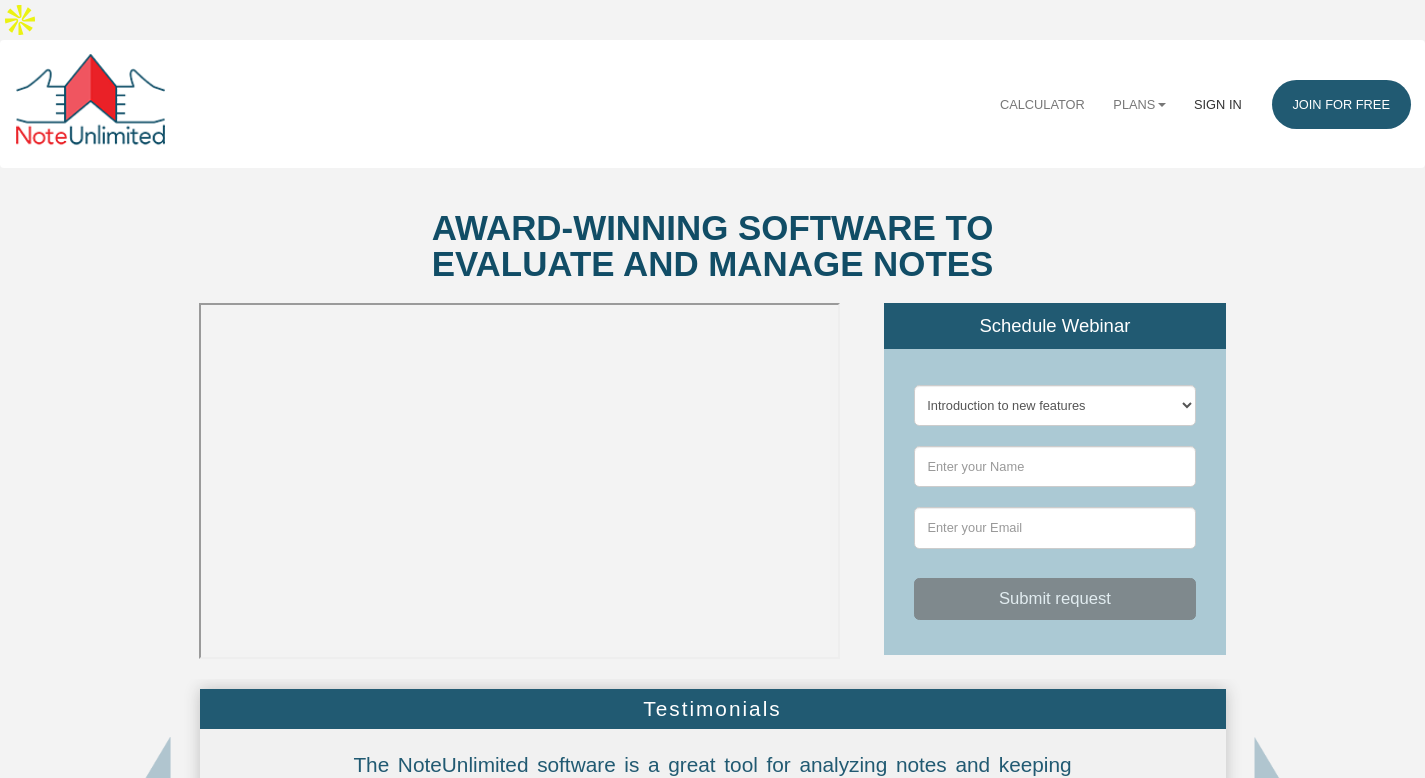 click on "Sign in" at bounding box center (1218, 104) 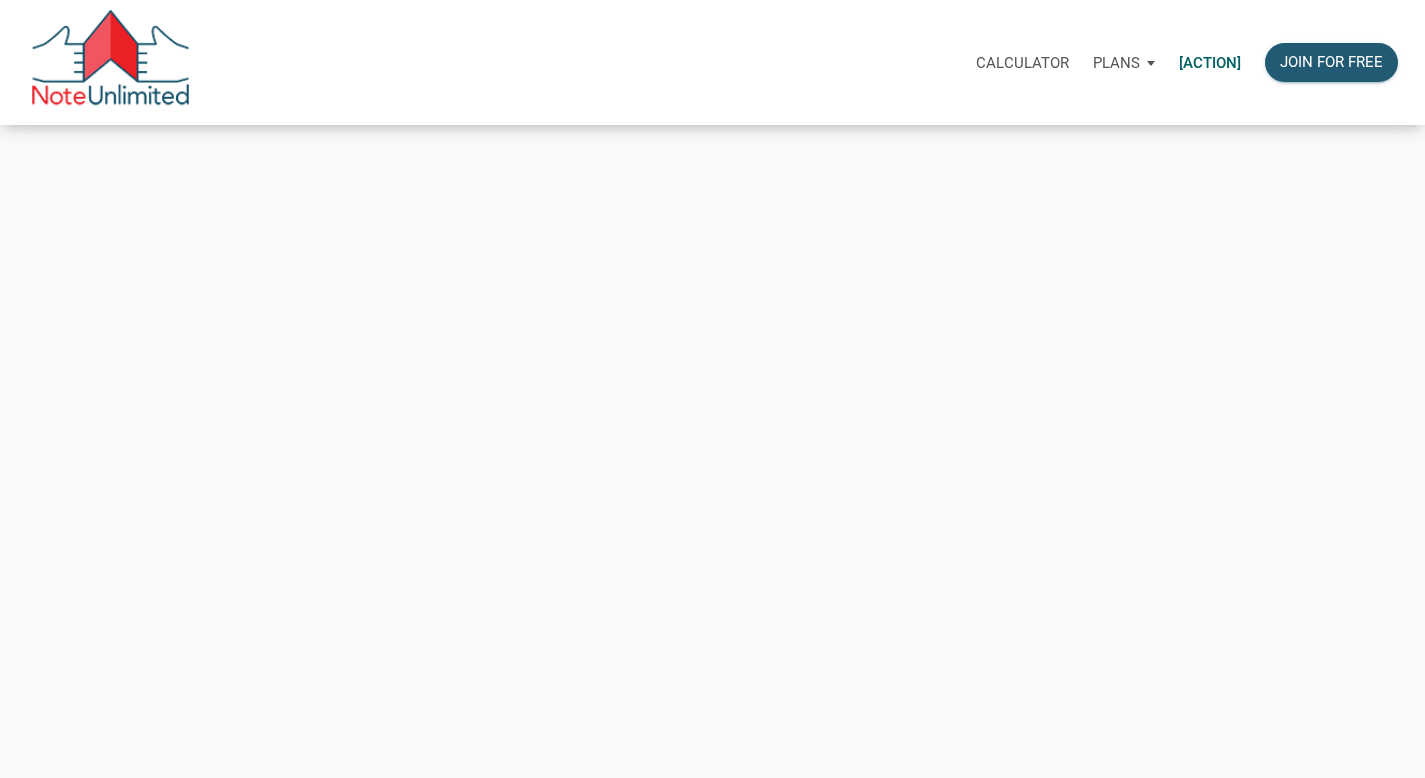 scroll, scrollTop: 0, scrollLeft: 0, axis: both 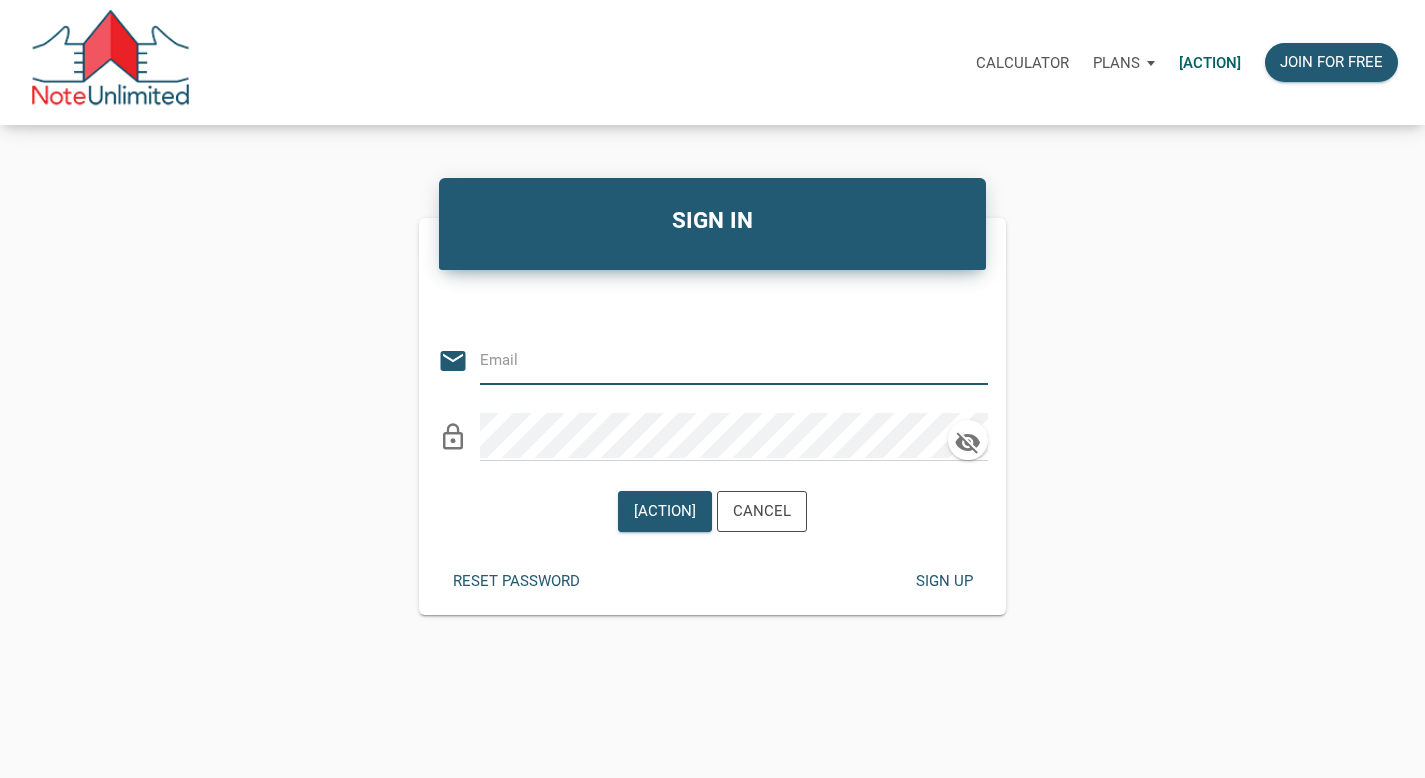 type on "[EMAIL]" 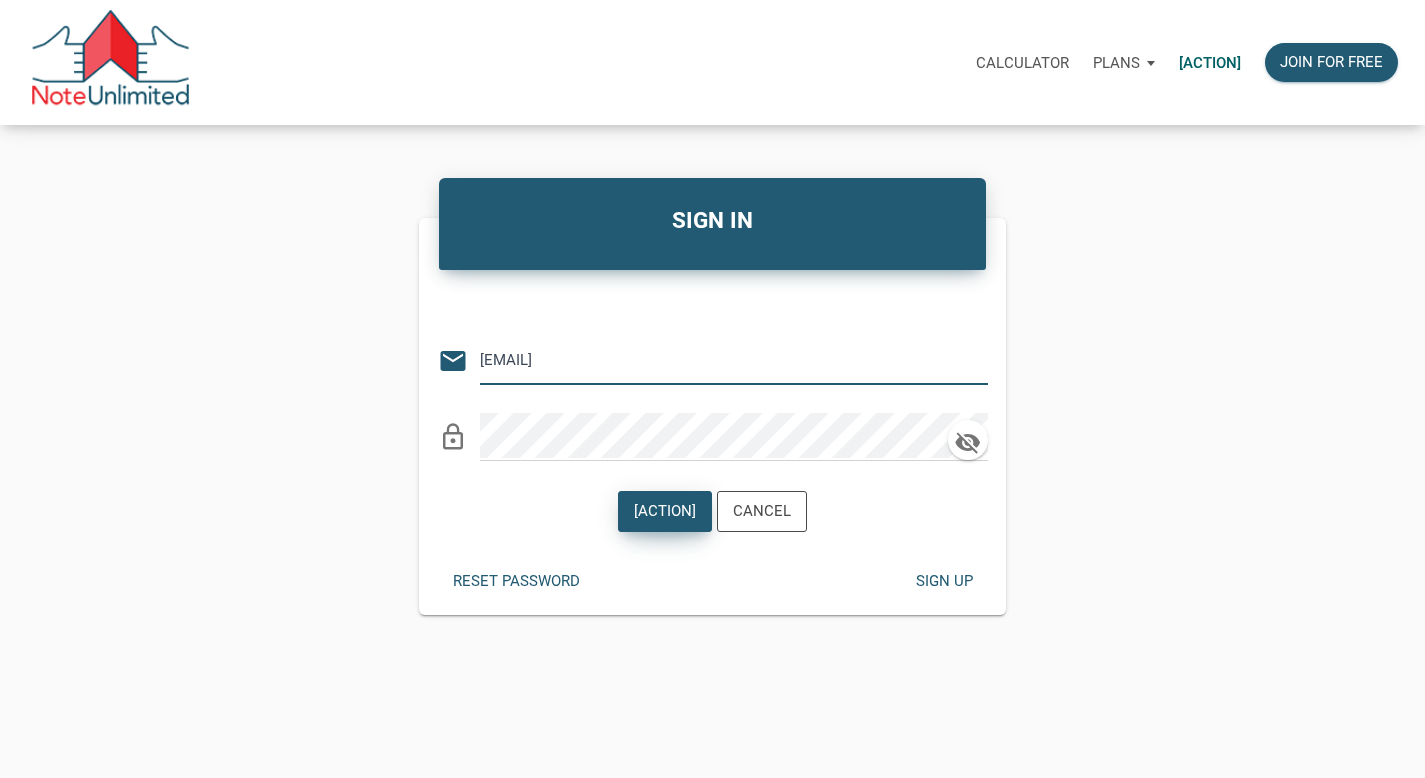 click on "[ACTION]" at bounding box center [665, 511] 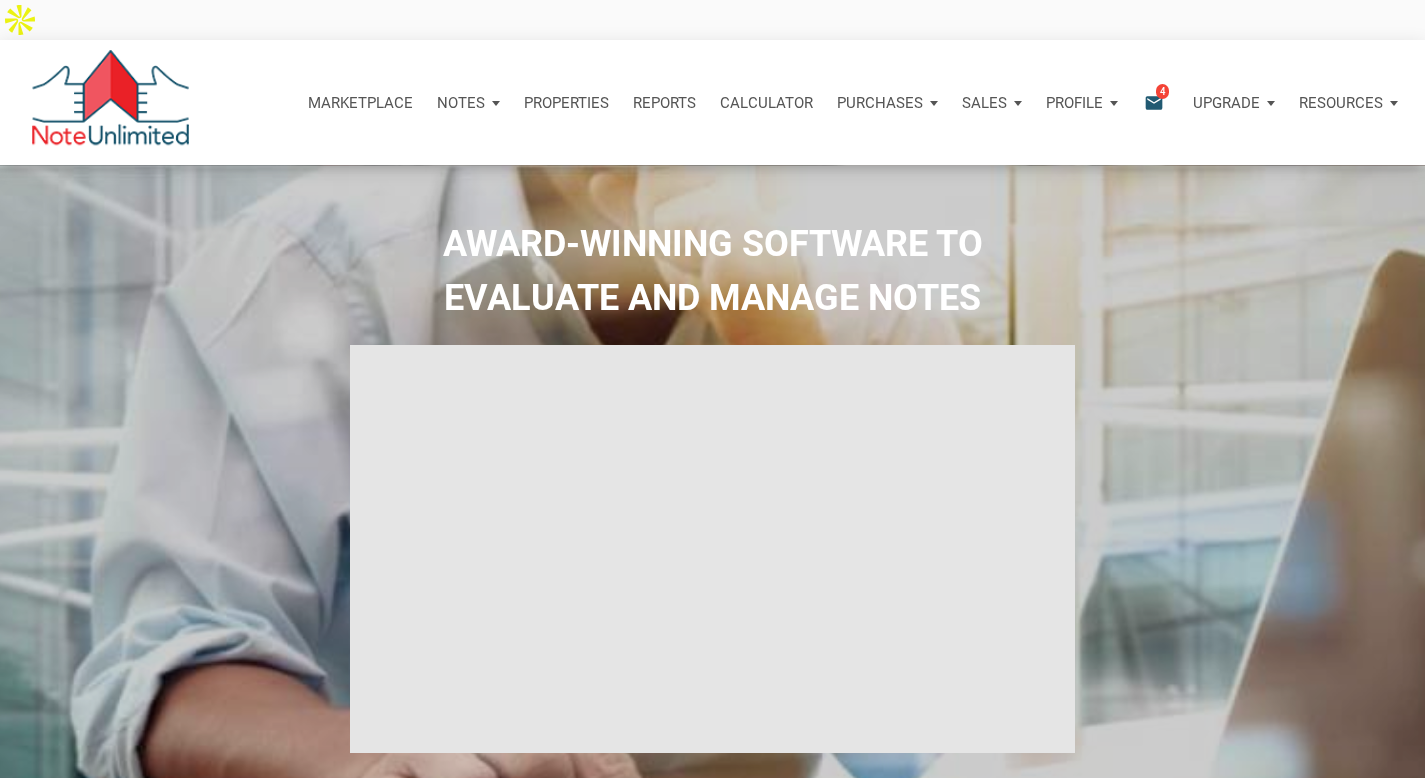 click on "Calculator" at bounding box center (766, 103) 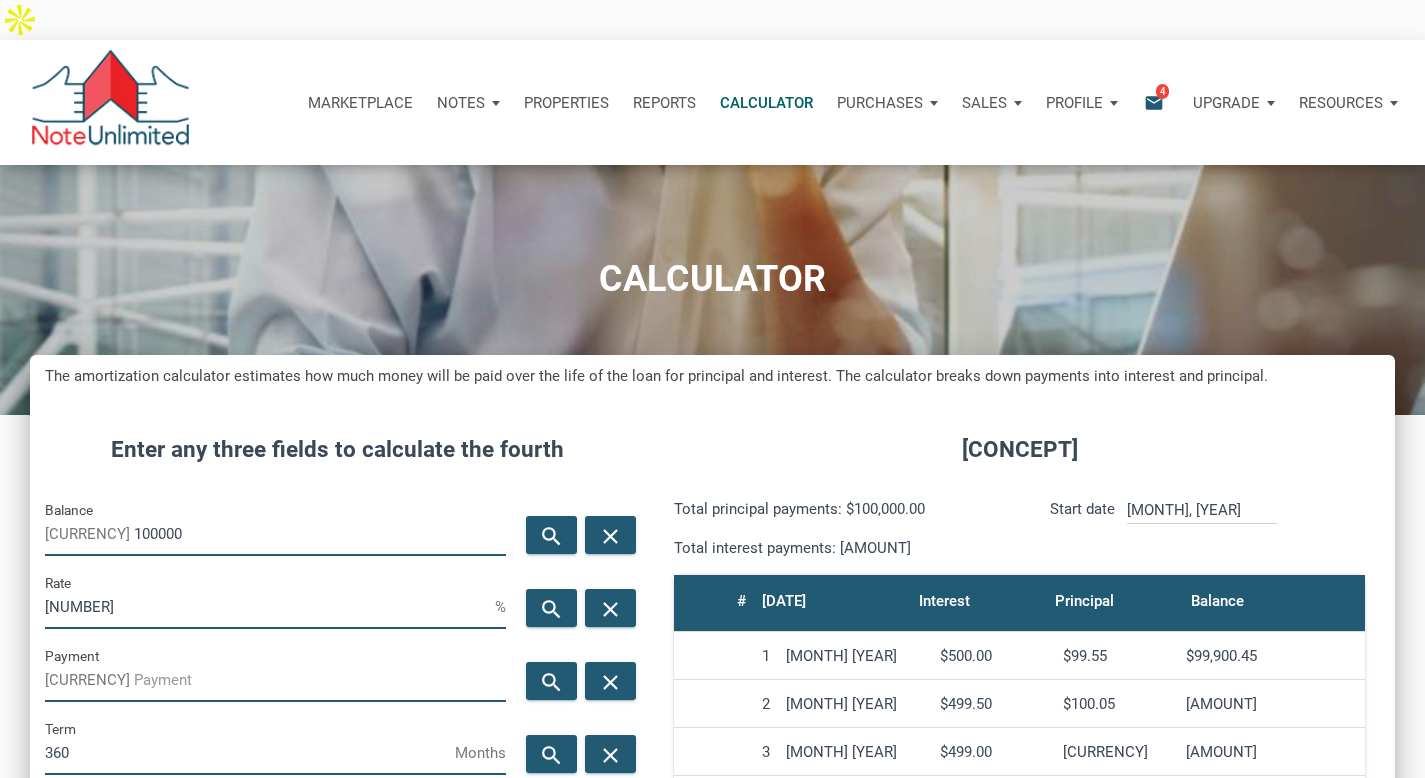 scroll, scrollTop: 999036, scrollLeft: 998635, axis: both 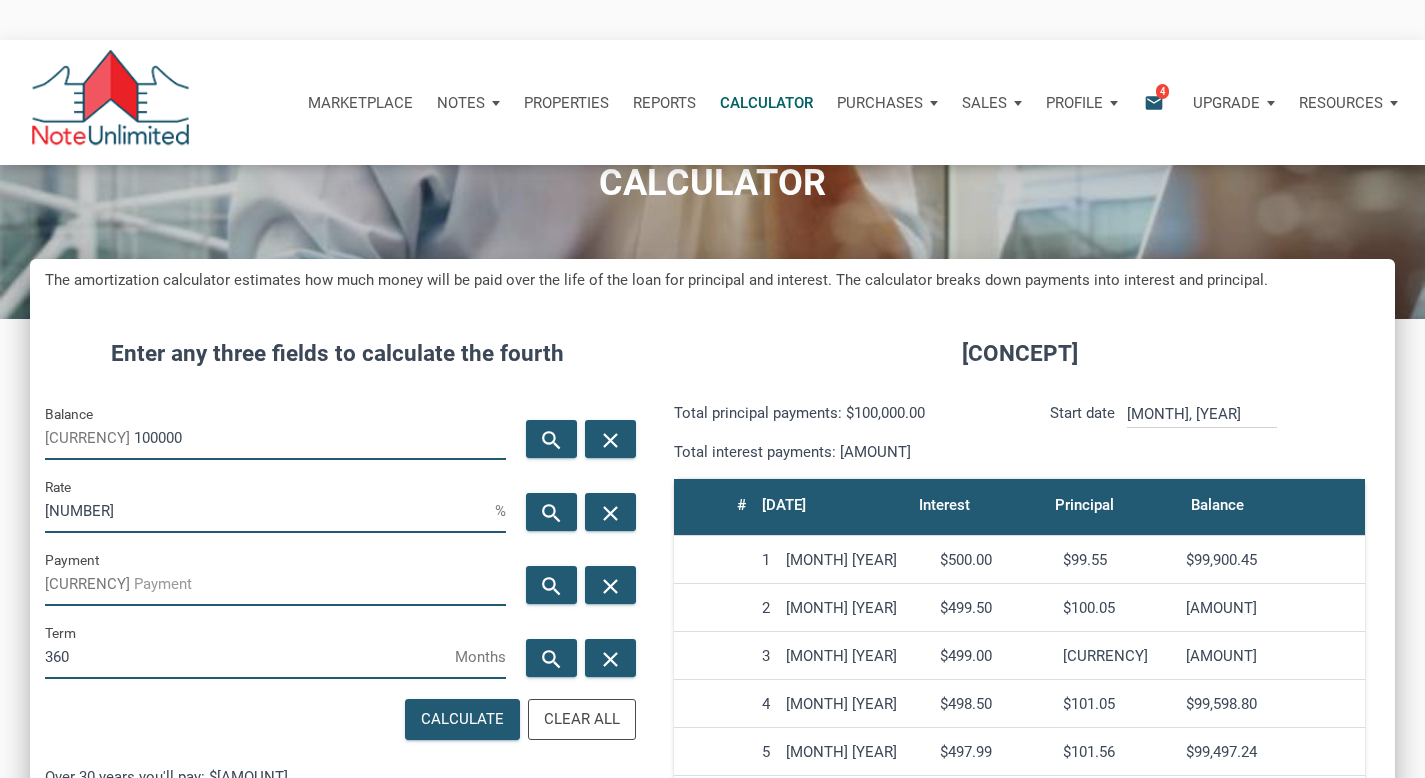drag, startPoint x: 163, startPoint y: 397, endPoint x: 0, endPoint y: 397, distance: 163 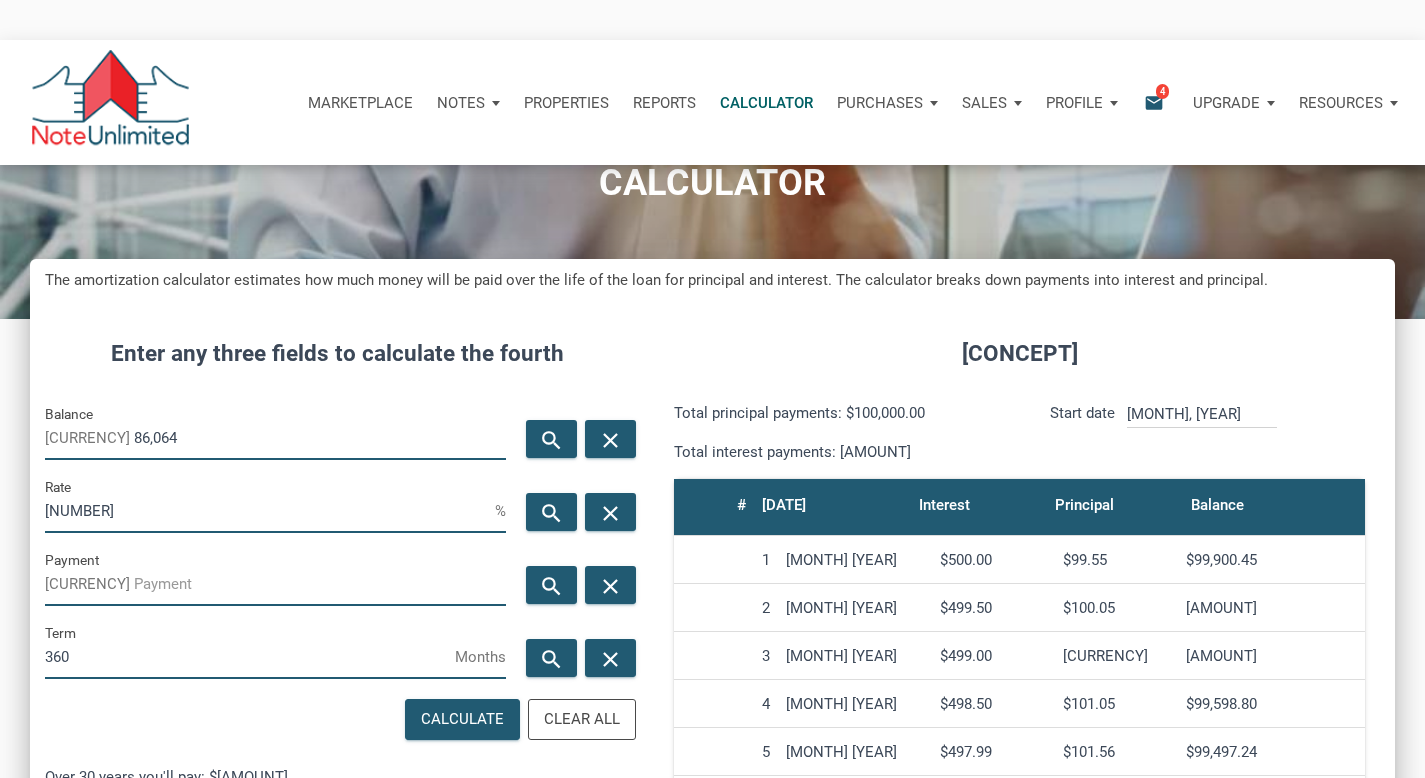 scroll, scrollTop: 999012, scrollLeft: 998635, axis: both 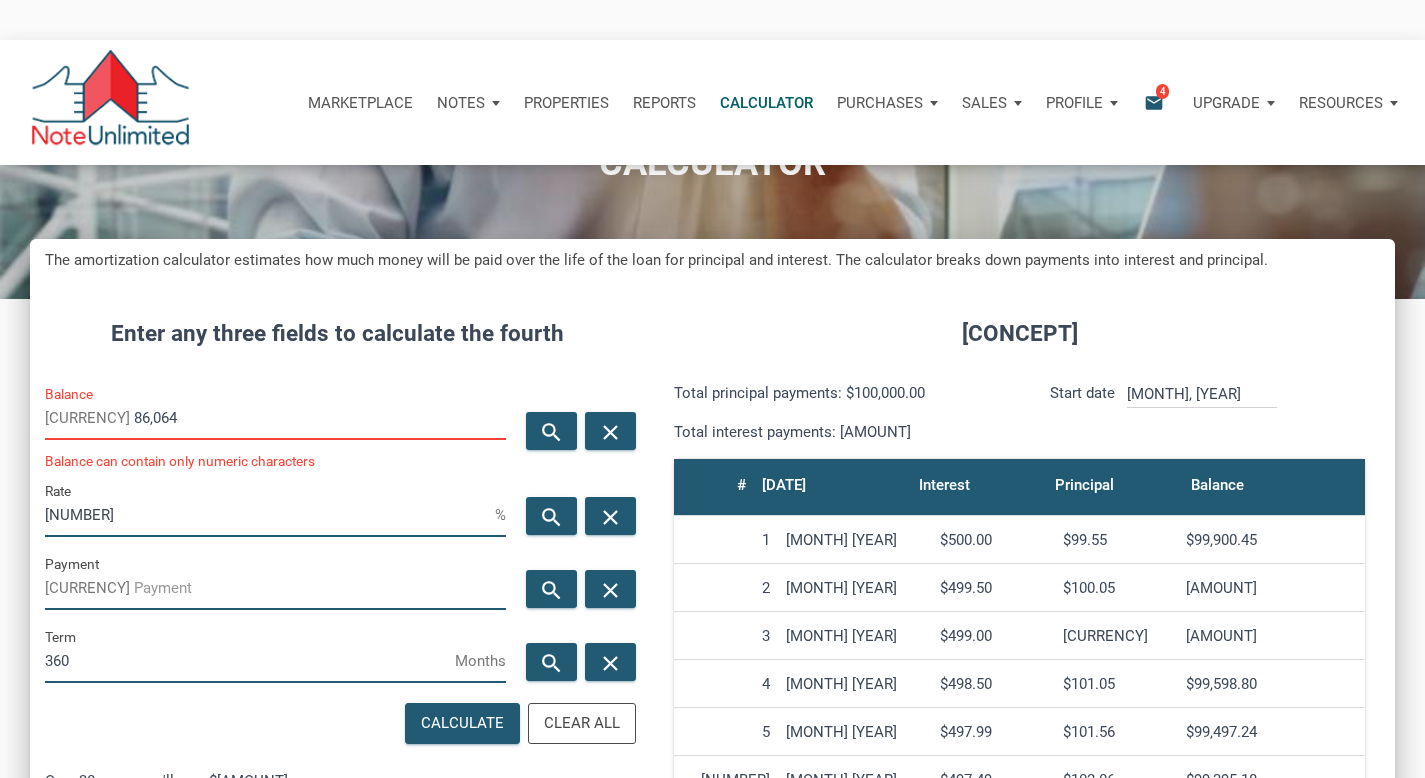 click on "86,064" at bounding box center (320, 417) 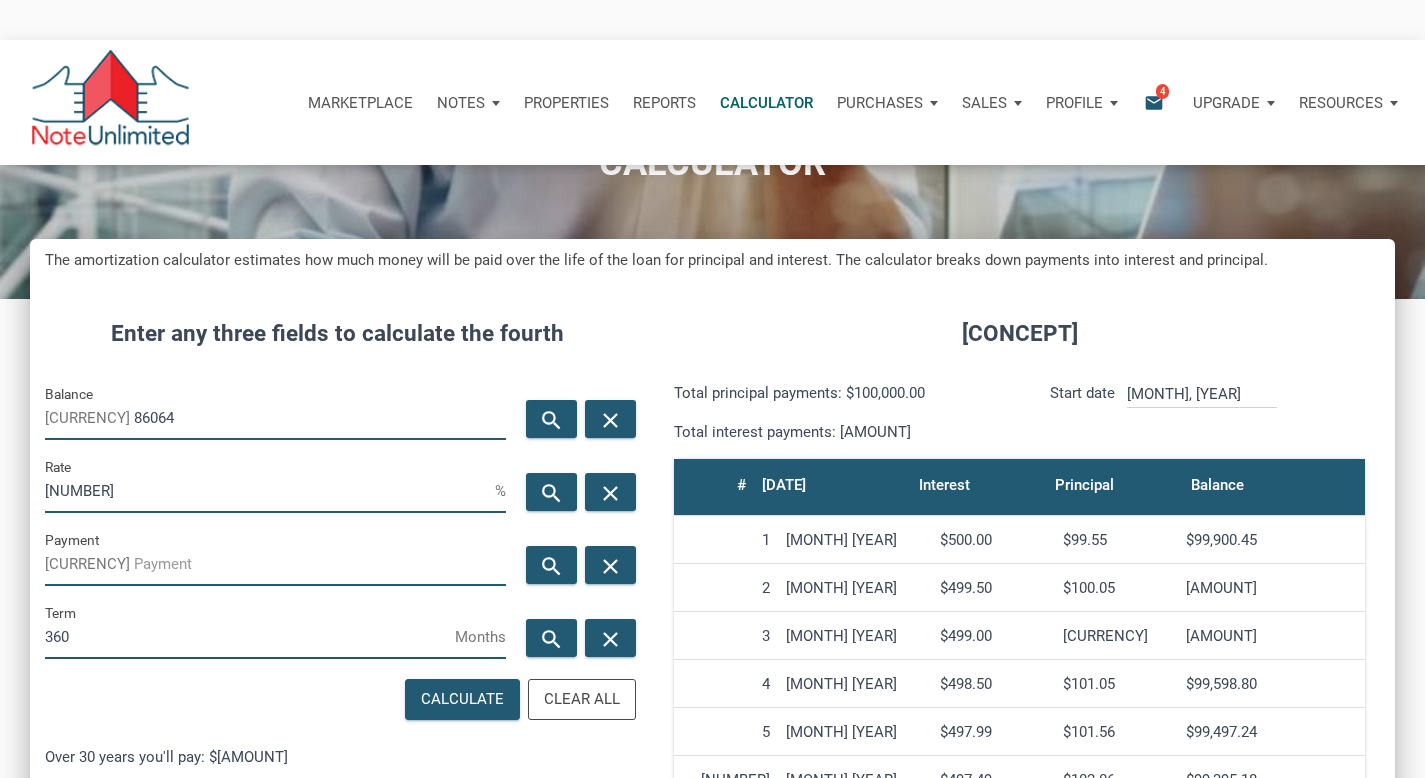 scroll, scrollTop: 963, scrollLeft: 1365, axis: both 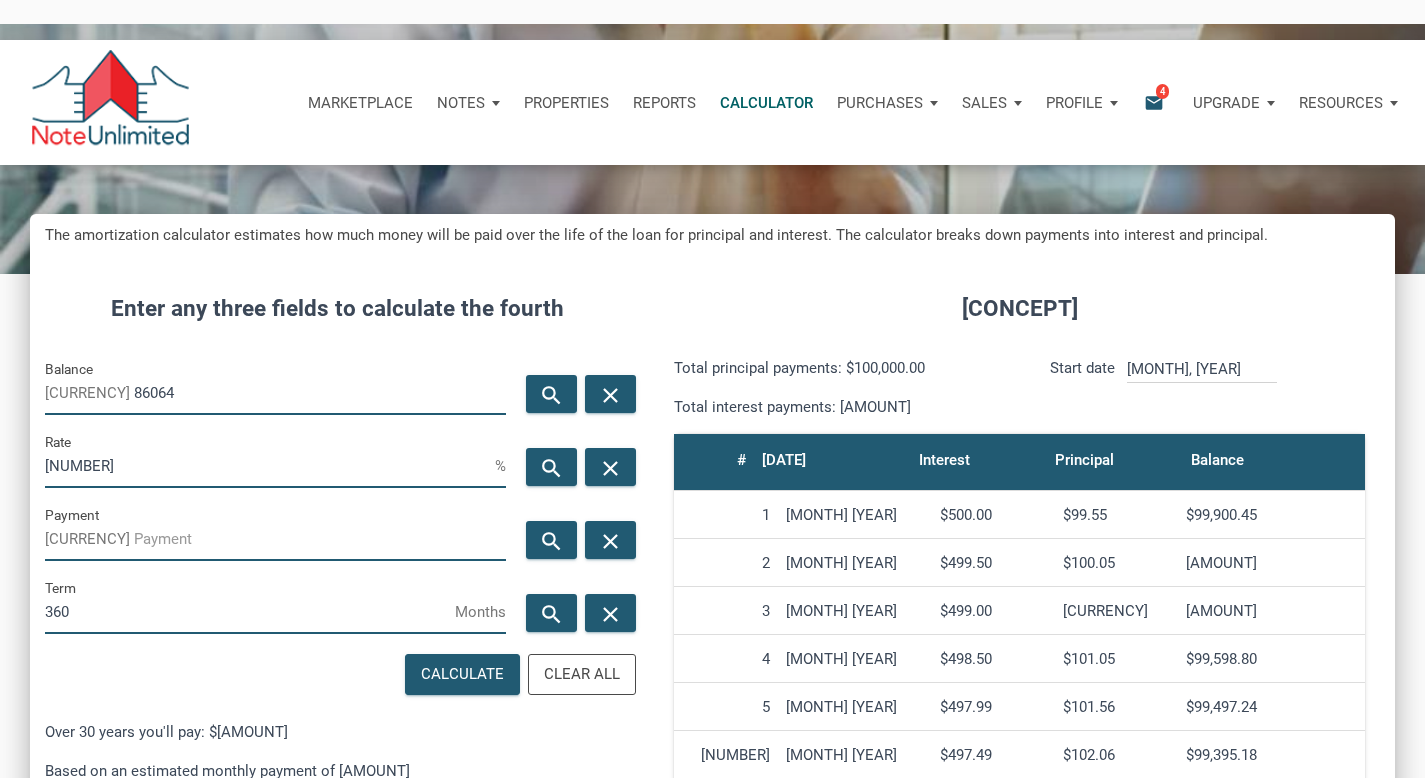 type on "86064" 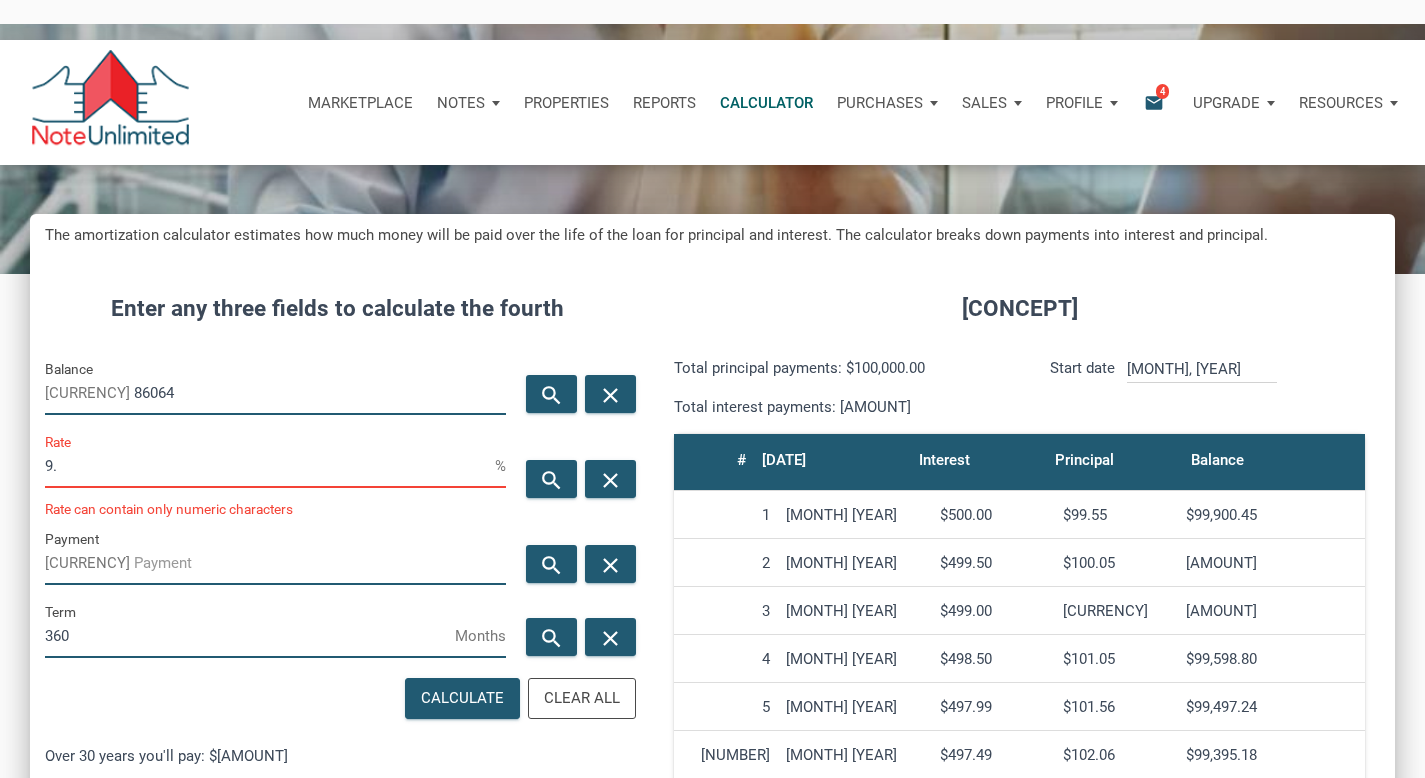 scroll, scrollTop: 999012, scrollLeft: 998635, axis: both 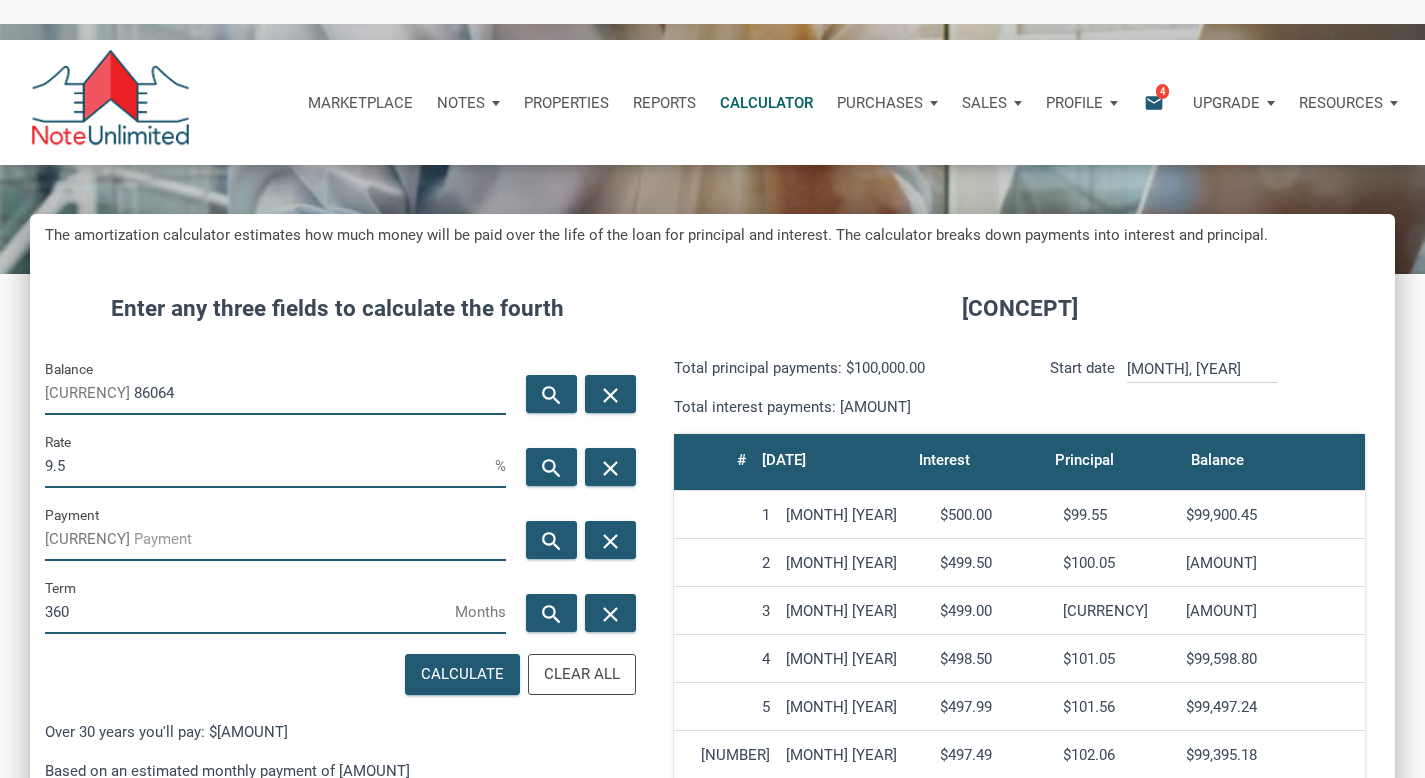 type on "9.5" 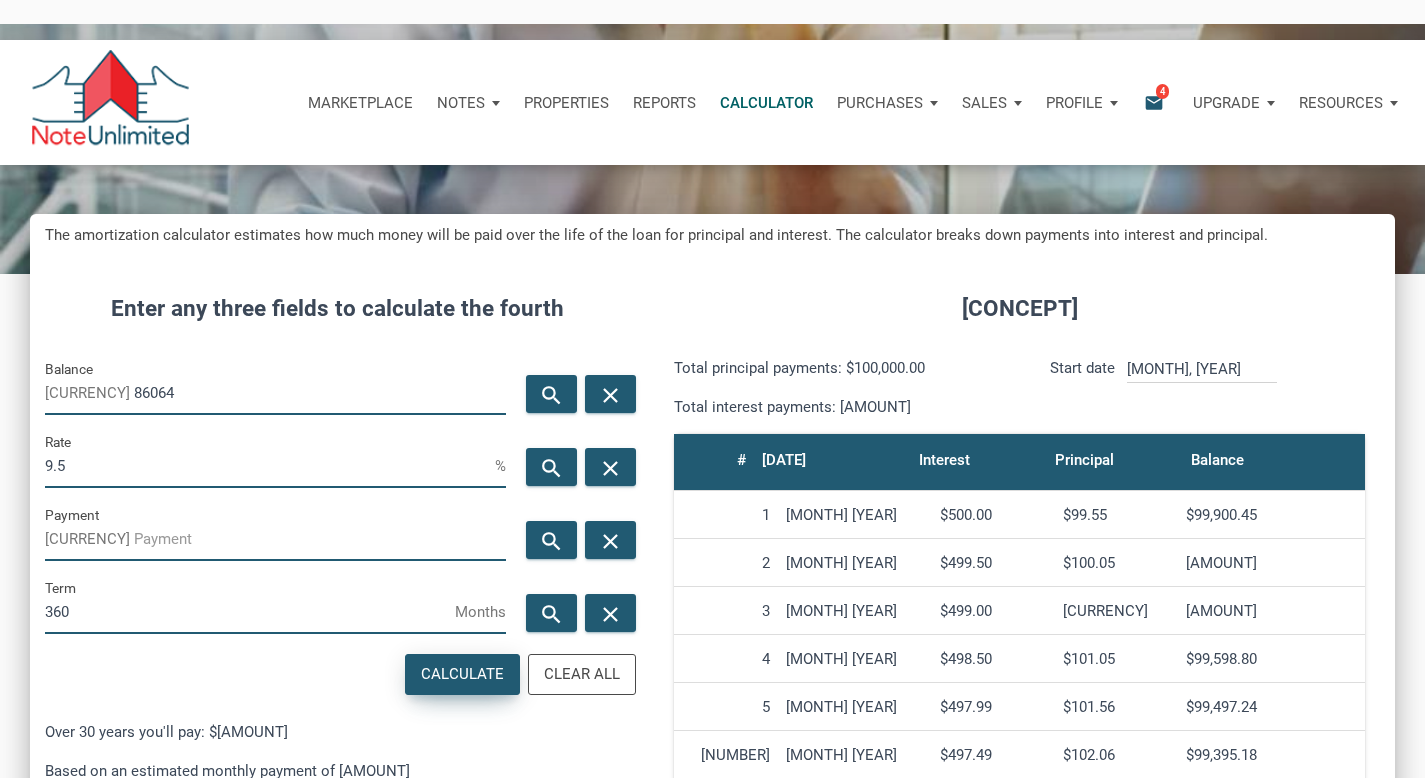 click on "Calculate" at bounding box center (462, 674) 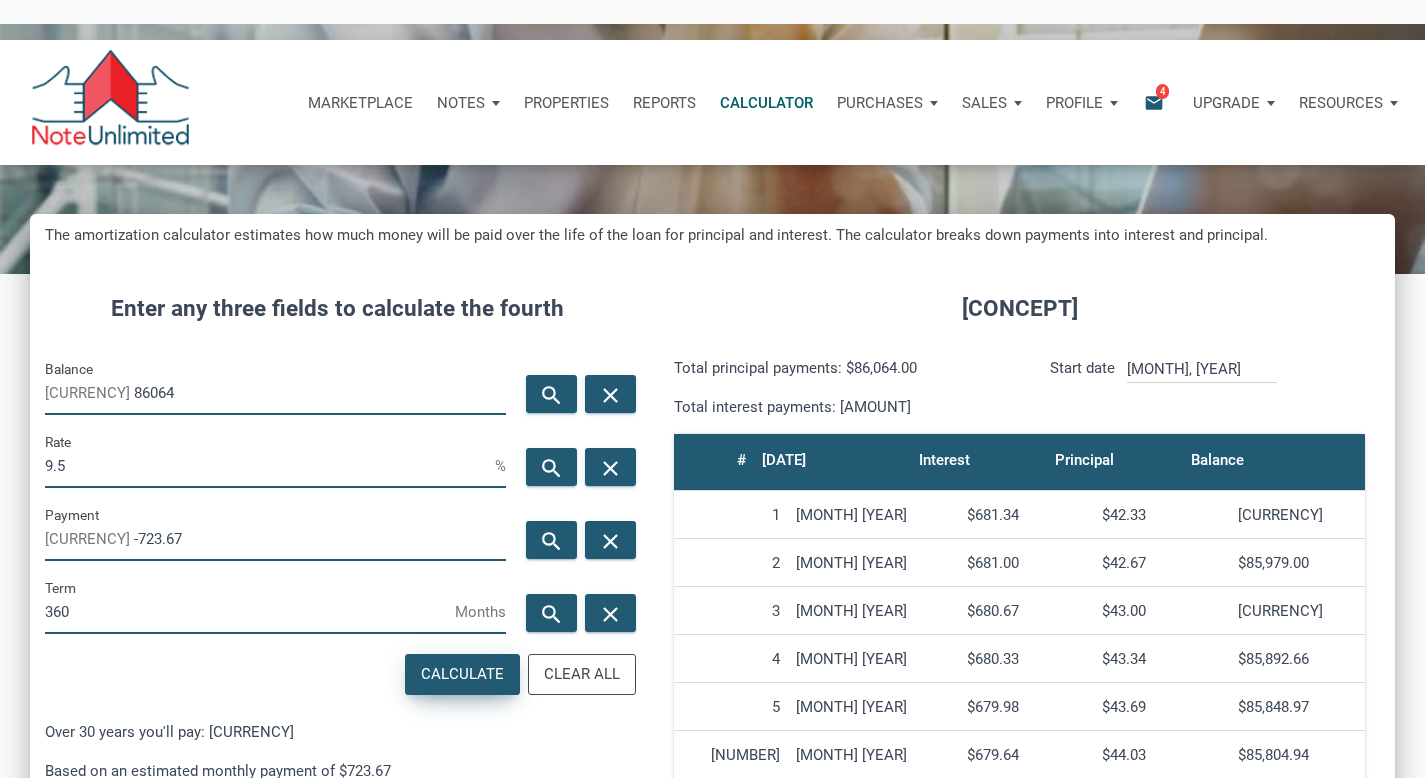 scroll, scrollTop: 999036, scrollLeft: 998635, axis: both 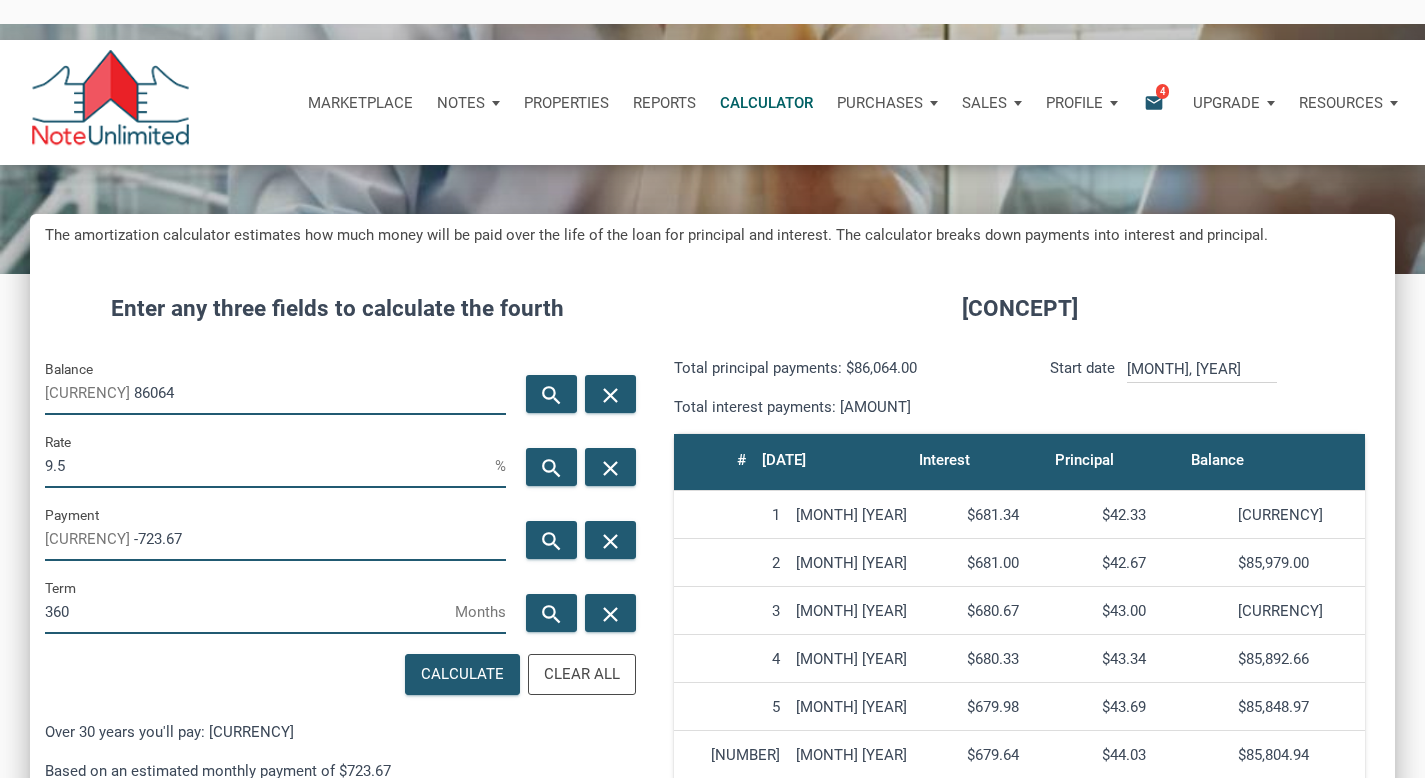 drag, startPoint x: 121, startPoint y: 576, endPoint x: 100, endPoint y: 574, distance: 21.095022 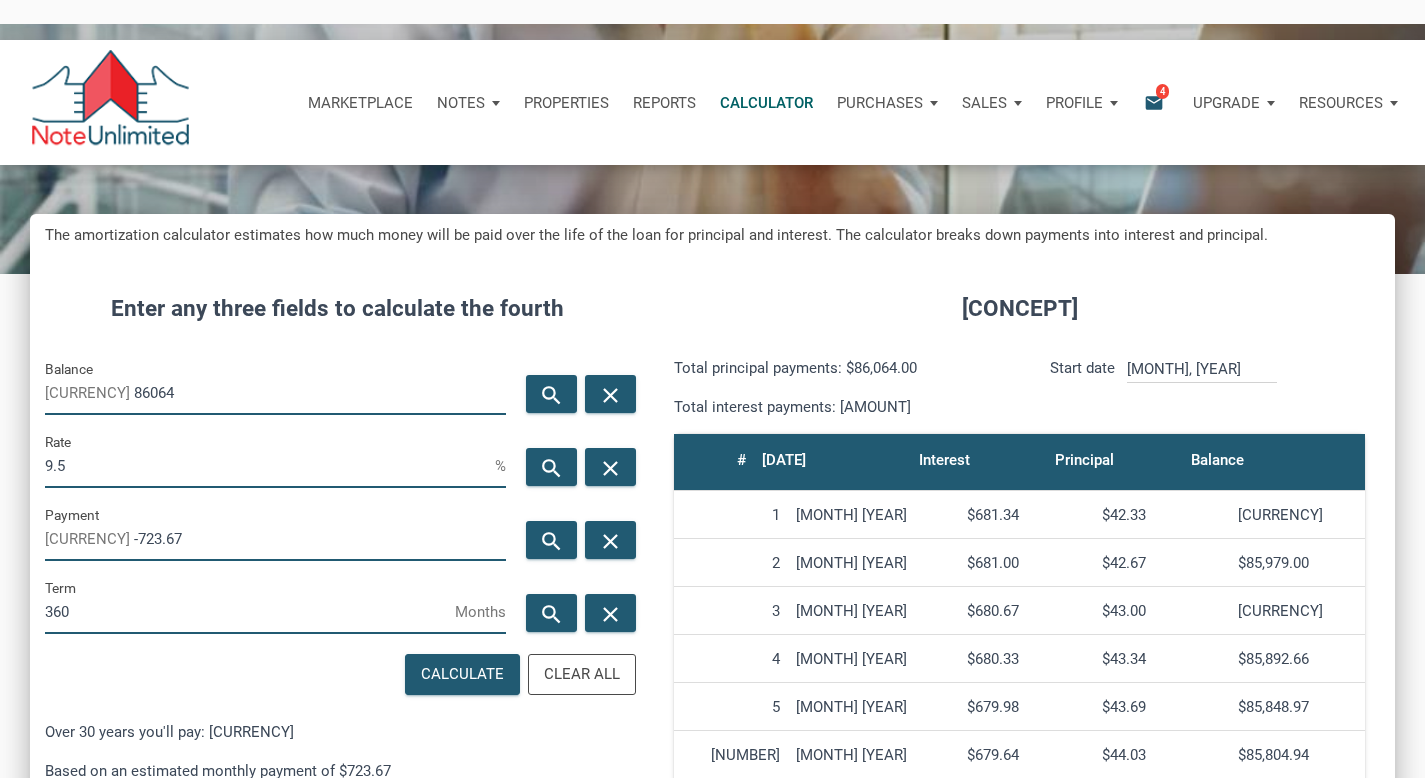 click on "-723.67" at bounding box center (320, 538) 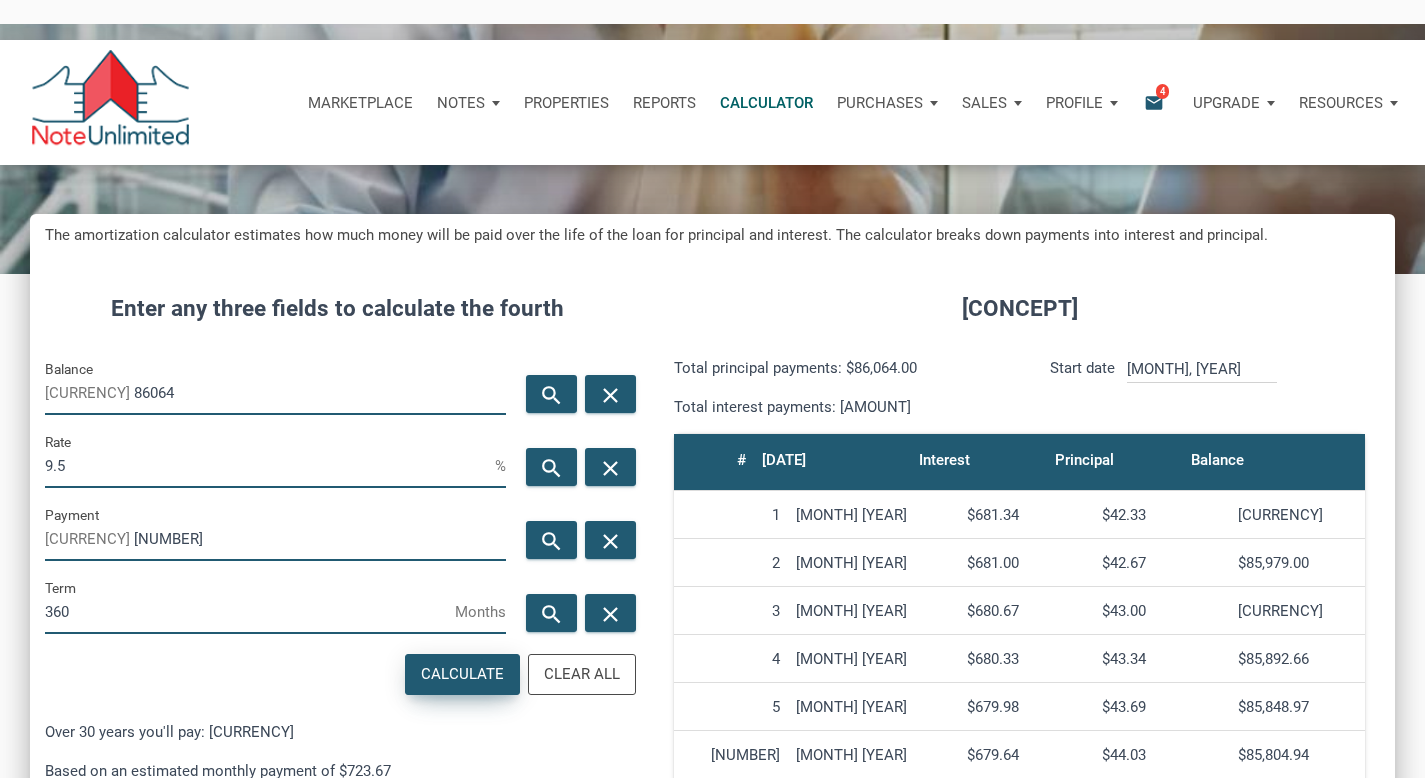 type on "[NUMBER]" 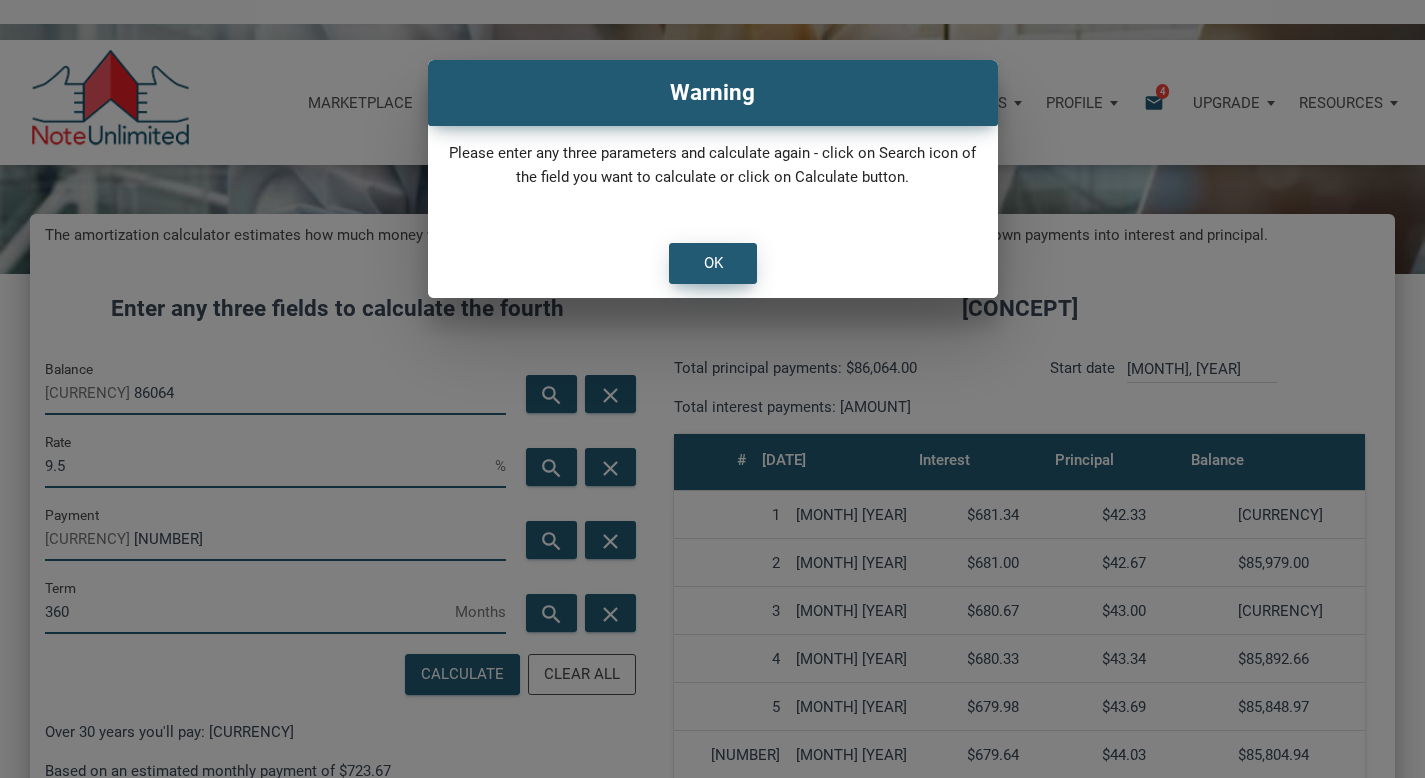 click on "OK" at bounding box center [712, 263] 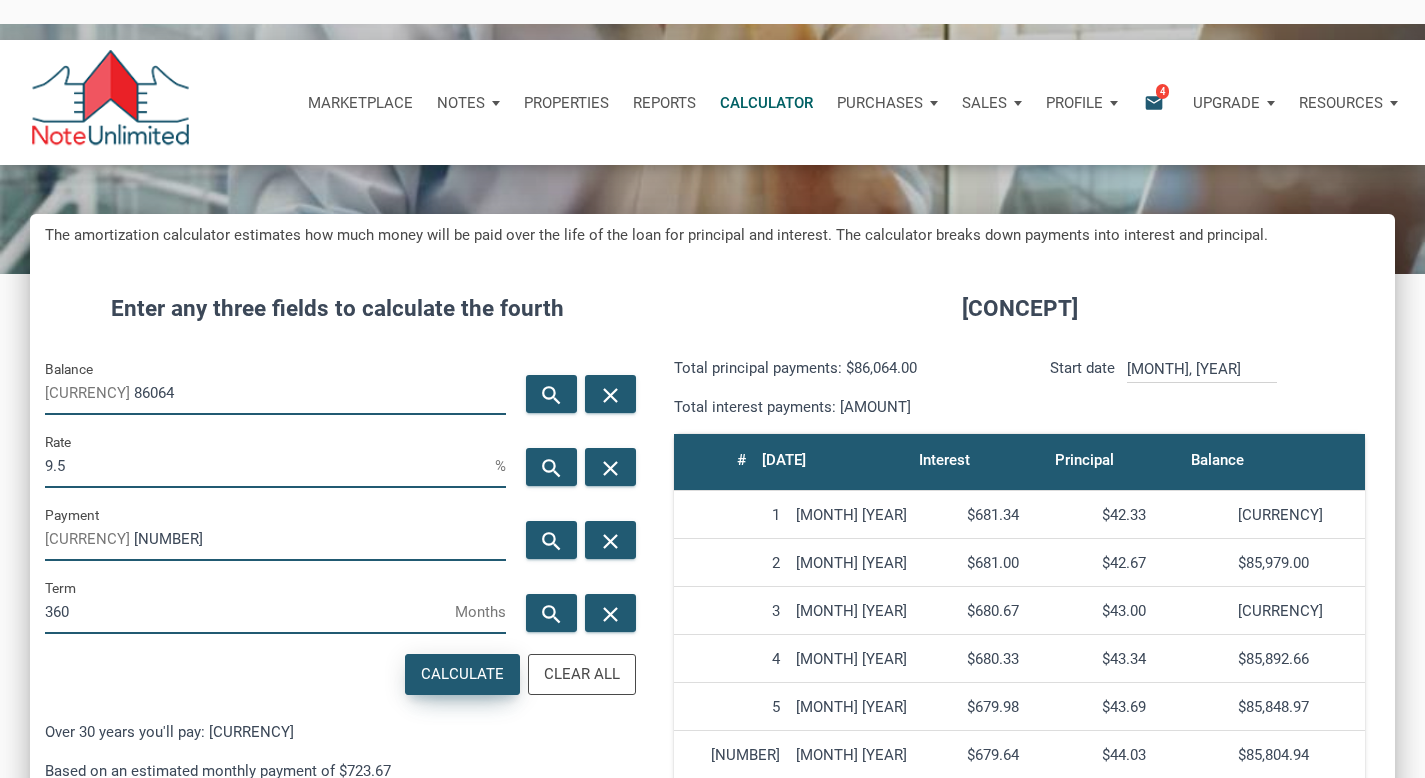 click on "Calculate" at bounding box center (462, 674) 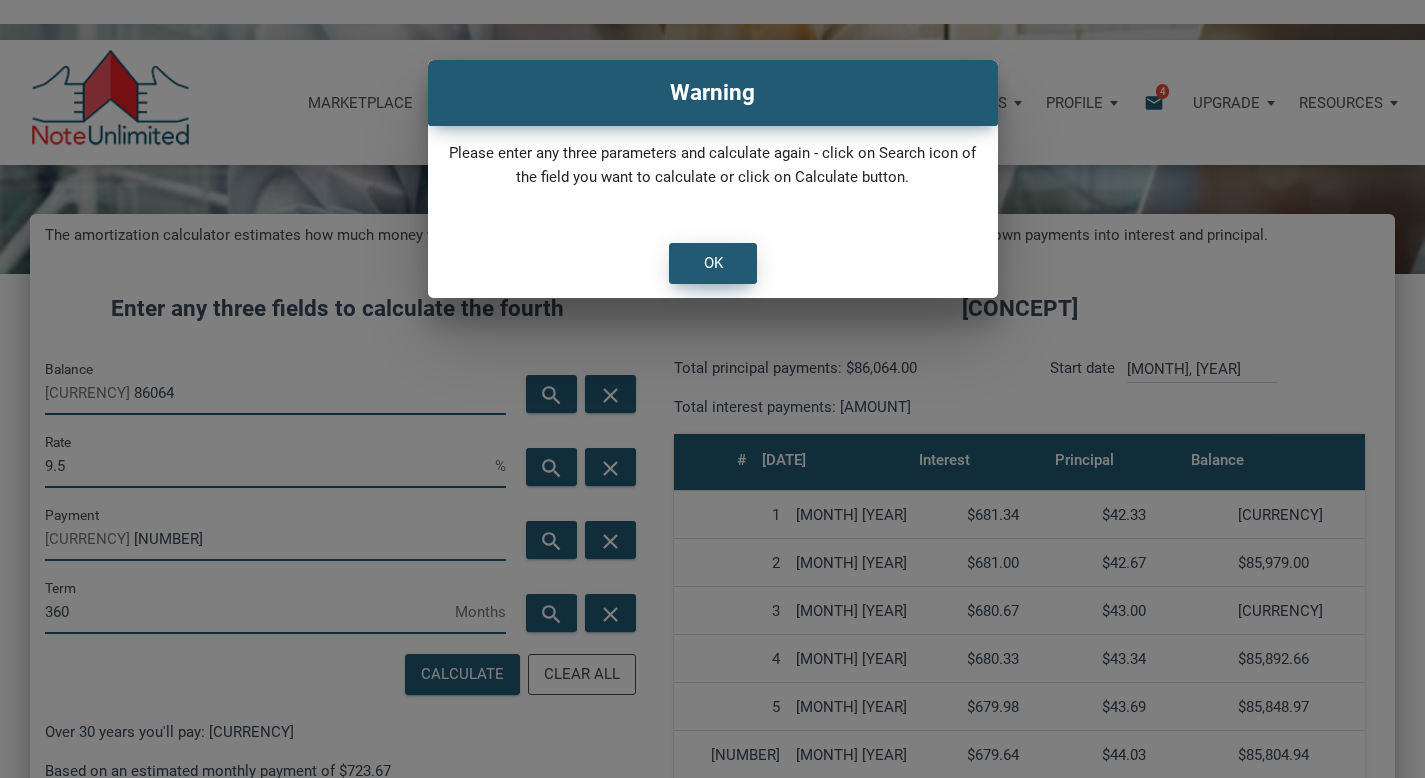 click on "OK" at bounding box center (713, 263) 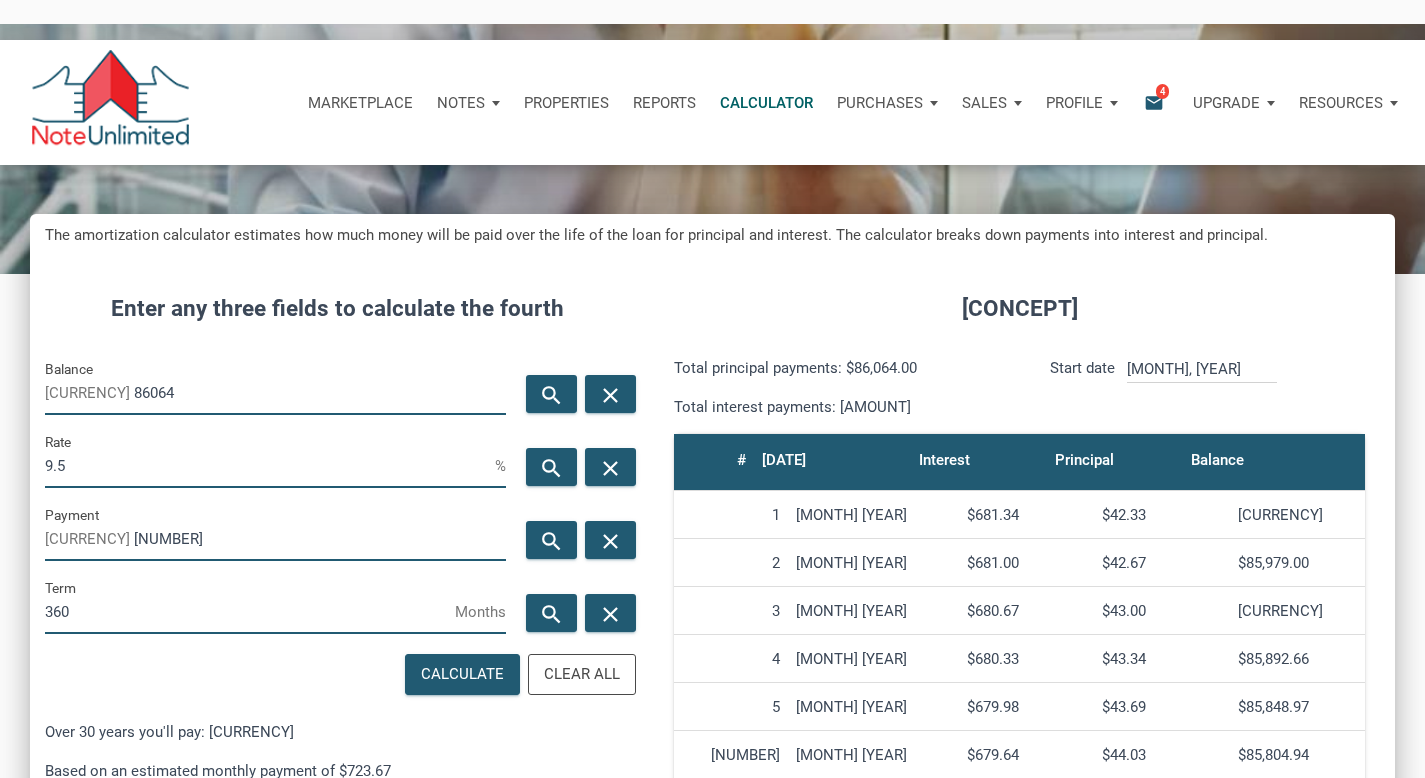 drag, startPoint x: 183, startPoint y: 569, endPoint x: 173, endPoint y: 570, distance: 10.049875 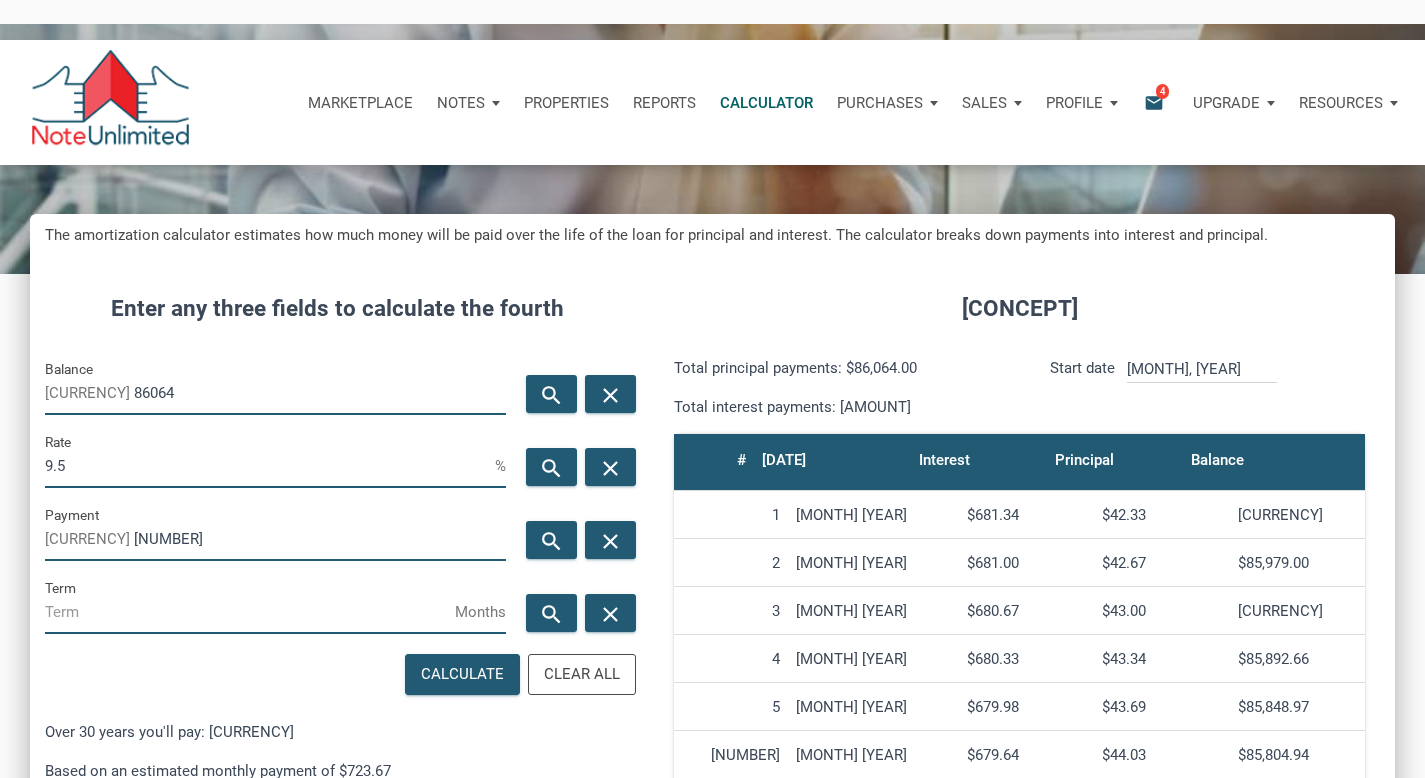 type 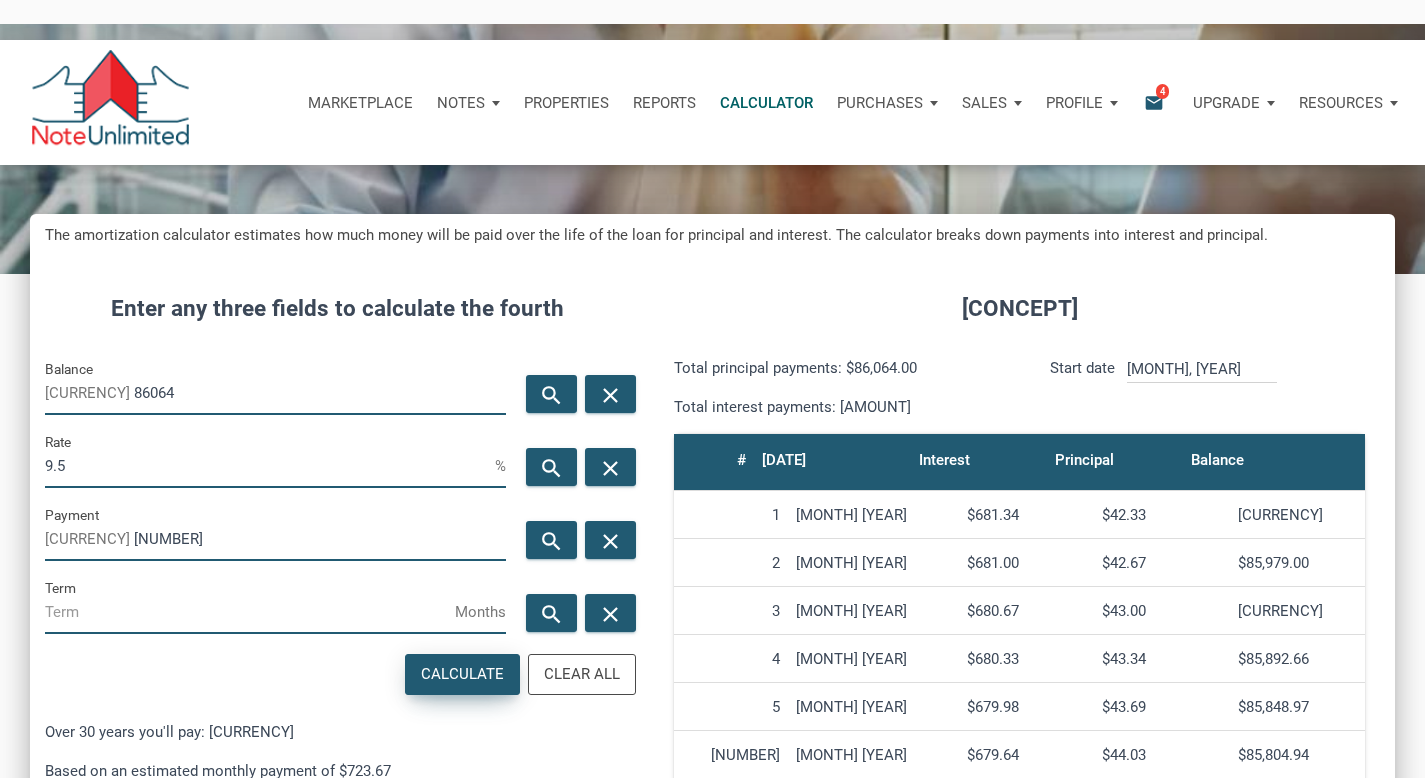 click on "Calculate" at bounding box center [462, 674] 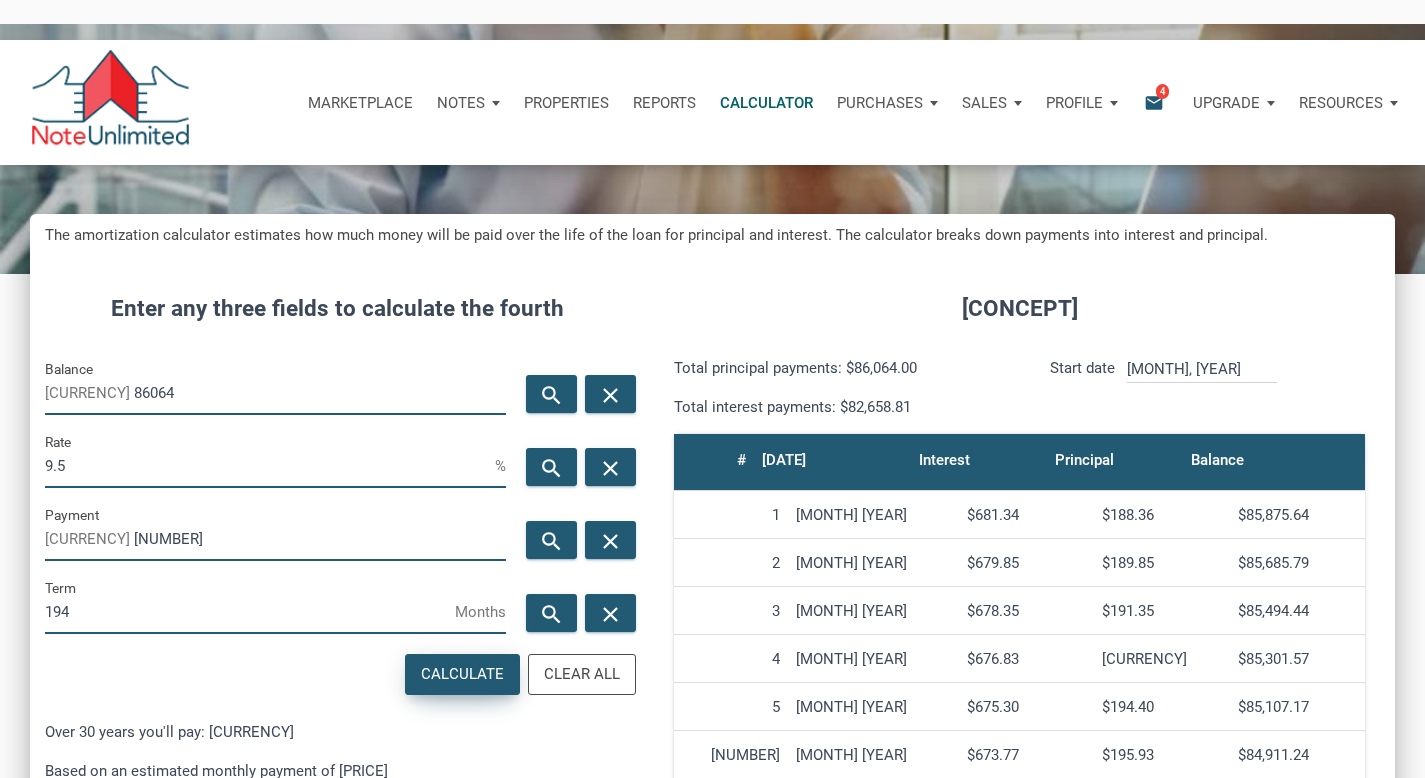 scroll, scrollTop: 999036, scrollLeft: 998635, axis: both 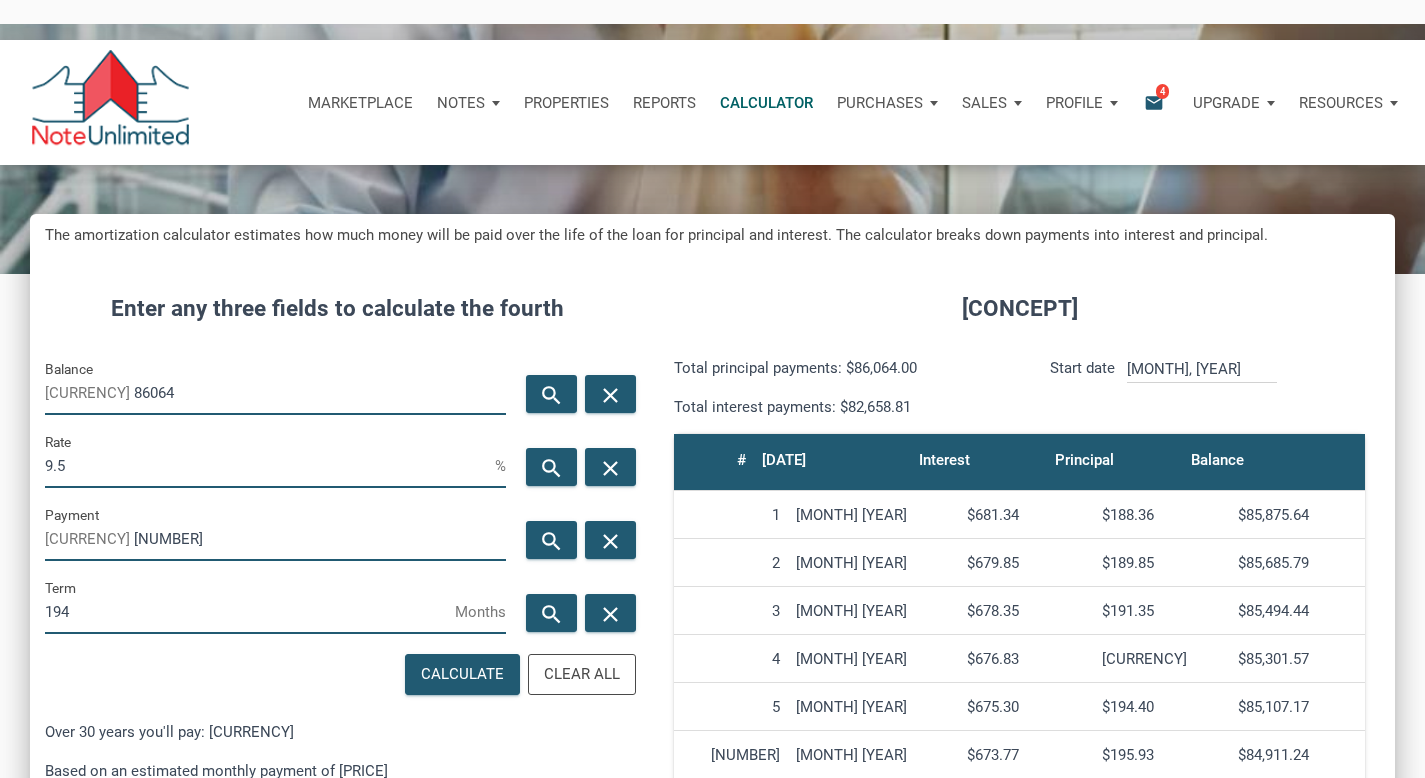 click on "9.5" at bounding box center [270, 465] 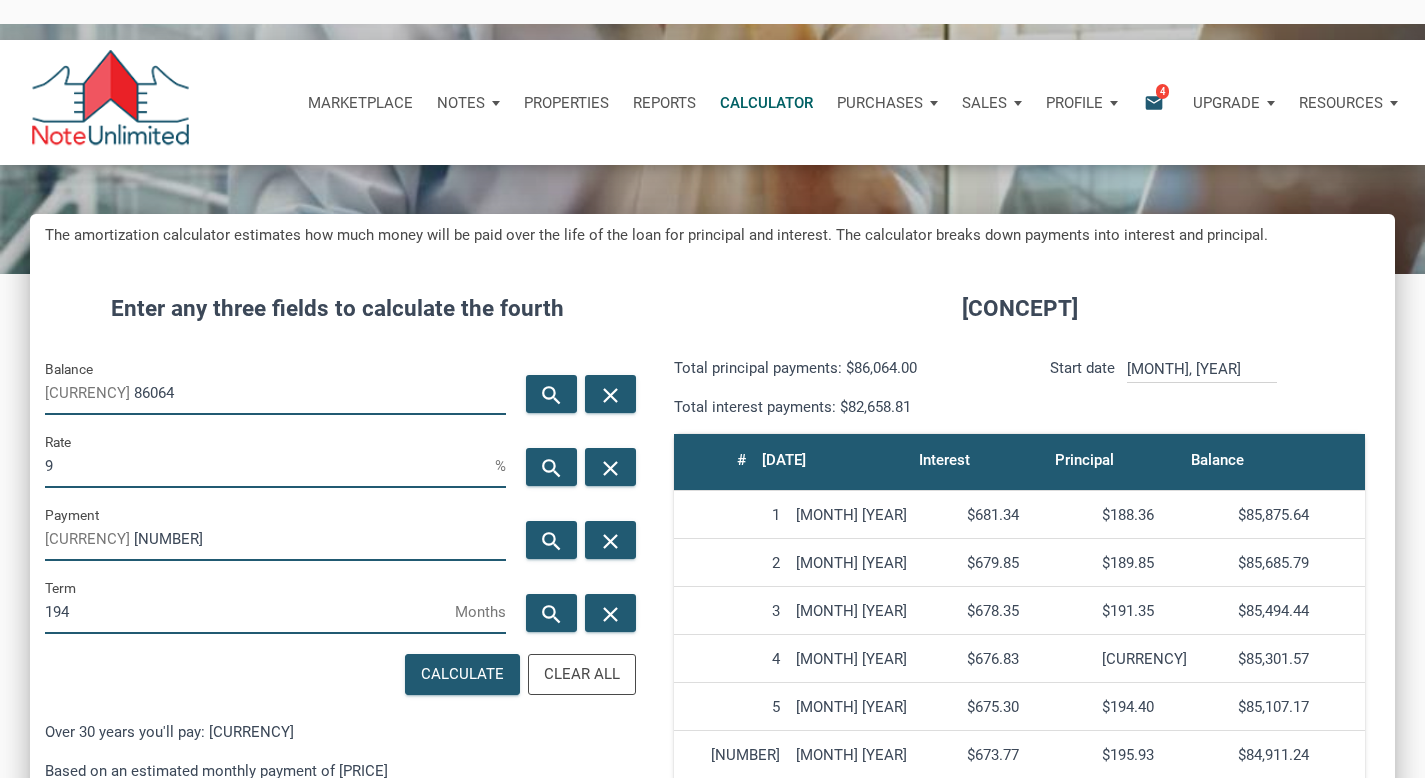 type on "9." 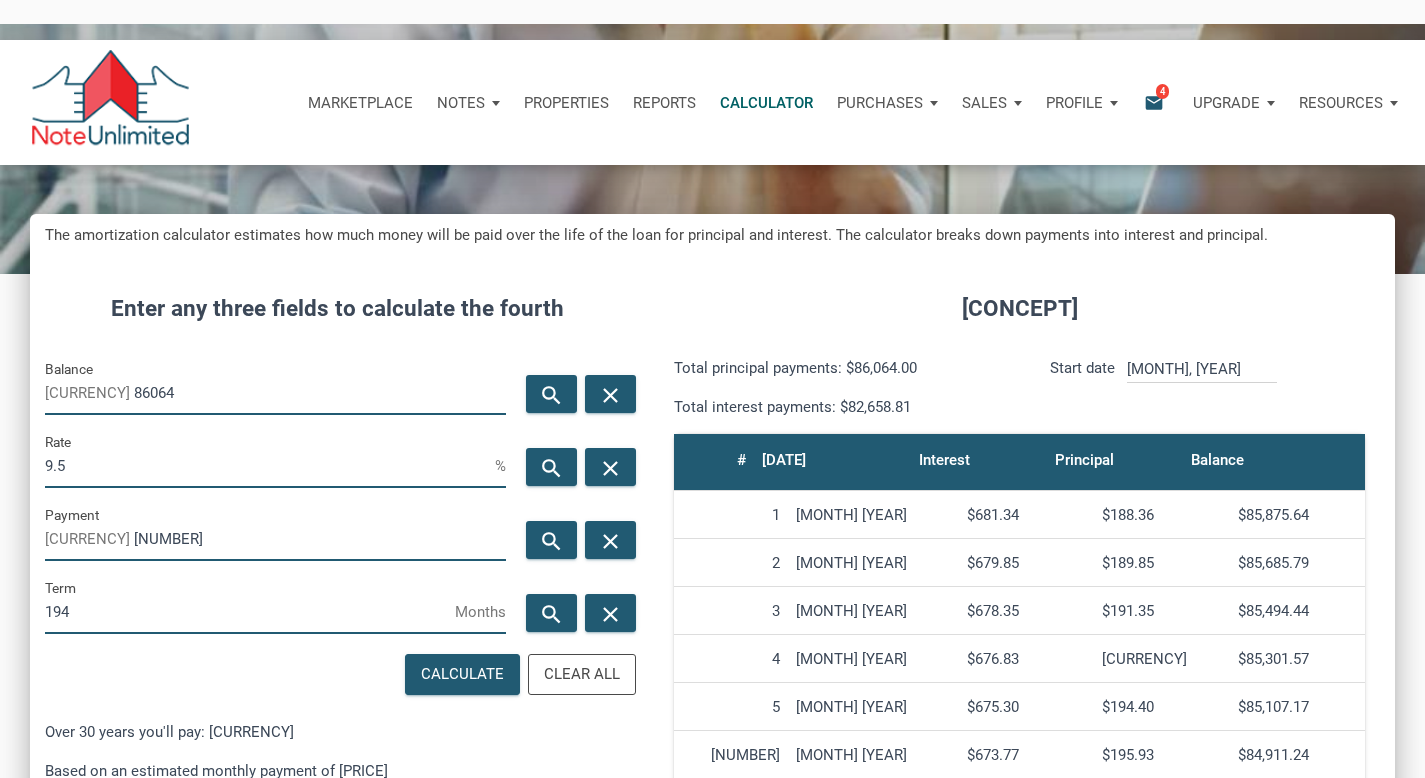 scroll, scrollTop: 999036, scrollLeft: 998635, axis: both 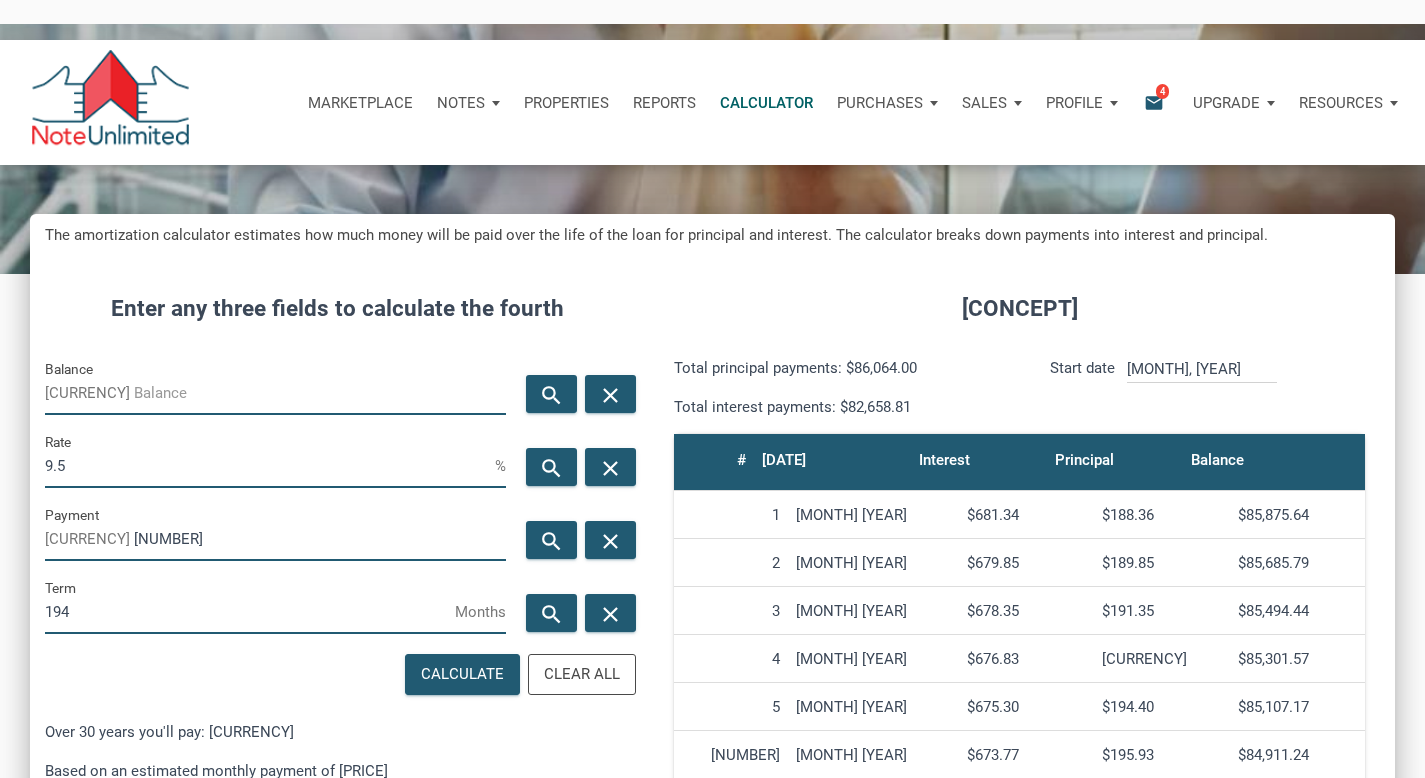 type 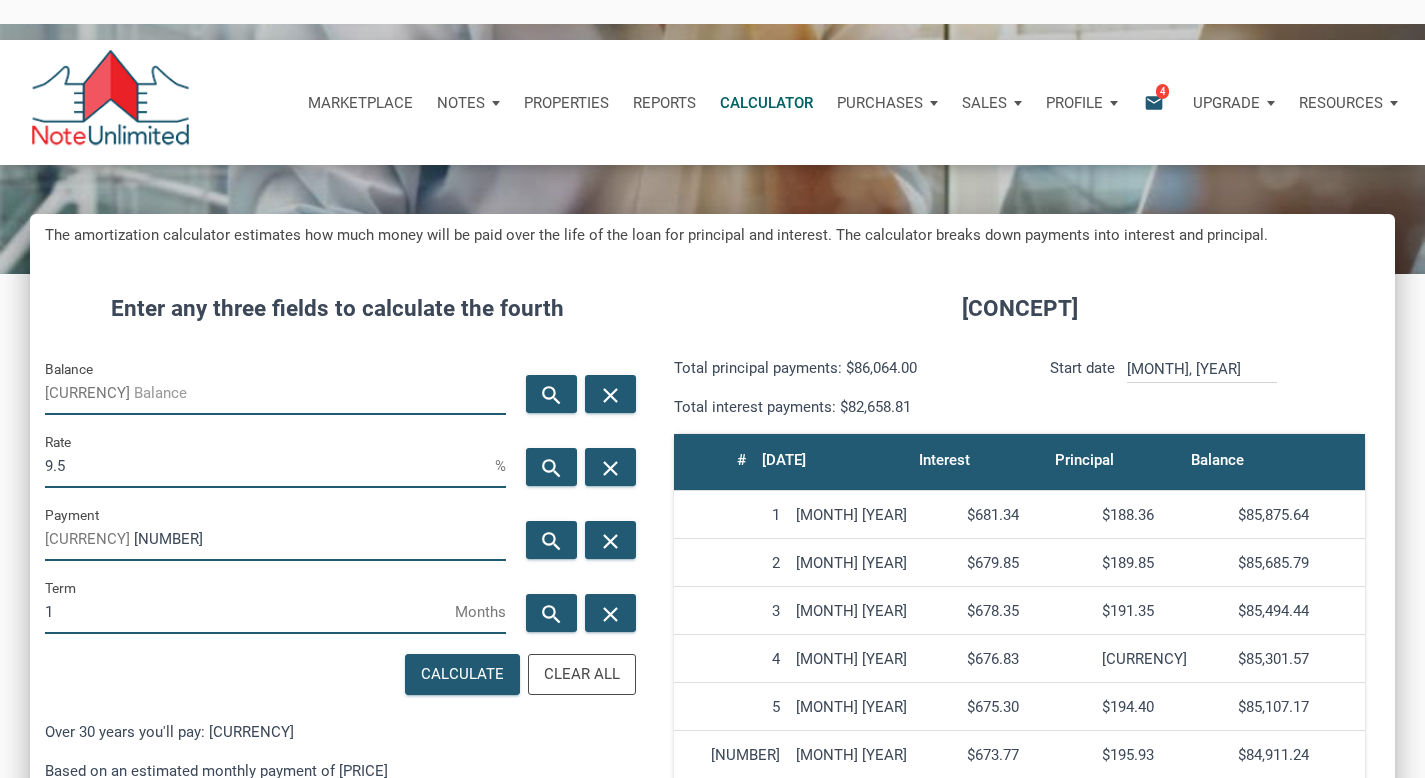 scroll, scrollTop: 999012, scrollLeft: 998635, axis: both 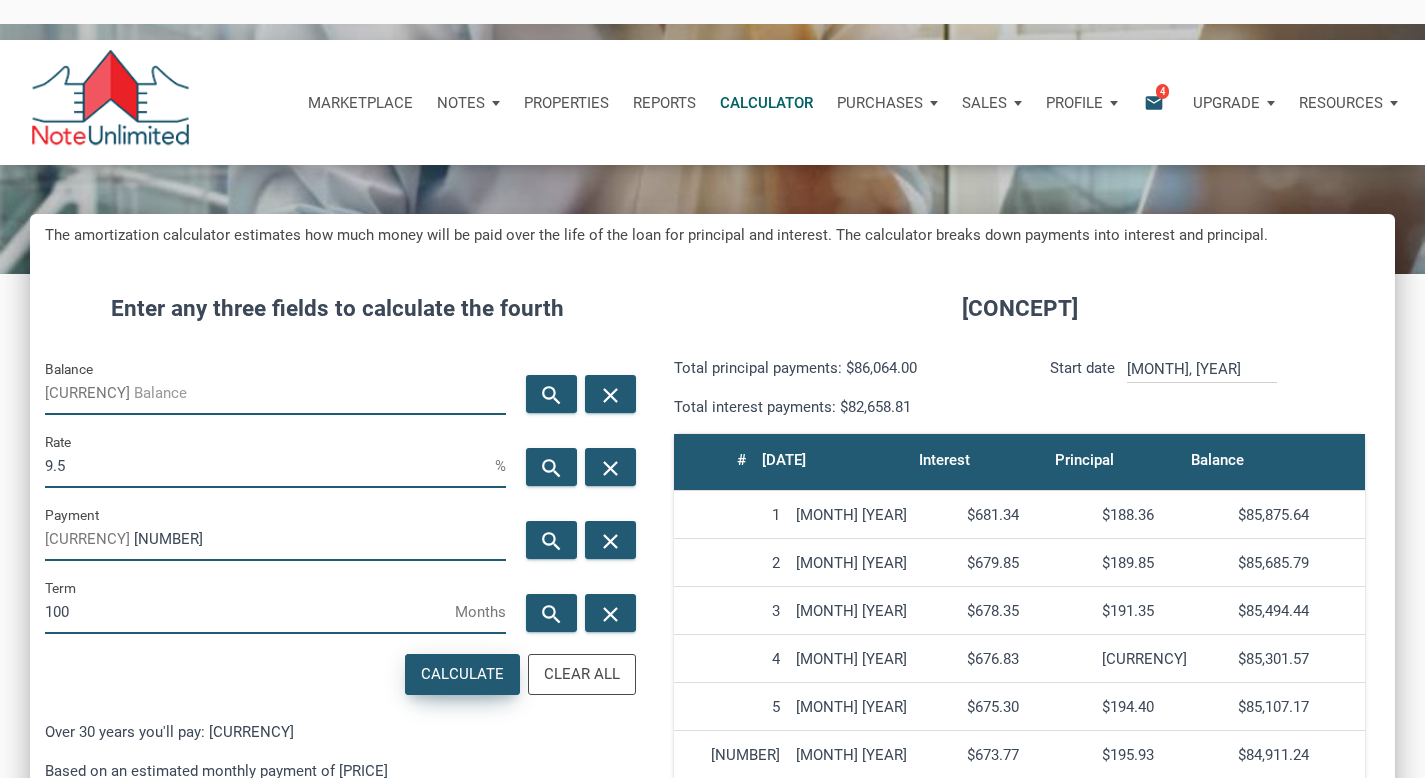 type on "100" 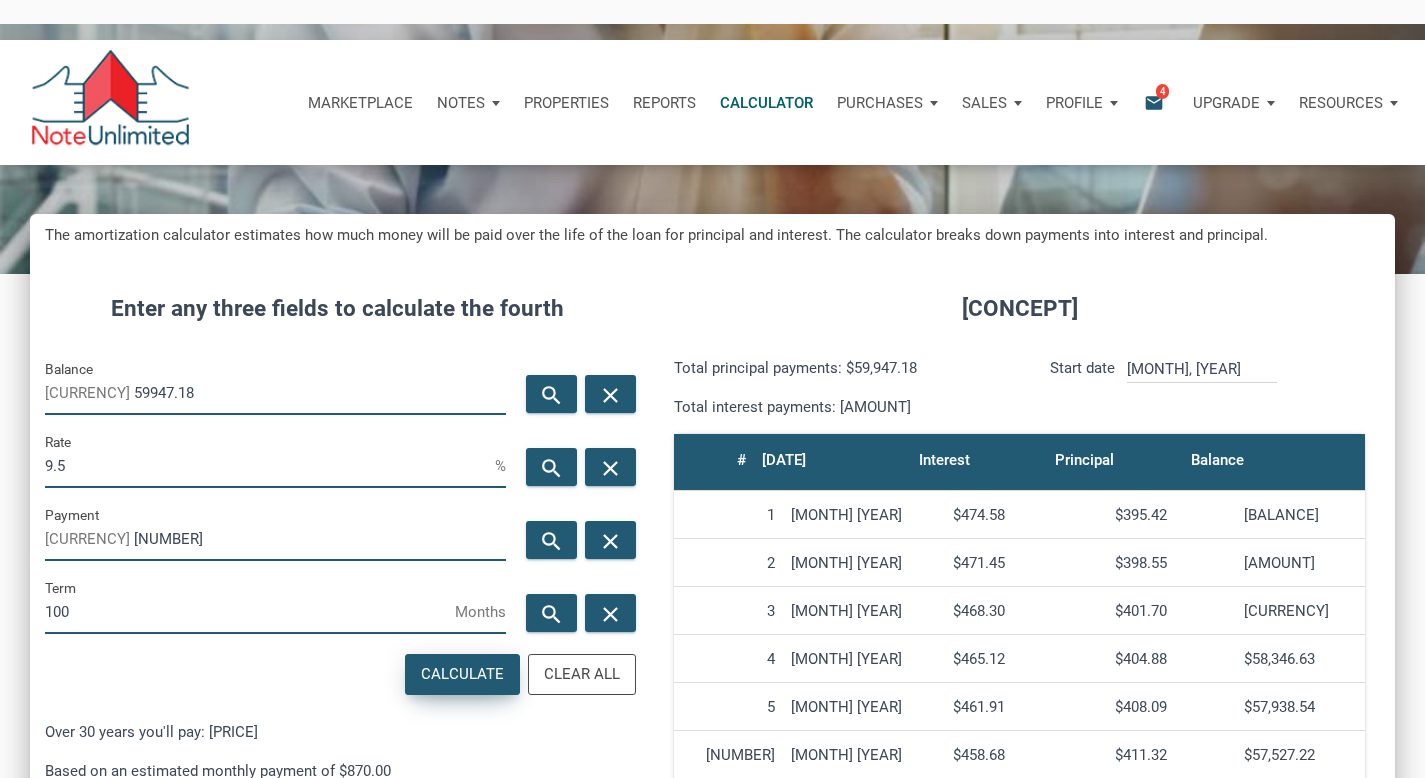 scroll, scrollTop: 999036, scrollLeft: 998635, axis: both 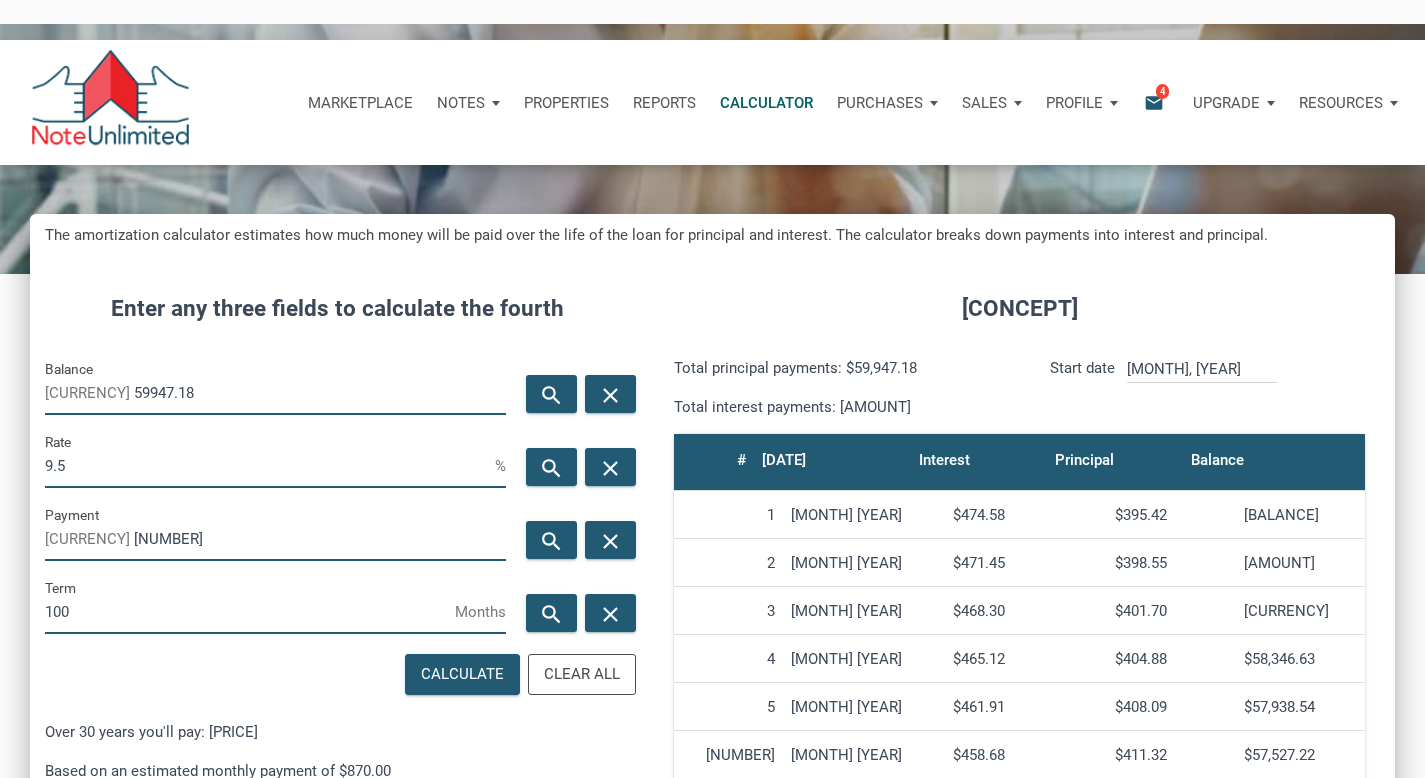 drag, startPoint x: 94, startPoint y: 580, endPoint x: 19, endPoint y: 580, distance: 75 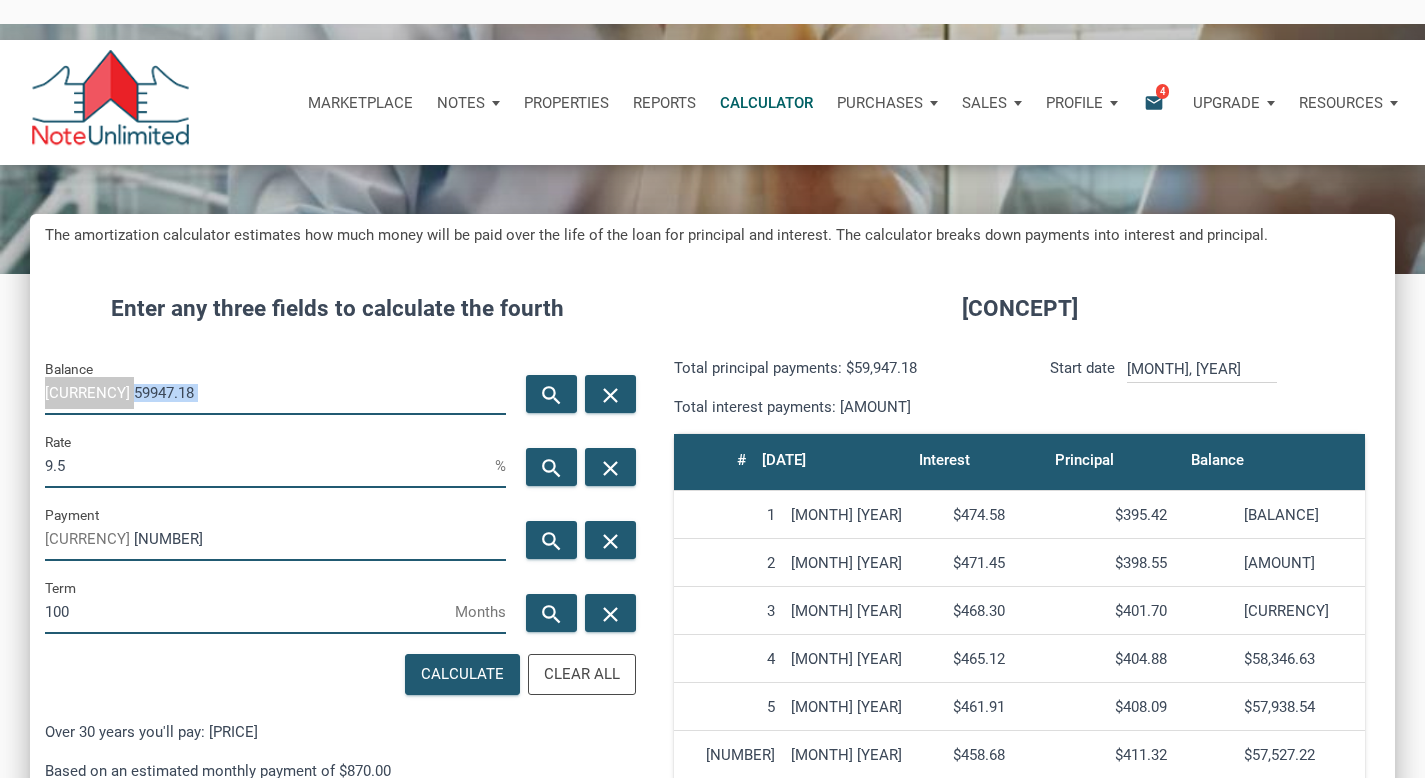 drag, startPoint x: 134, startPoint y: 397, endPoint x: 134, endPoint y: 412, distance: 15 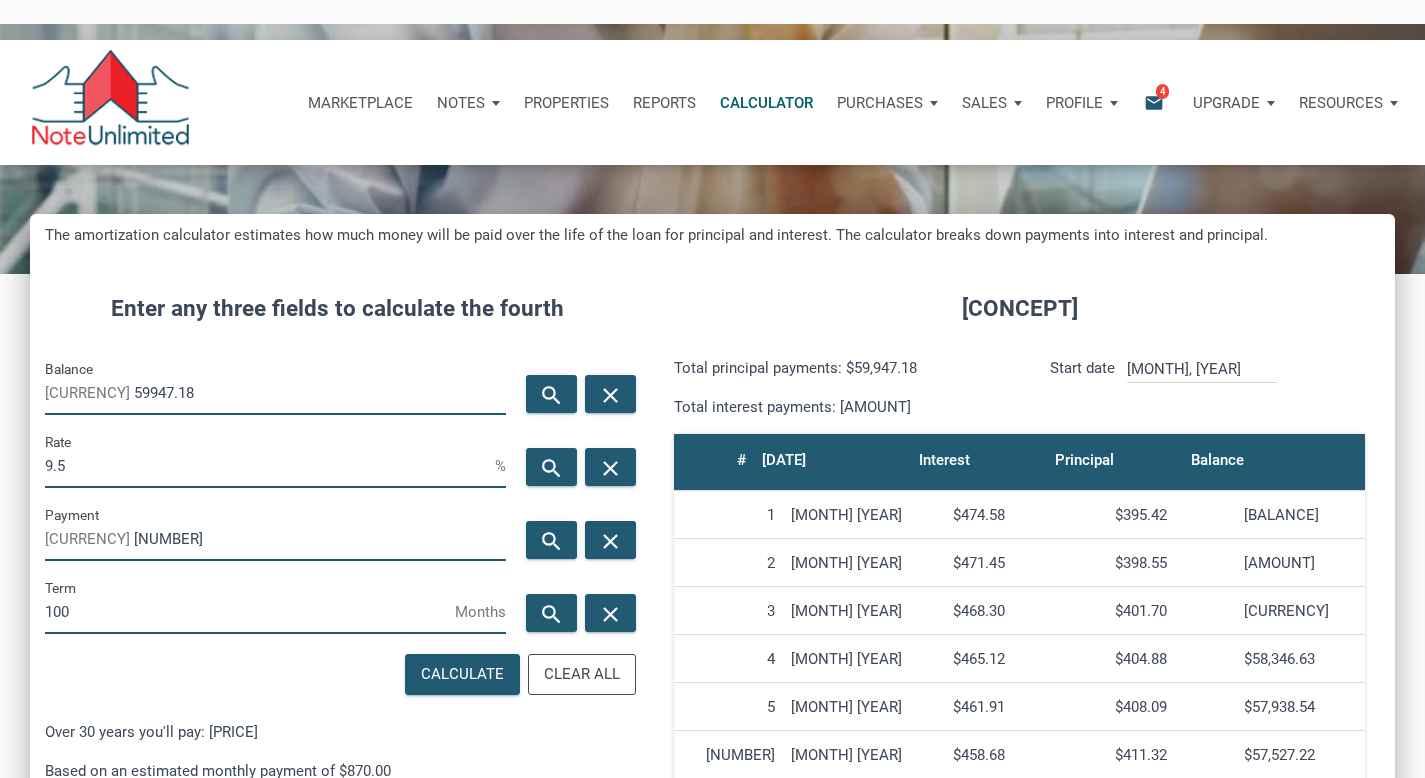 click on "Rate 9.5 %" at bounding box center (275, 386) 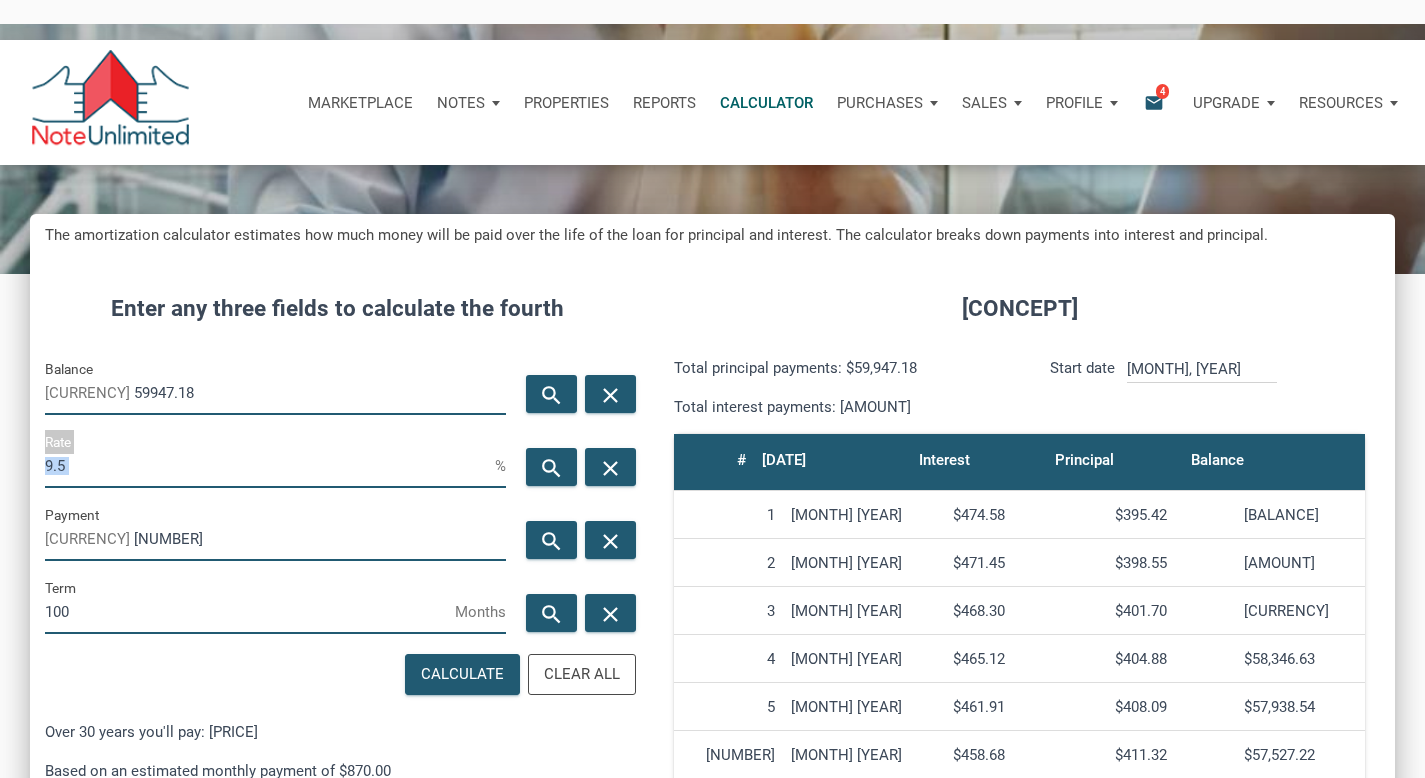 click on "Rate 9.5 %" at bounding box center [275, 386] 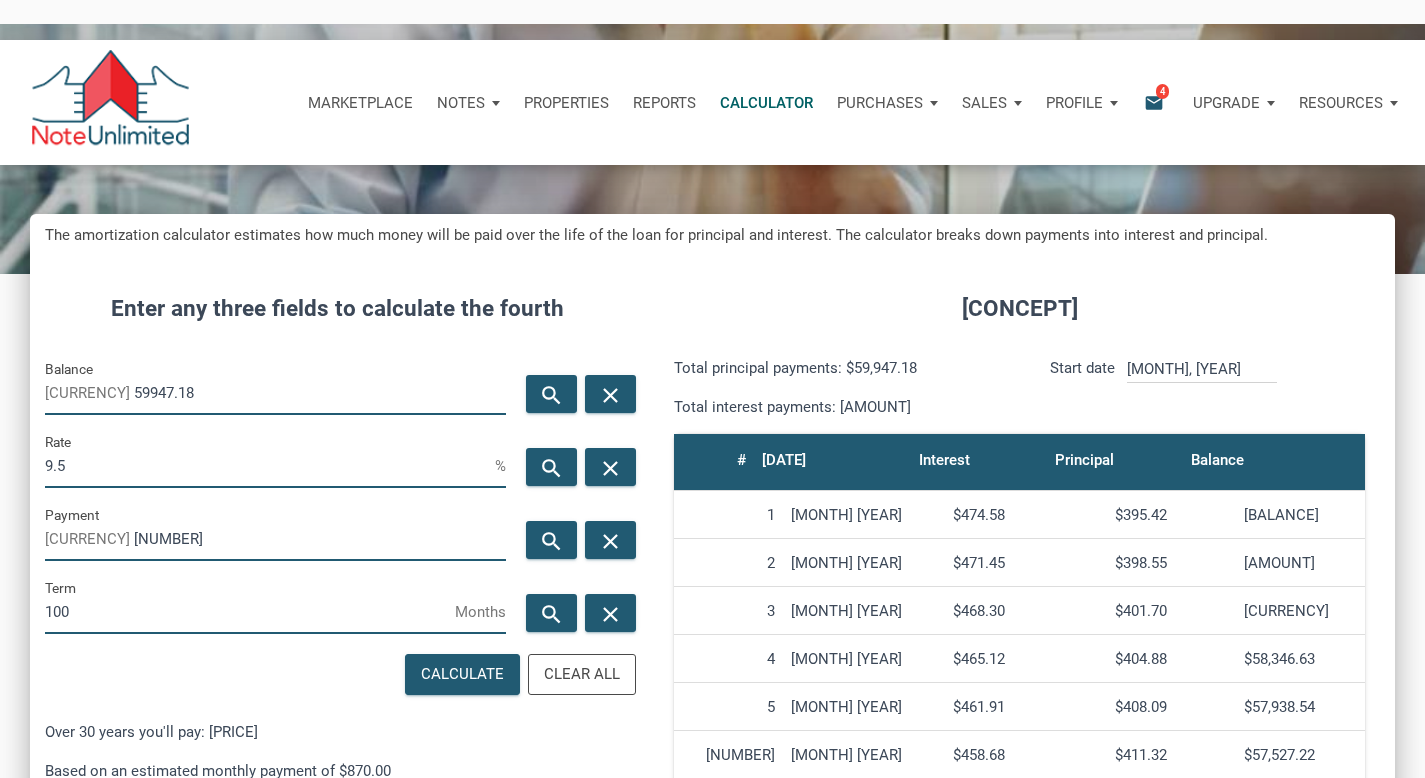 drag, startPoint x: 179, startPoint y: 364, endPoint x: 0, endPoint y: 318, distance: 184.81613 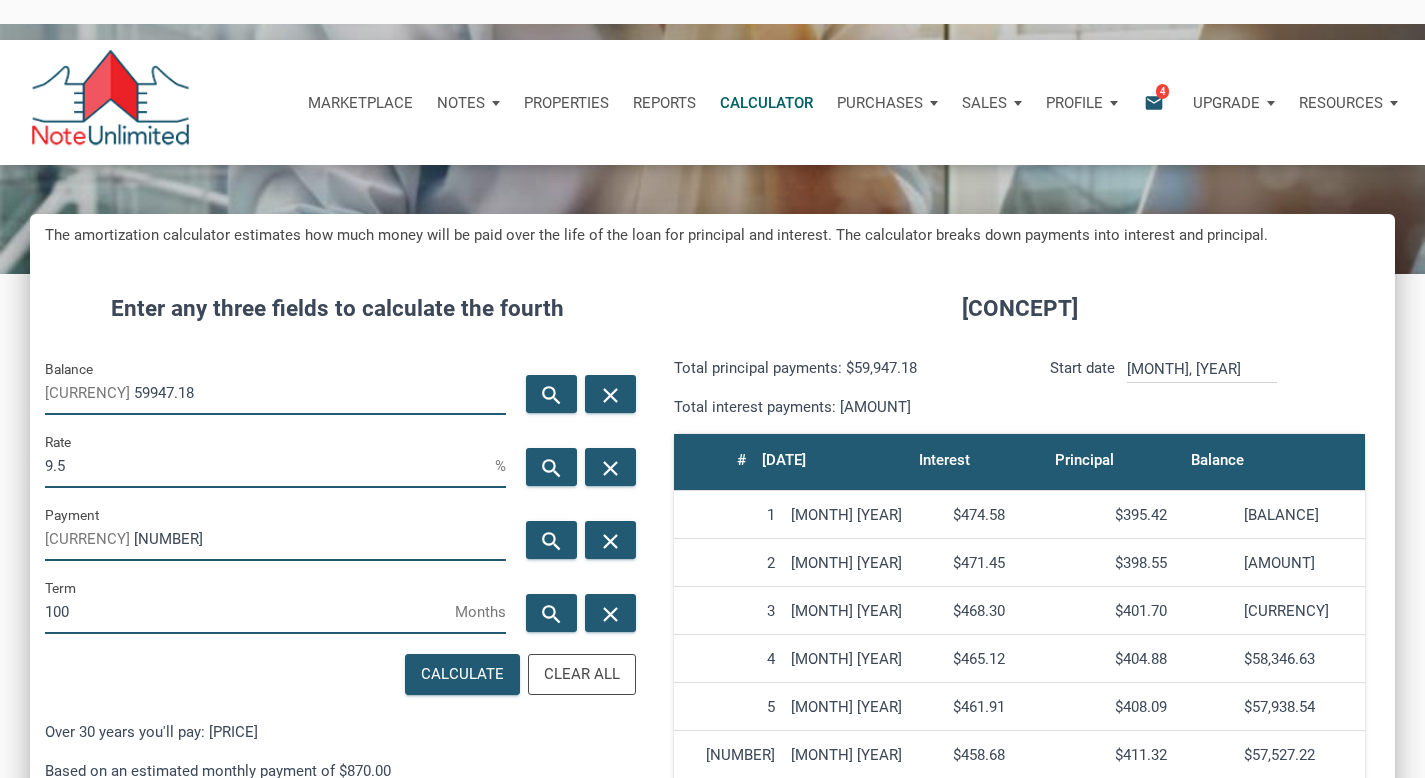 drag, startPoint x: 228, startPoint y: 357, endPoint x: 65, endPoint y: 346, distance: 163.37074 